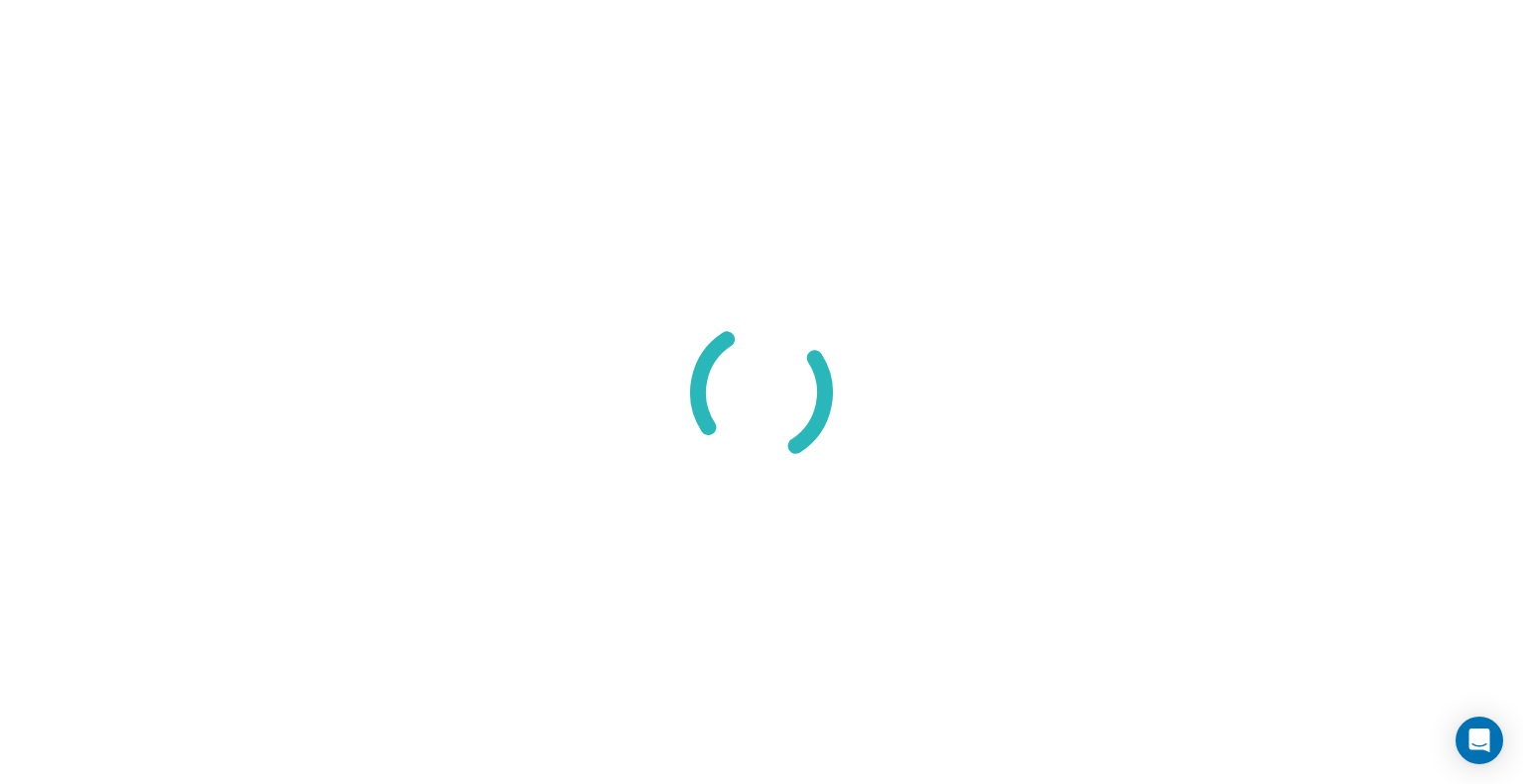 scroll, scrollTop: 0, scrollLeft: 0, axis: both 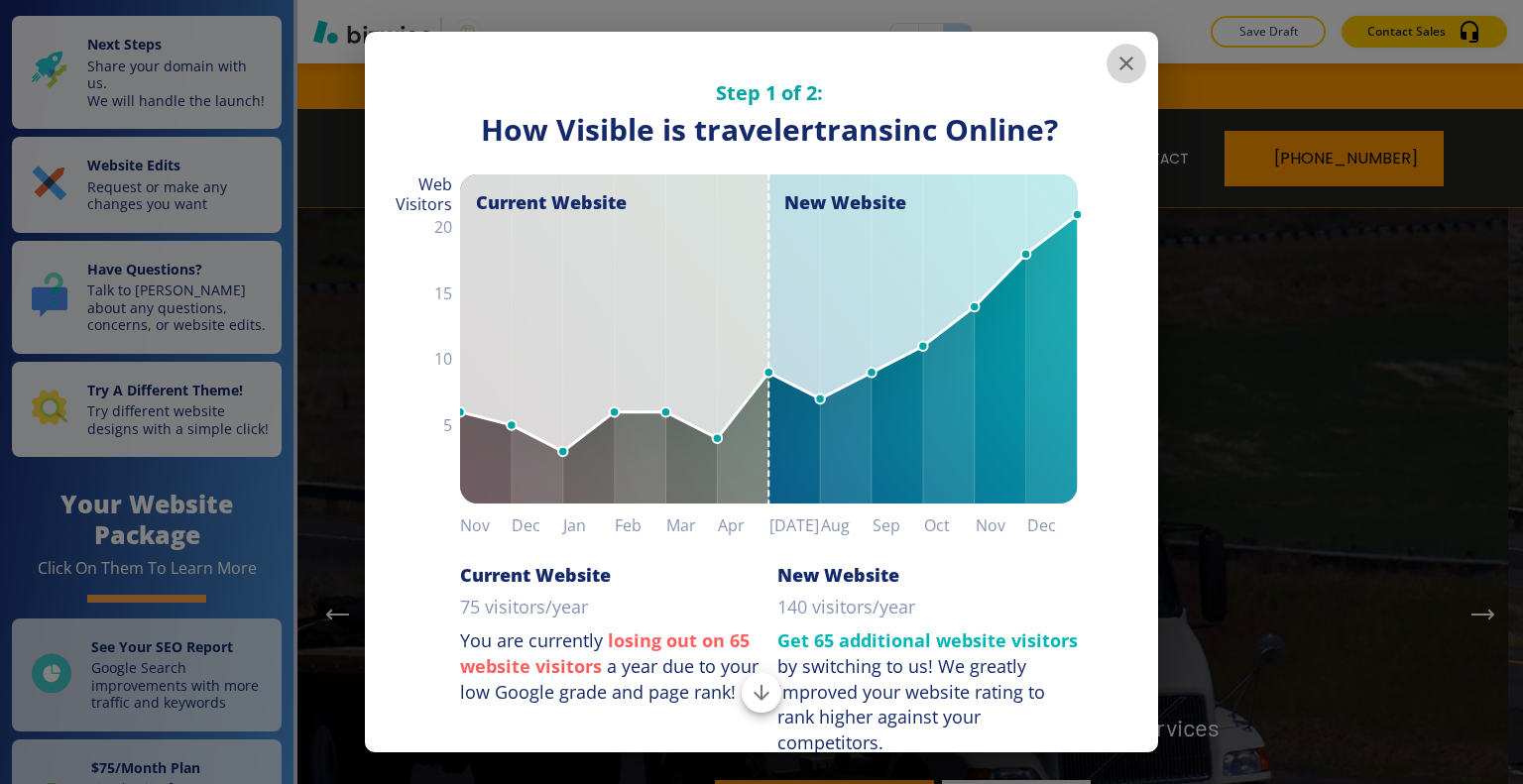 click 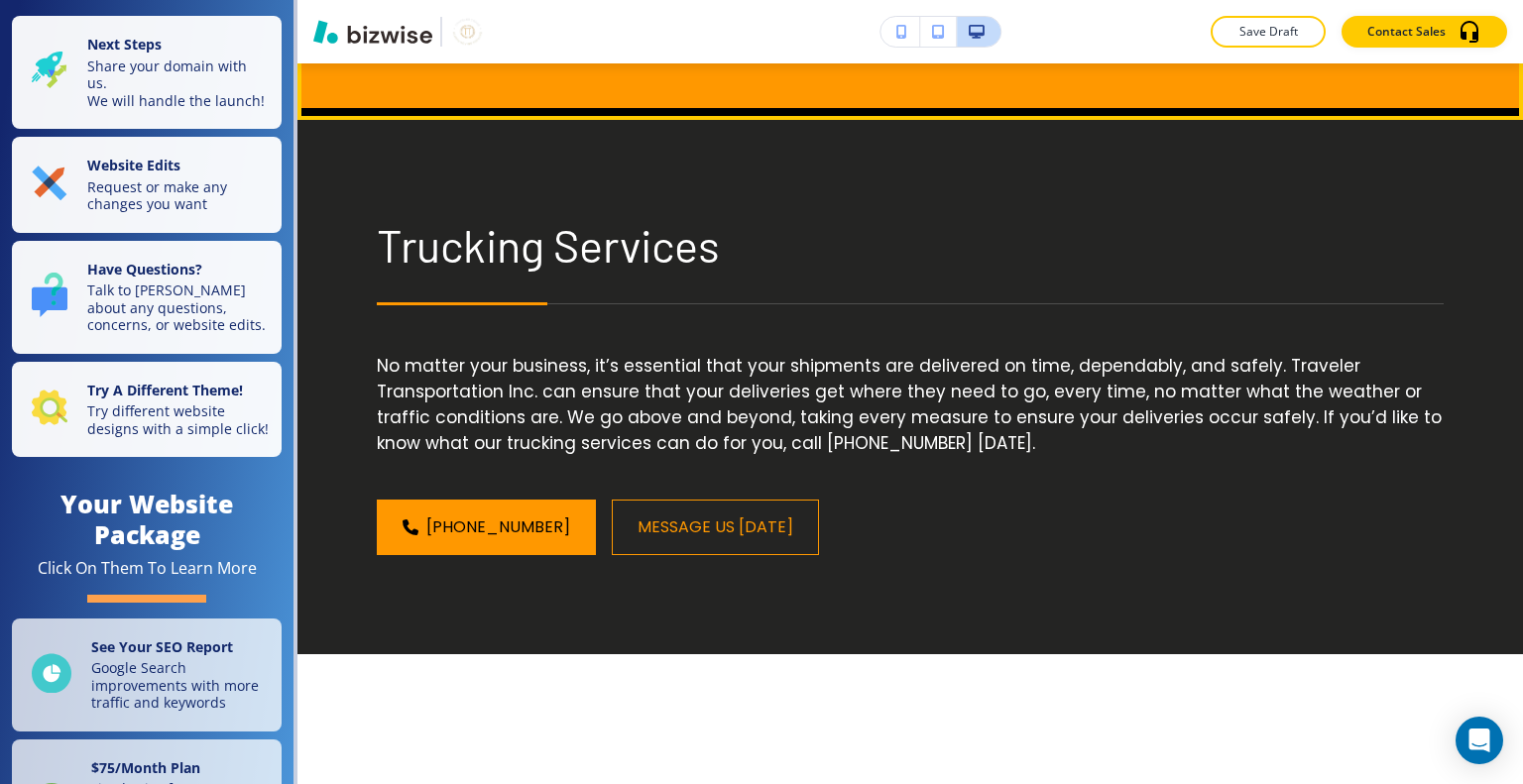 scroll, scrollTop: 793, scrollLeft: 0, axis: vertical 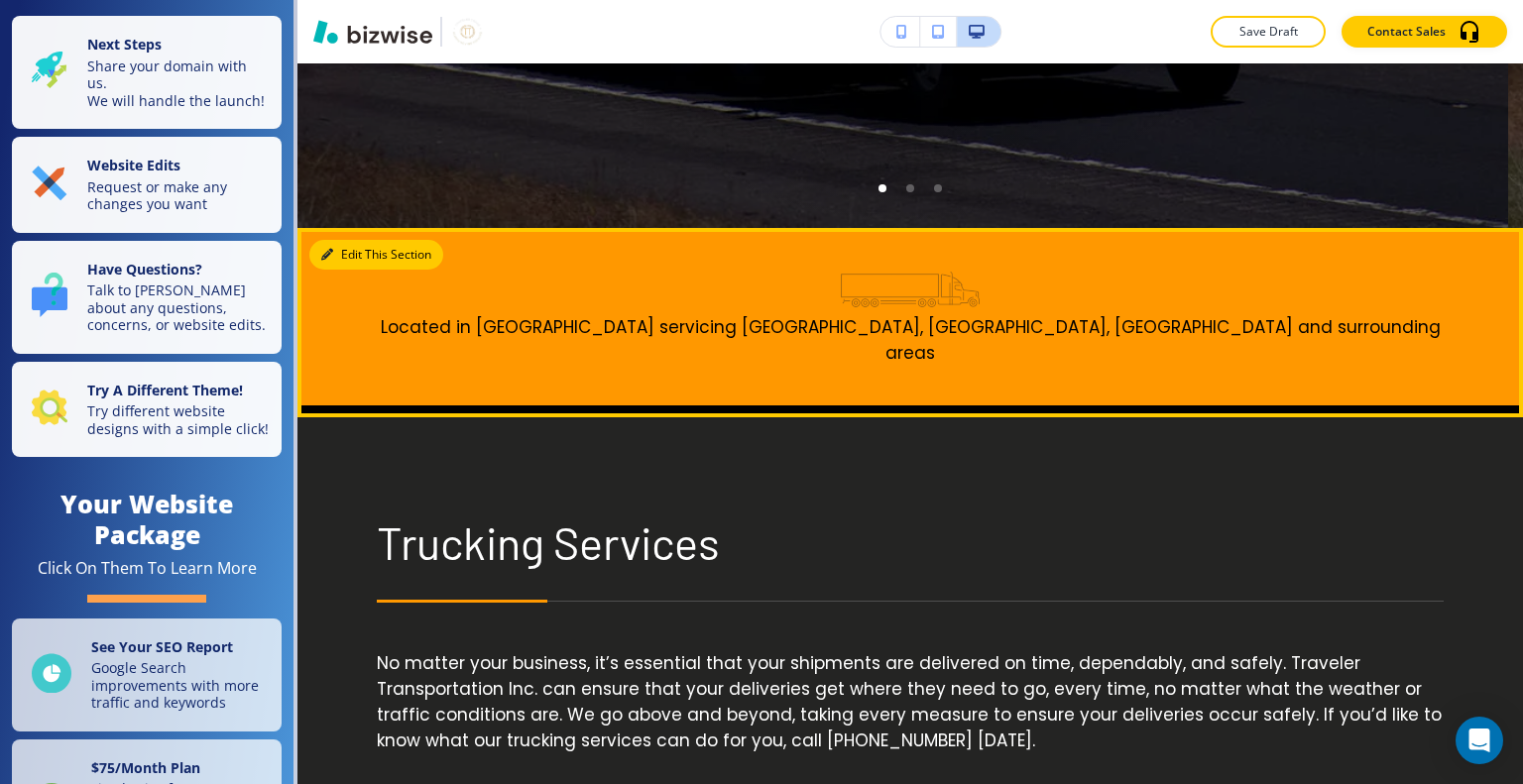 click on "Edit This Section" at bounding box center [376, 255] 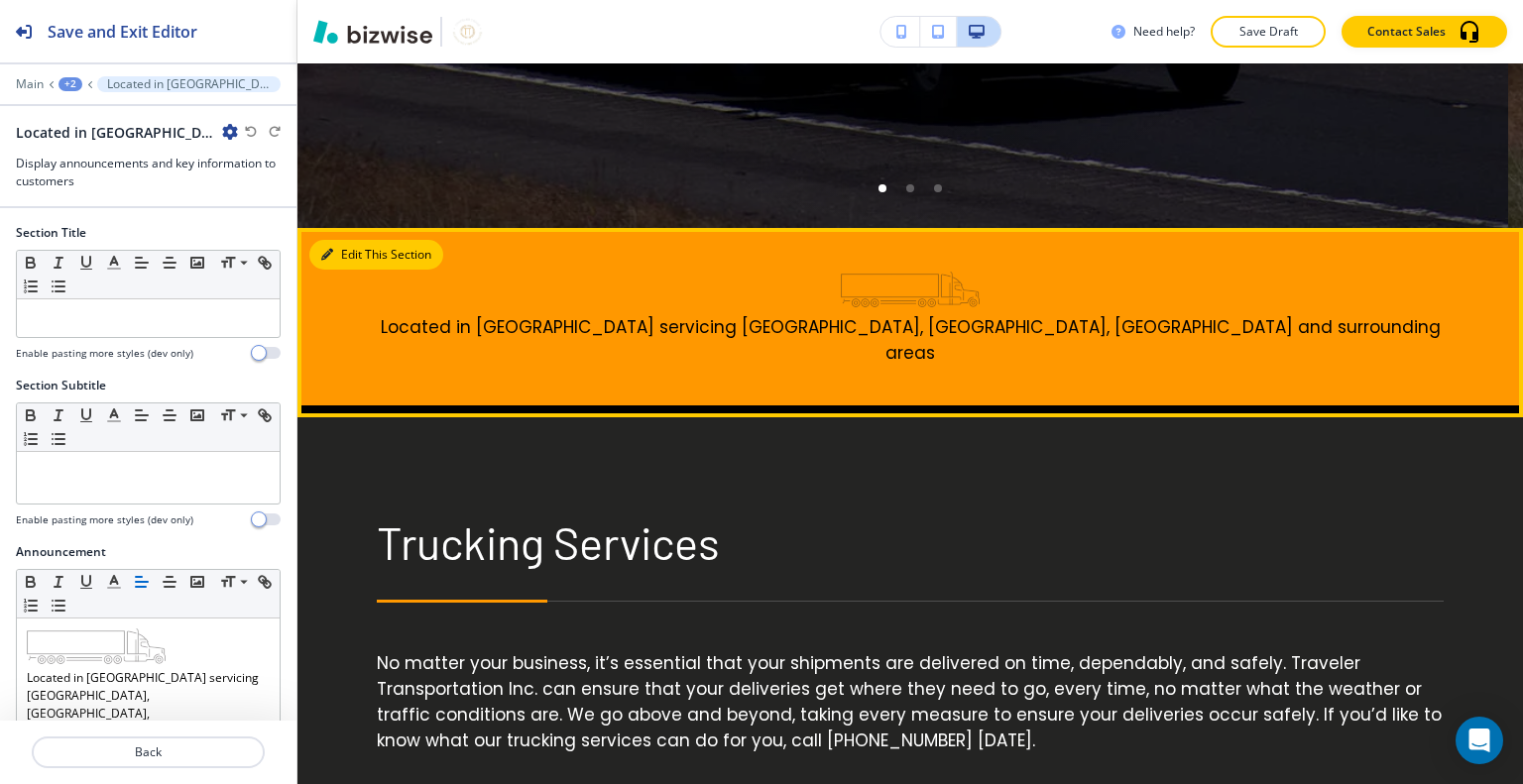 scroll, scrollTop: 957, scrollLeft: 0, axis: vertical 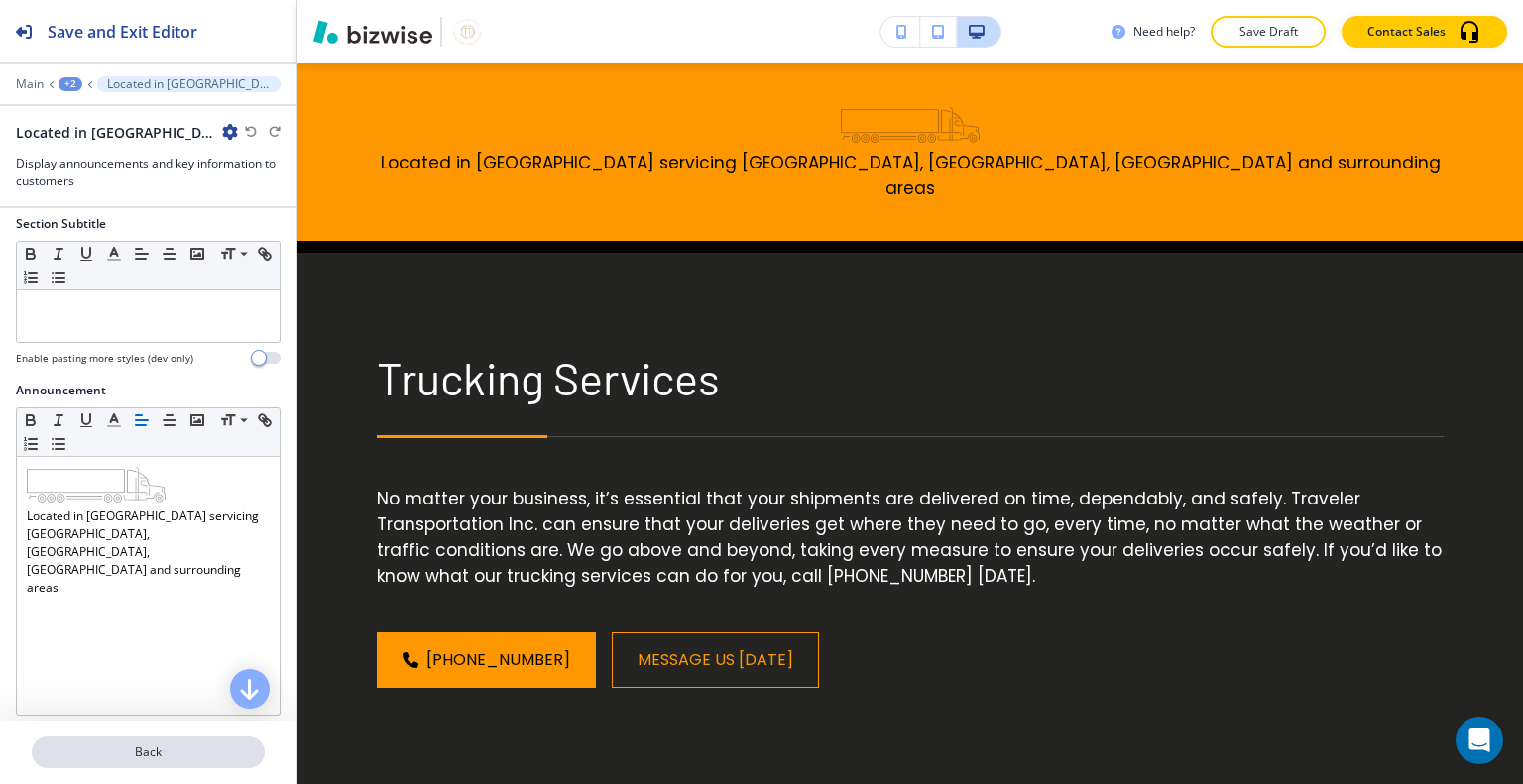 click on "Back" at bounding box center [148, 752] 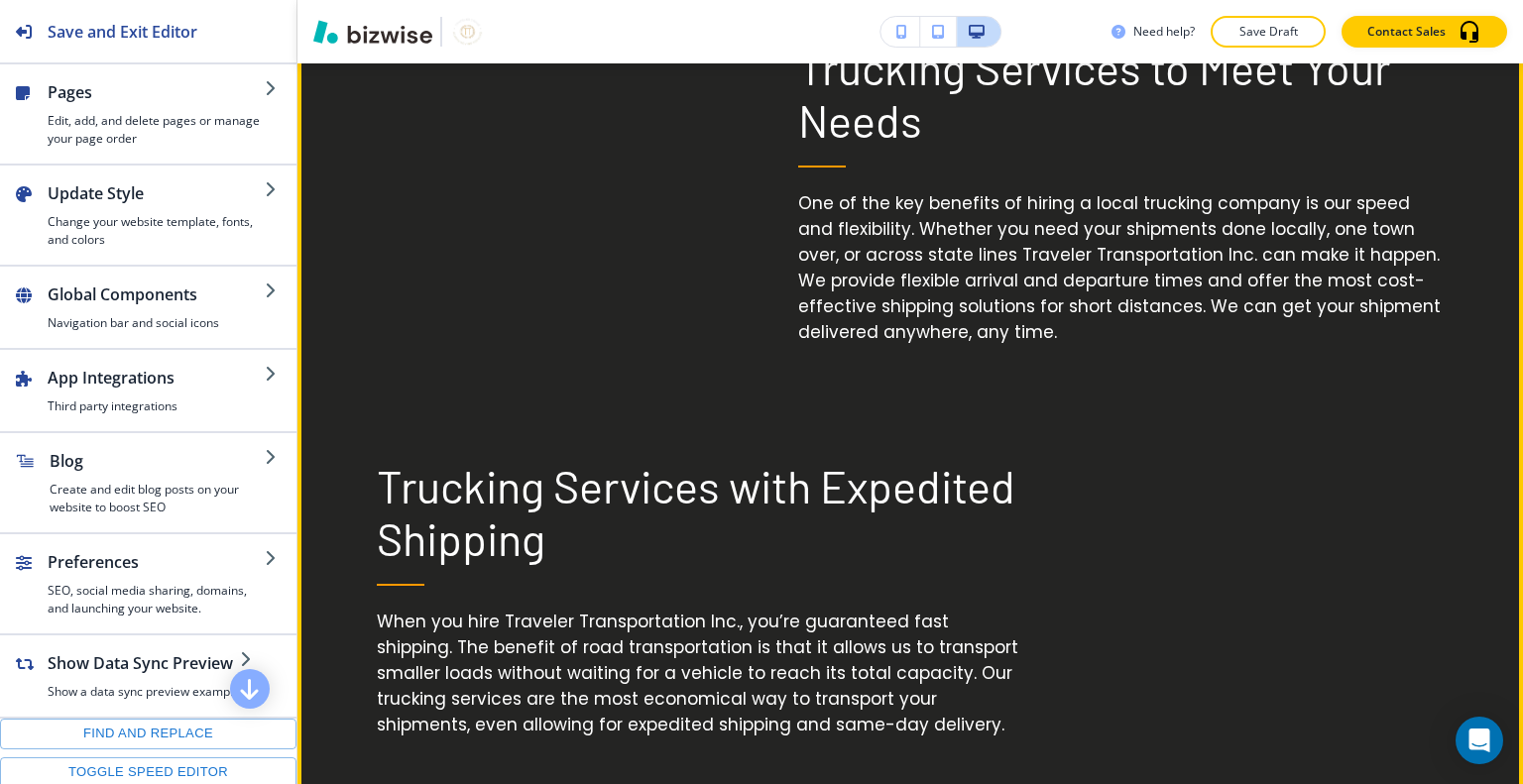 scroll, scrollTop: 2444, scrollLeft: 0, axis: vertical 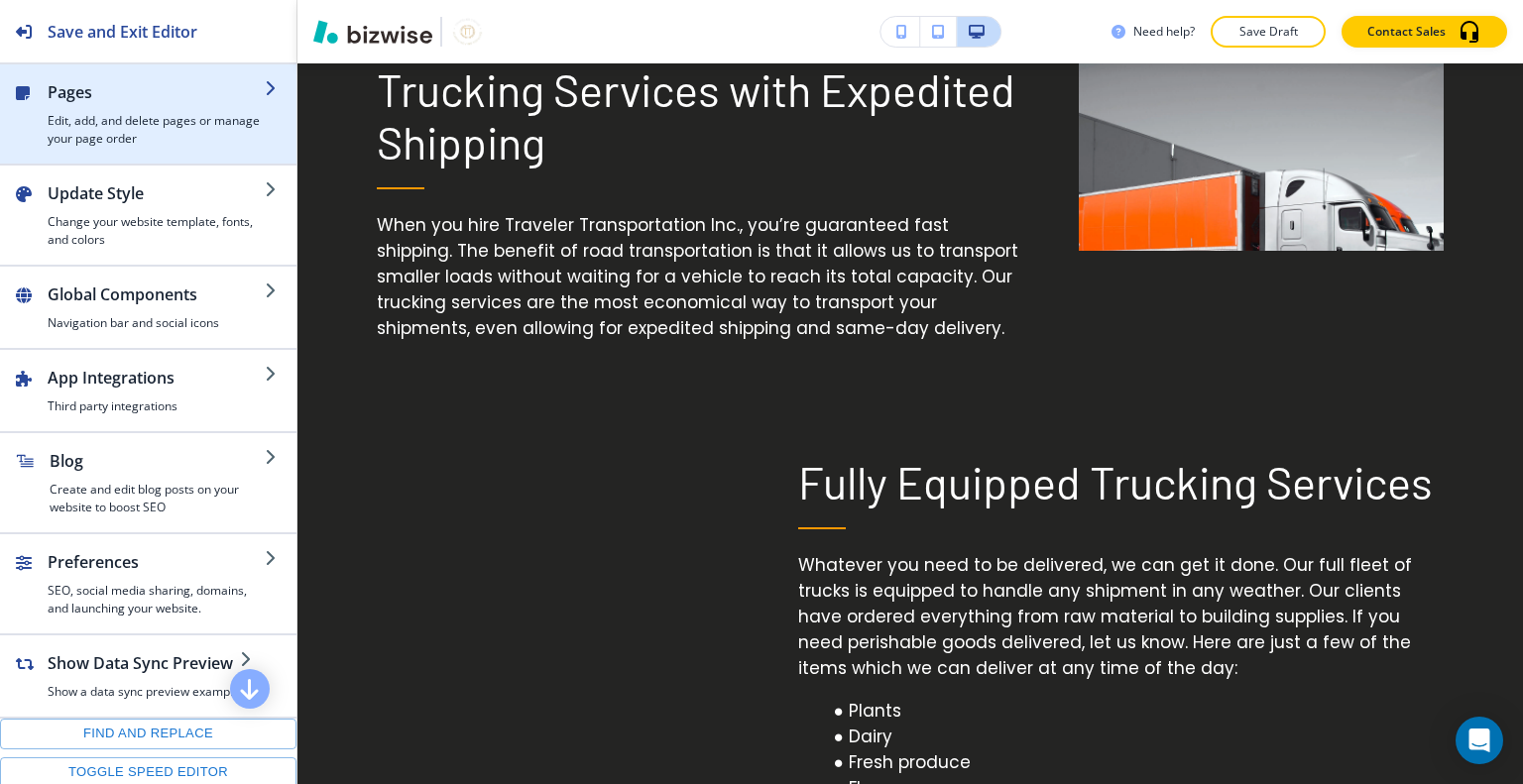 click at bounding box center (156, 108) 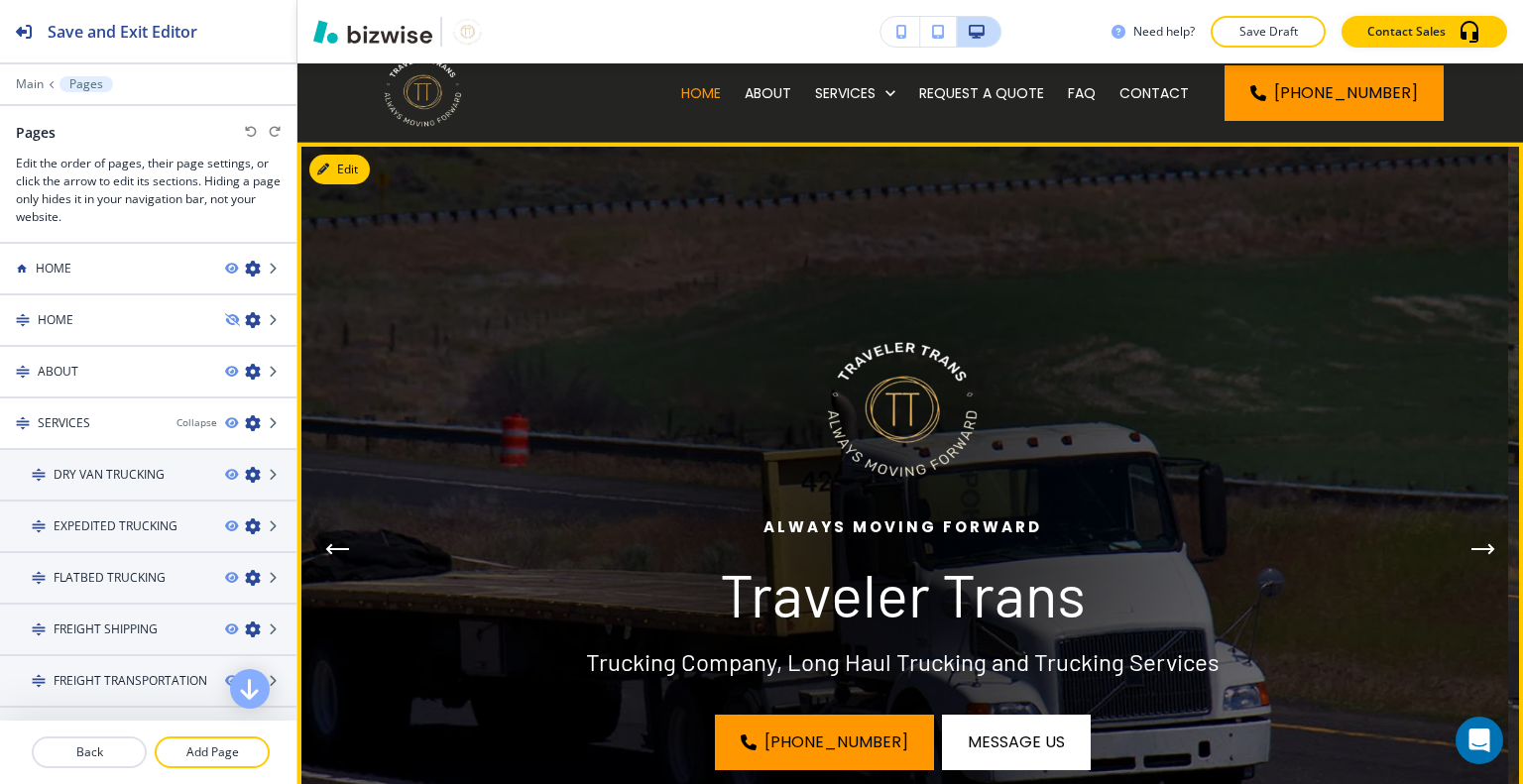 scroll, scrollTop: 0, scrollLeft: 0, axis: both 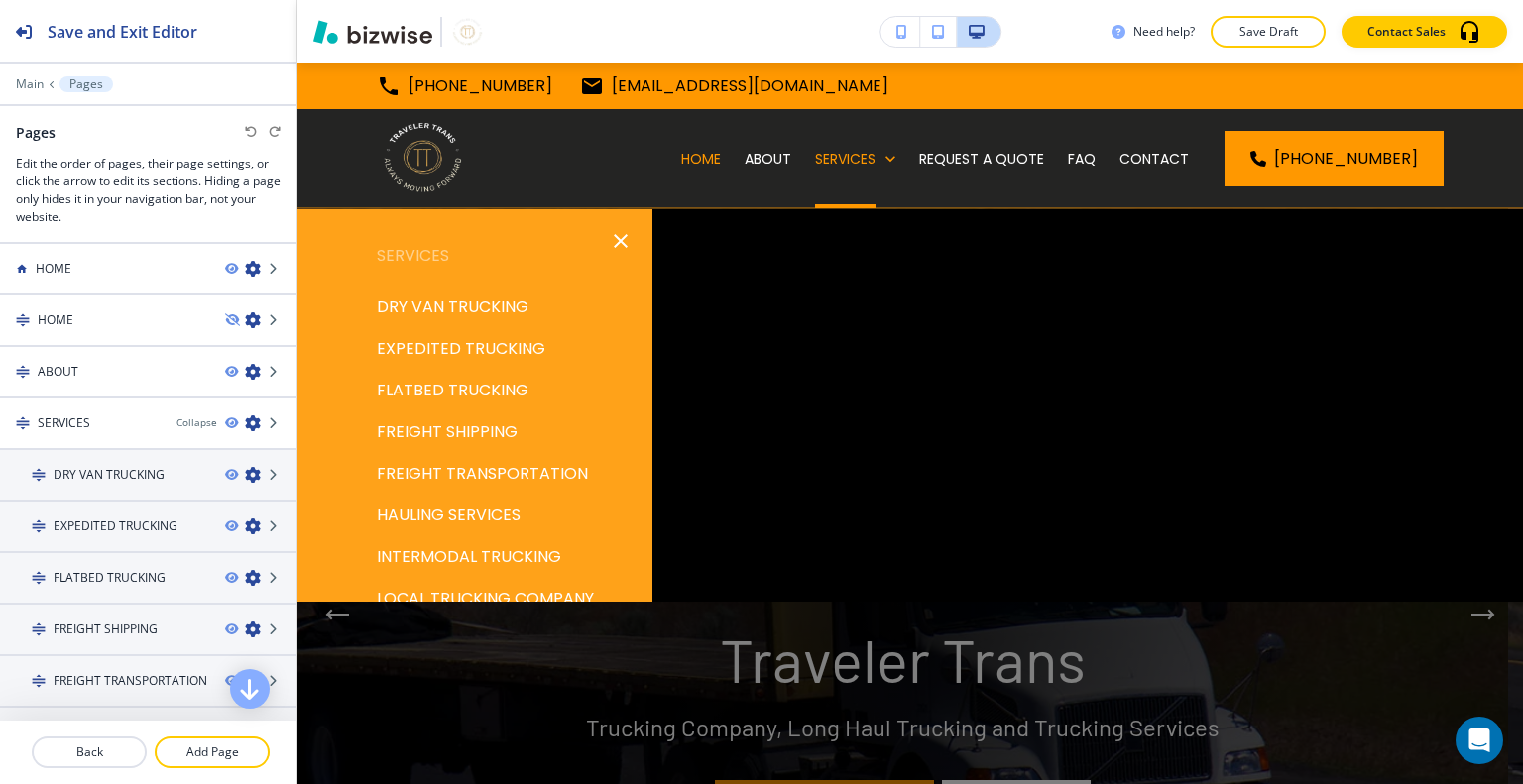 click on "FREIGHT TRANSPORTATION" at bounding box center [482, 474] 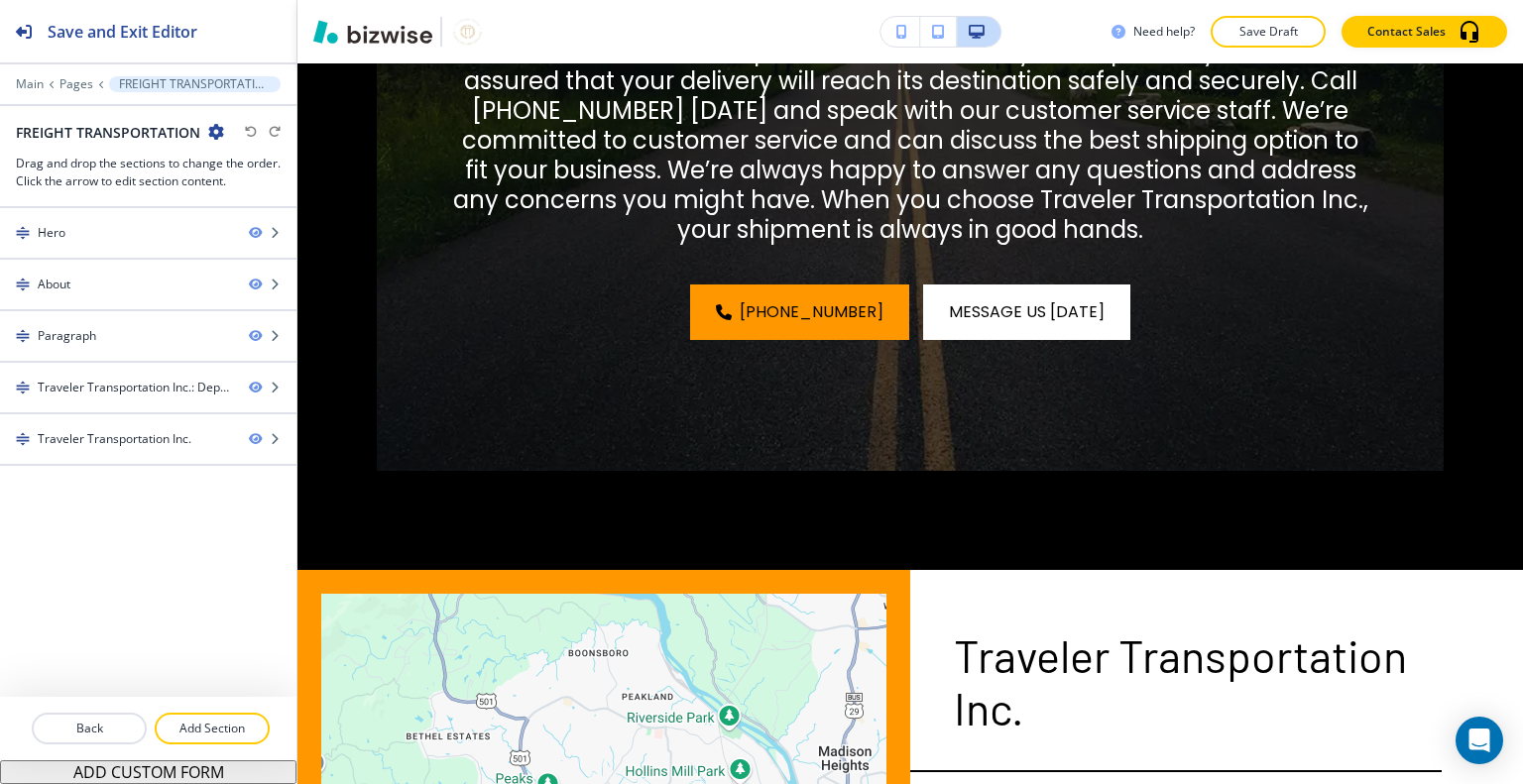 scroll, scrollTop: 3469, scrollLeft: 0, axis: vertical 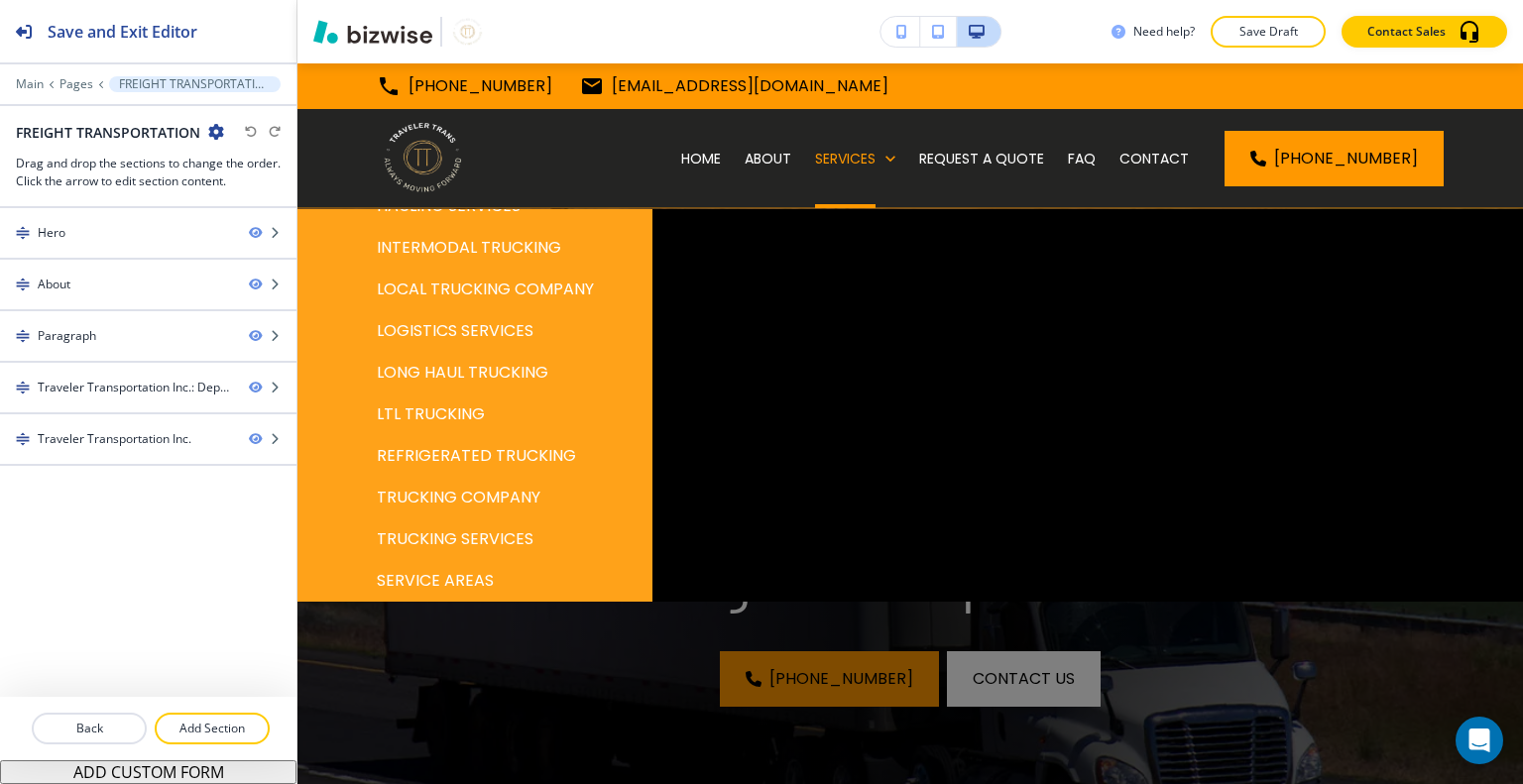 click on "TRUCKING SERVICES" at bounding box center [455, 539] 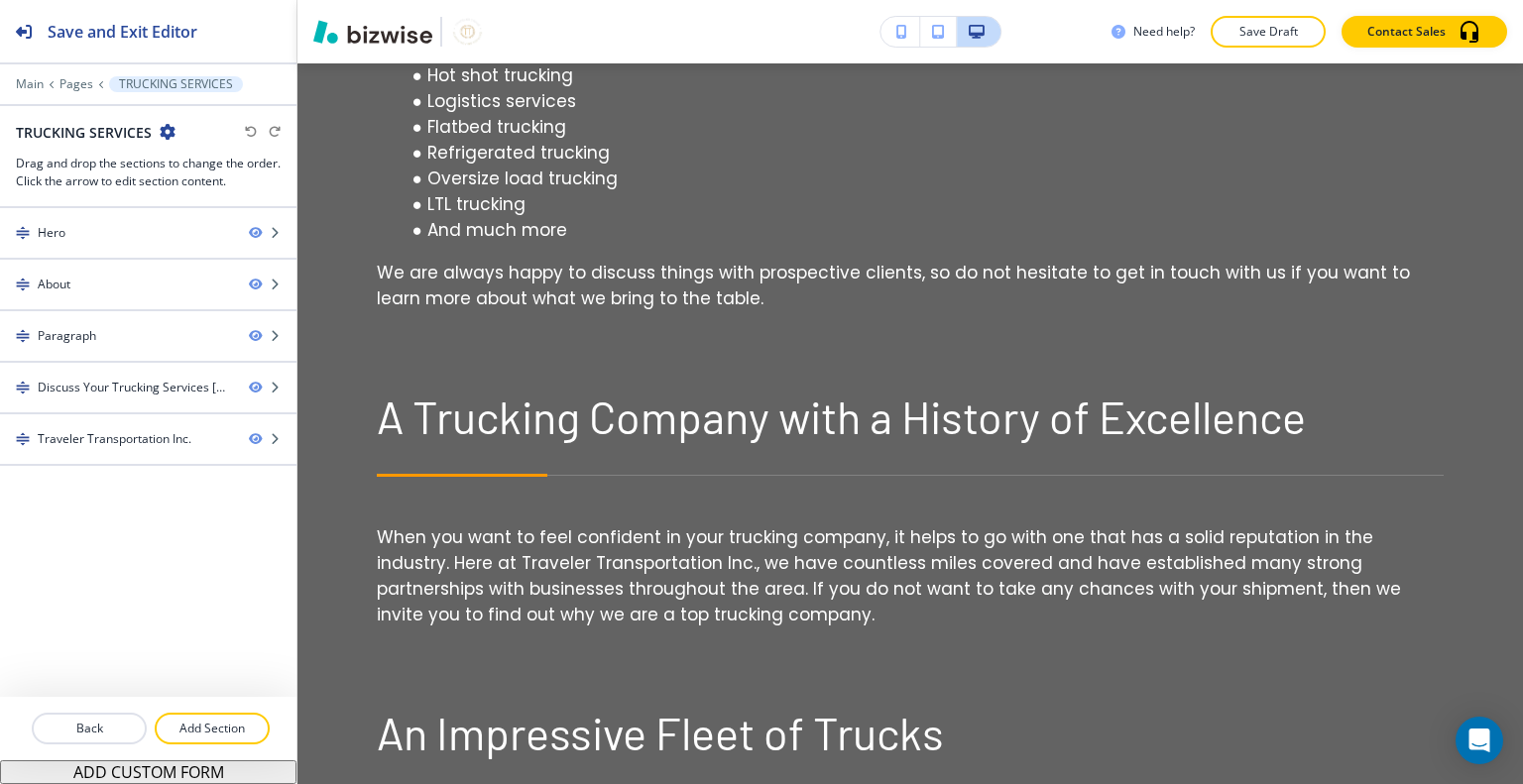 scroll, scrollTop: 0, scrollLeft: 0, axis: both 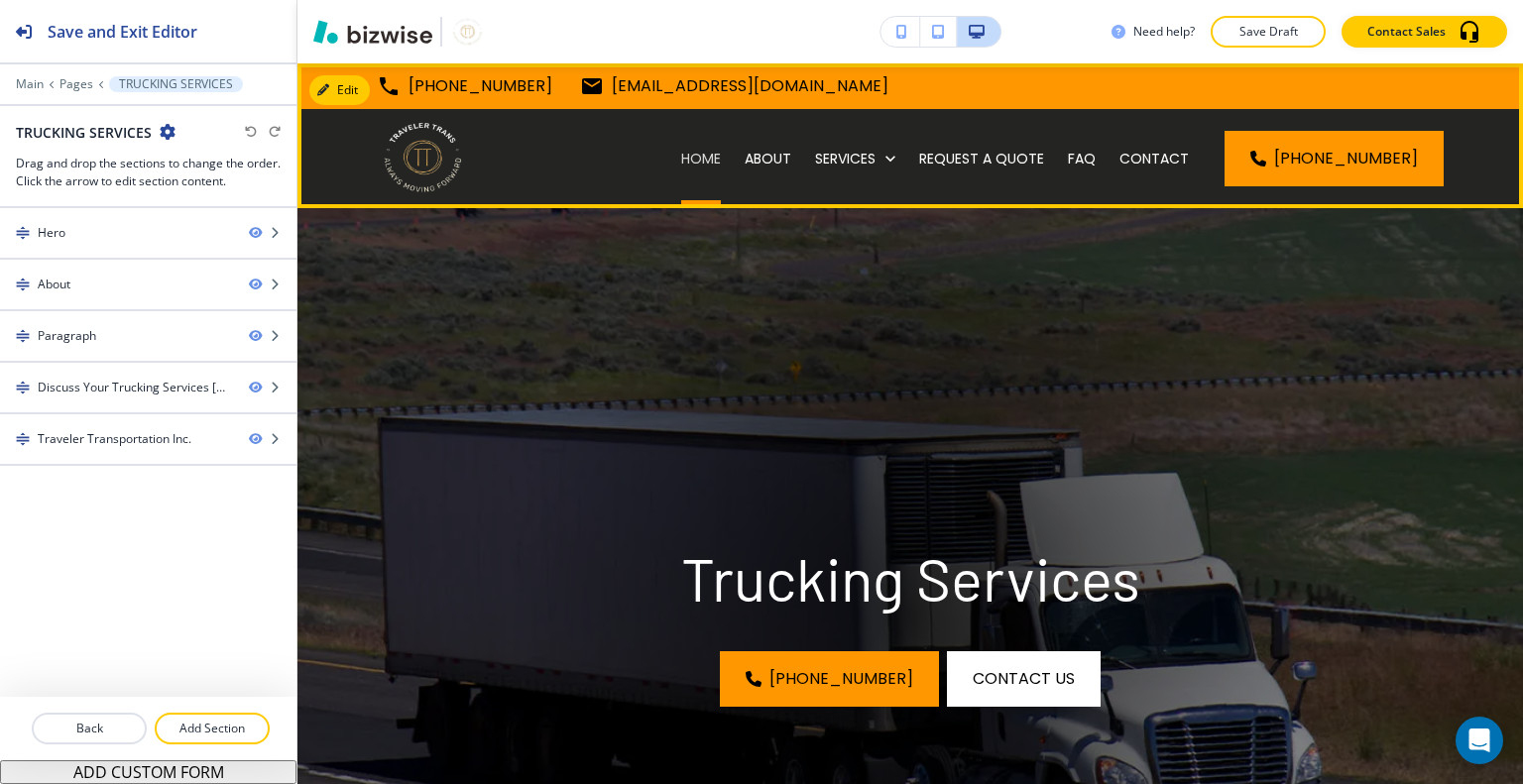 click on "HOME" at bounding box center (701, 159) 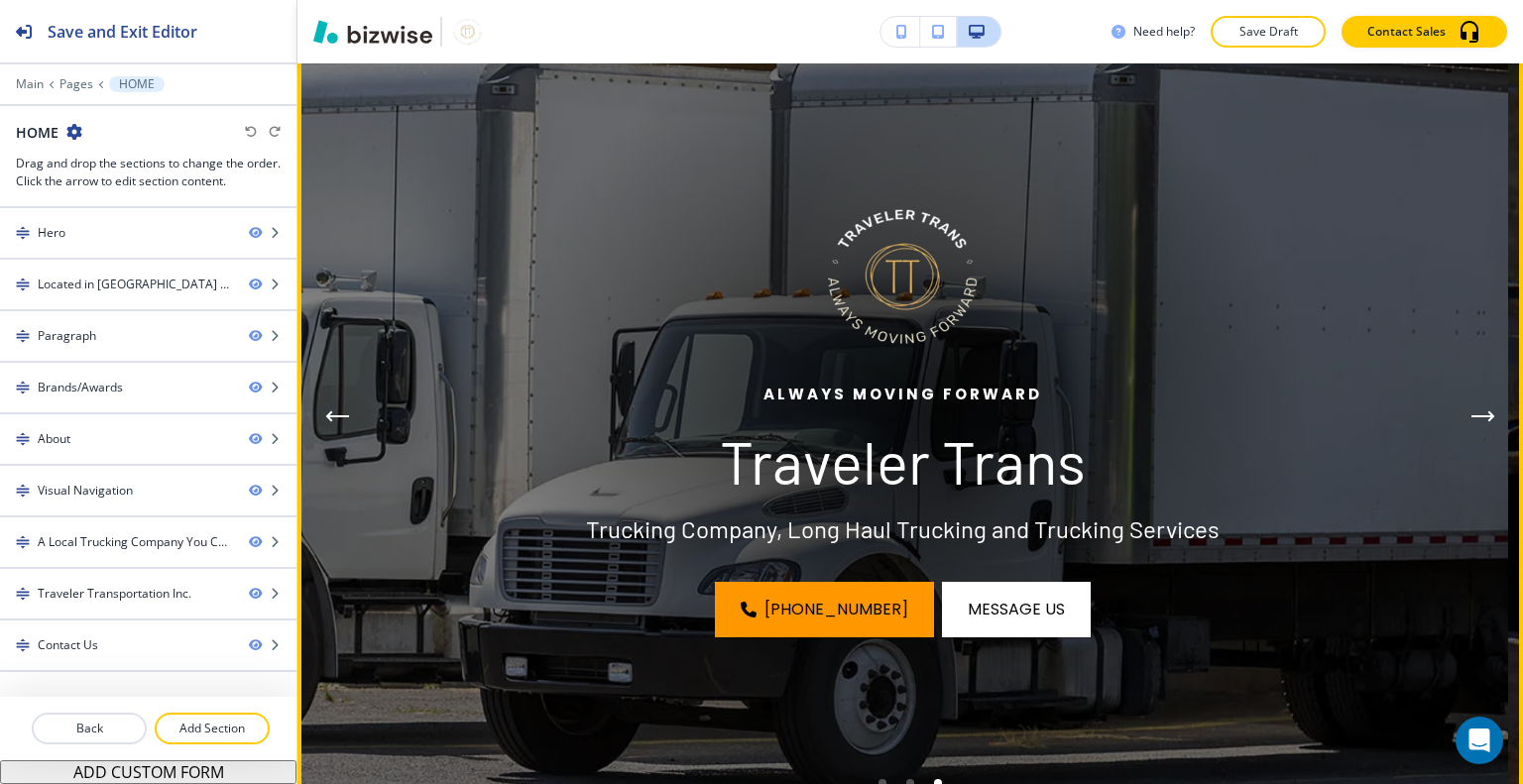 scroll, scrollTop: 297, scrollLeft: 0, axis: vertical 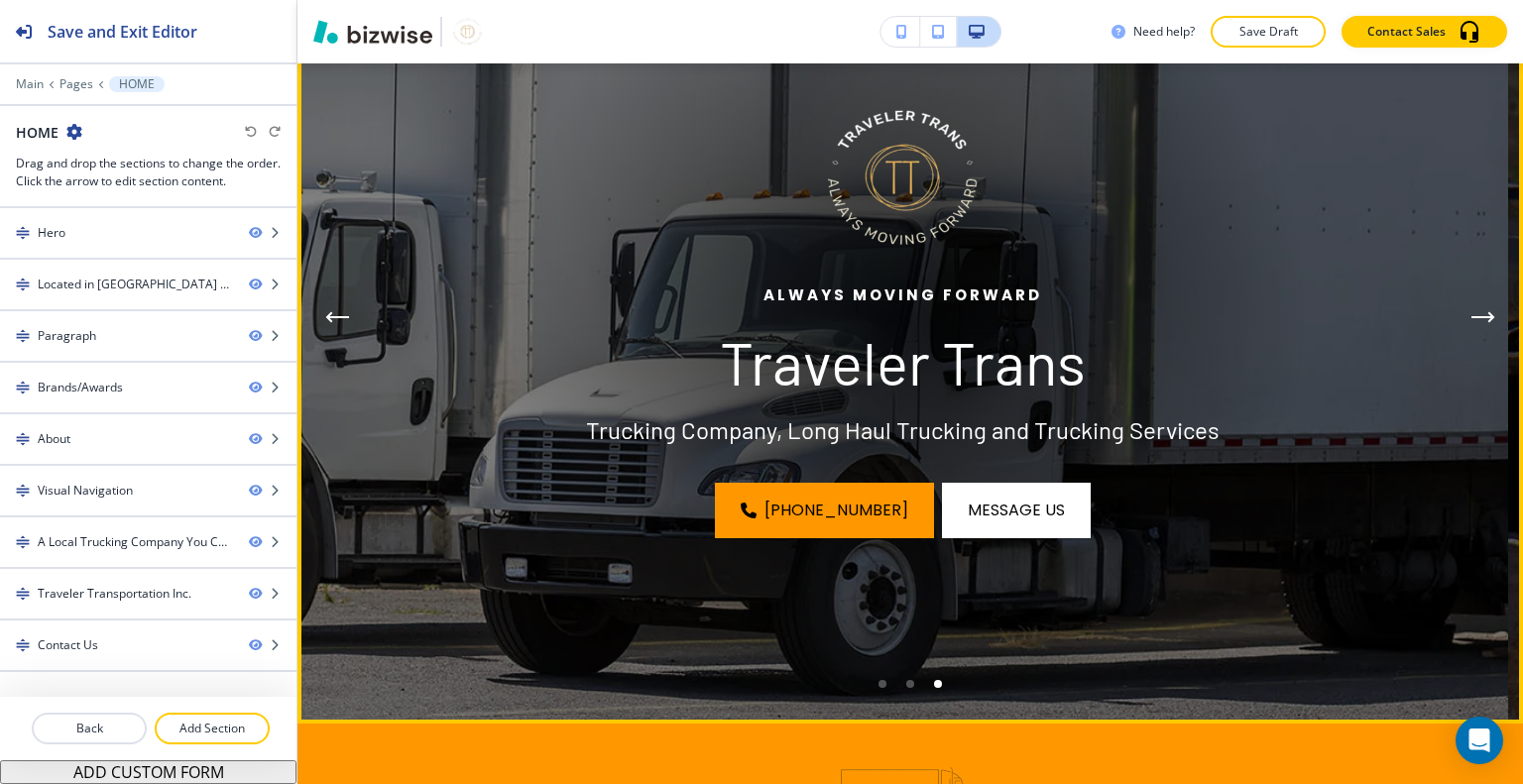 click at bounding box center (1483, 317) 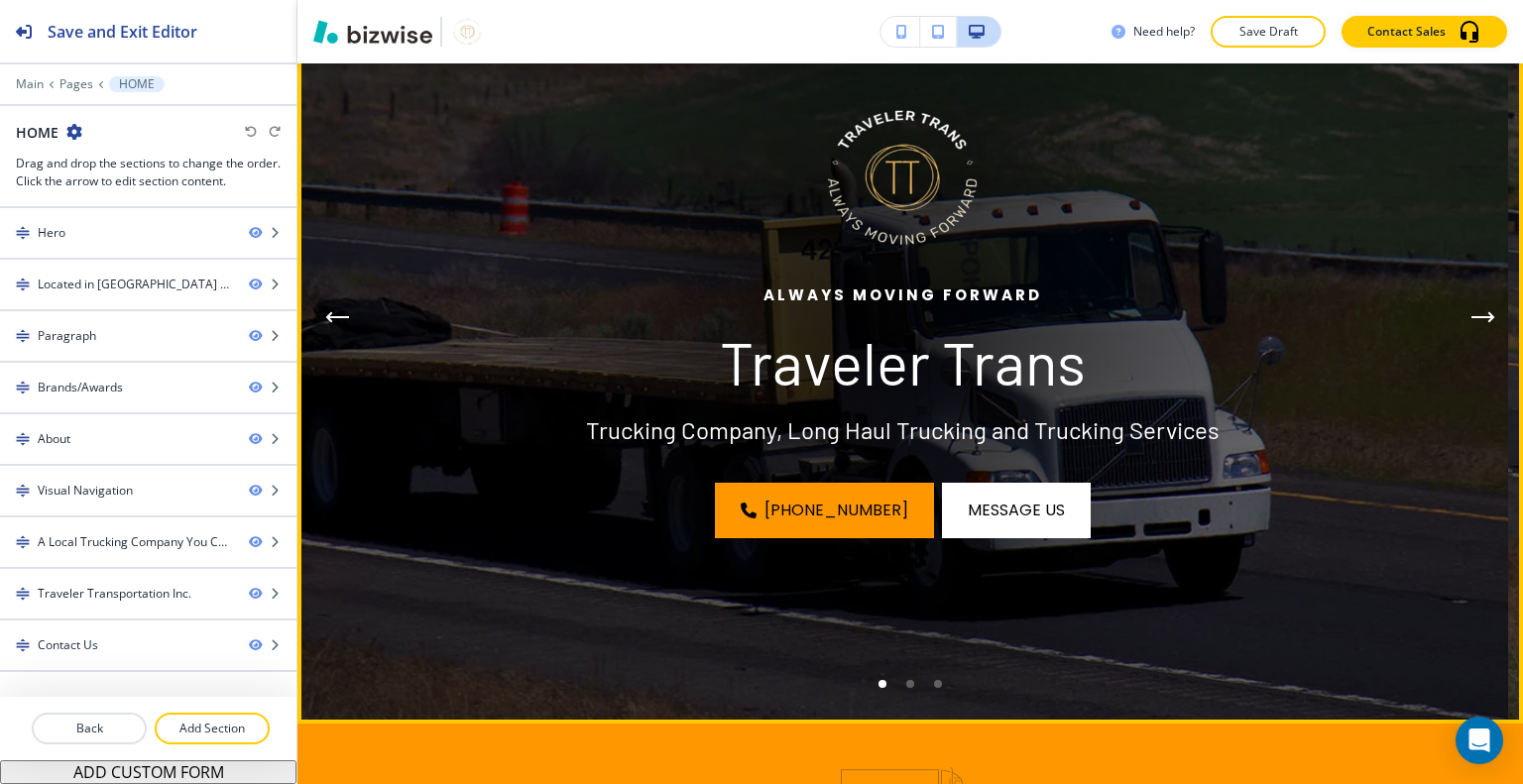 click at bounding box center [1483, 317] 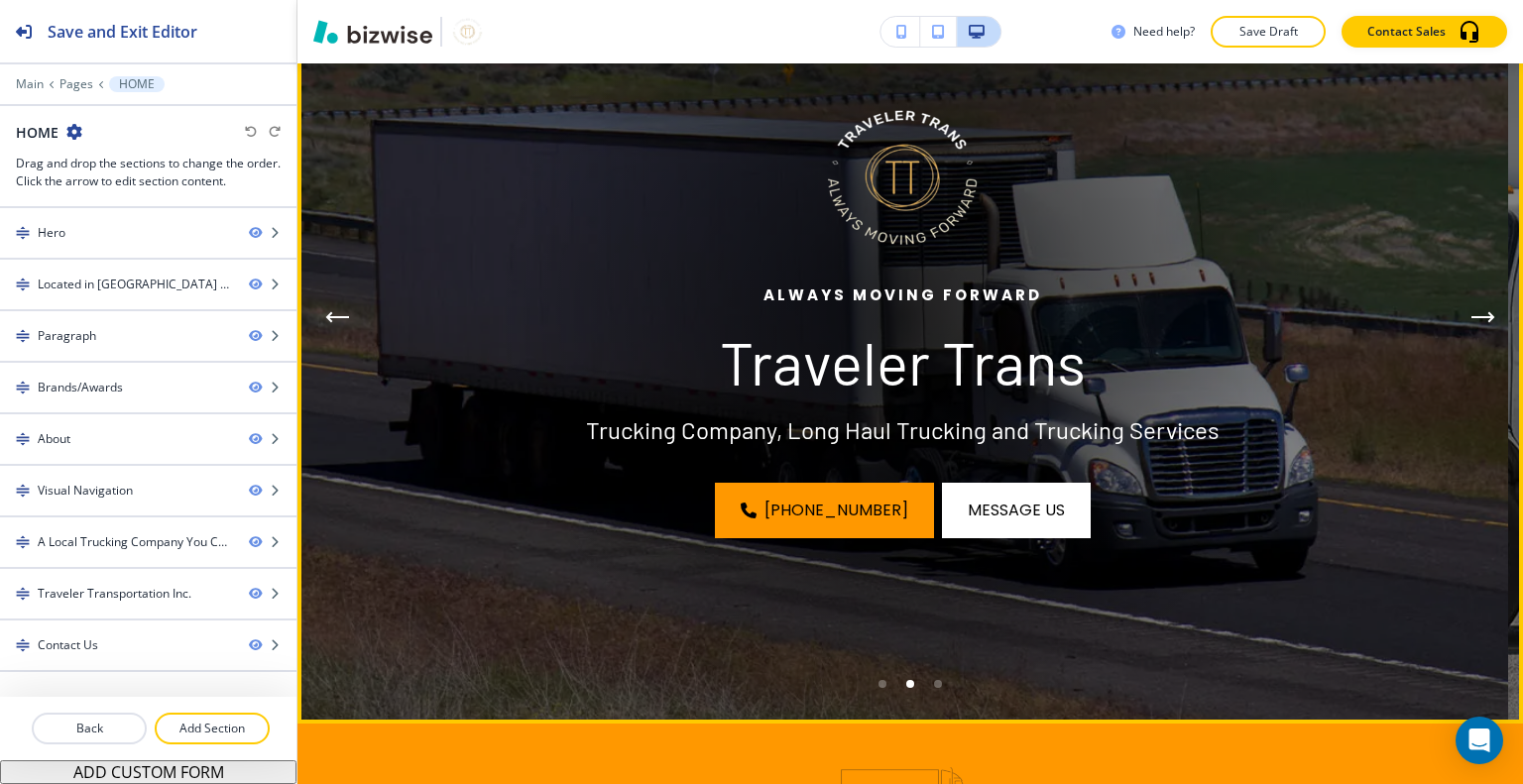 click 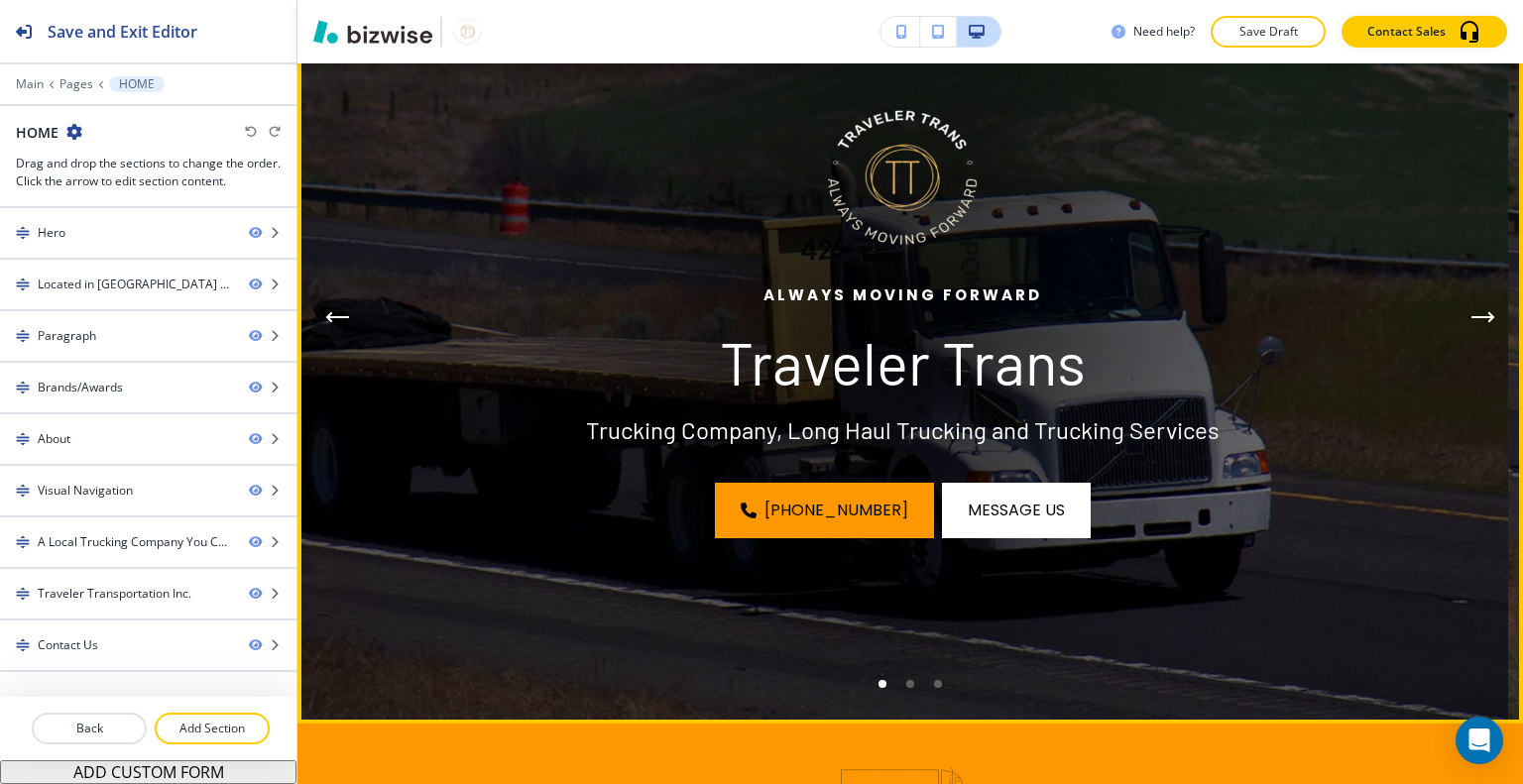 scroll, scrollTop: 0, scrollLeft: 0, axis: both 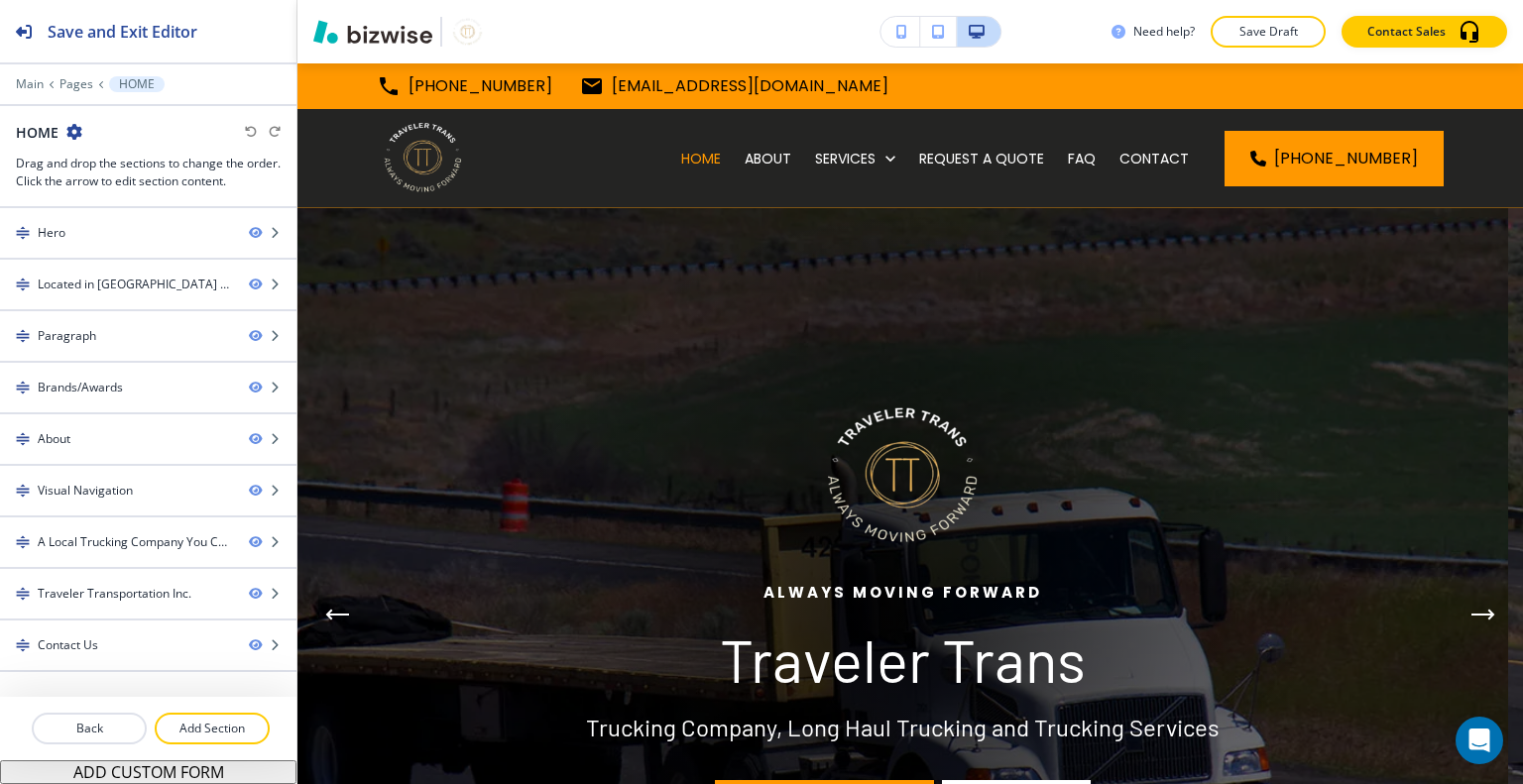 click on "Edit Always Moving Forward Traveler Trans Trucking Company, Long Haul Trucking and Trucking Services [PHONE_NUMBER] message us Always Moving Forward Traveler Trans Trucking Company, Long Haul Trucking and Trucking Services [PHONE_NUMBER] message us Always Moving Forward Traveler Trans Trucking Company, Long Haul Trucking and Trucking Services [PHONE_NUMBER] message us Always Moving Forward Traveler Trans Trucking Company, Long Haul Trucking and Trucking Services [PHONE_NUMBER] message us Always Moving Forward Traveler Trans Trucking Company, Long Haul Trucking and Trucking Services [PHONE_NUMBER] message us" at bounding box center [910, 615] 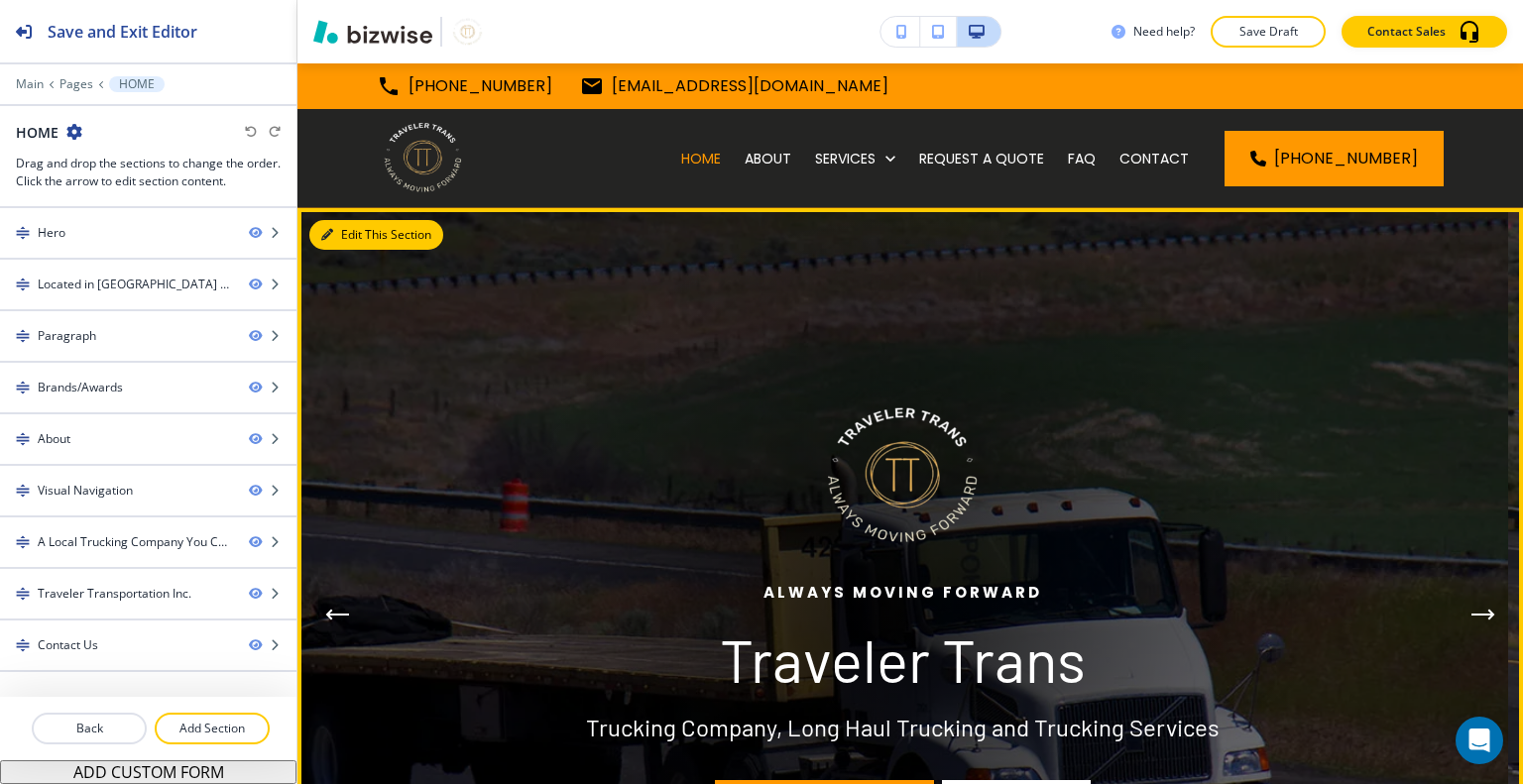 click at bounding box center (327, 235) 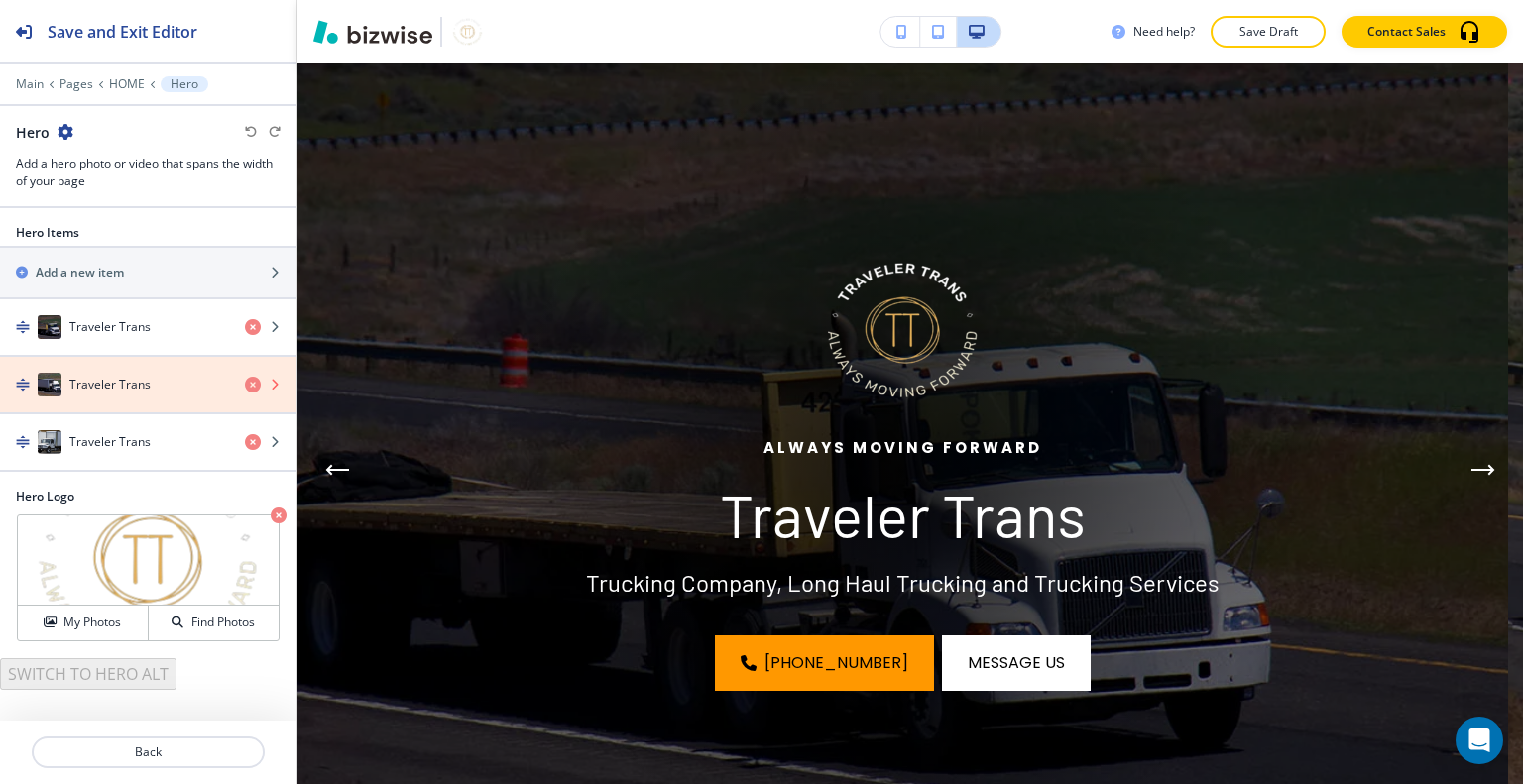 click at bounding box center [253, 385] 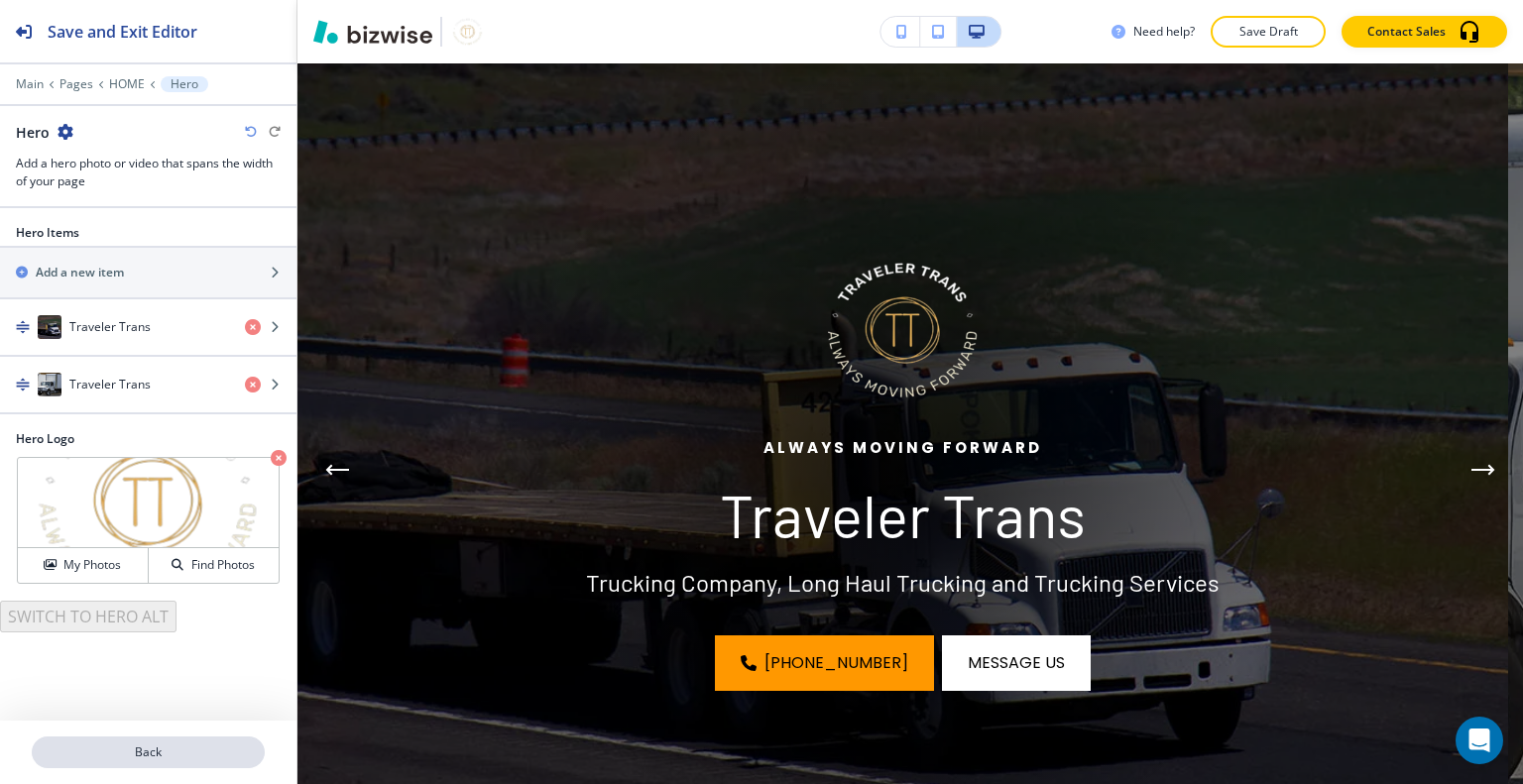 click on "Back" at bounding box center (148, 752) 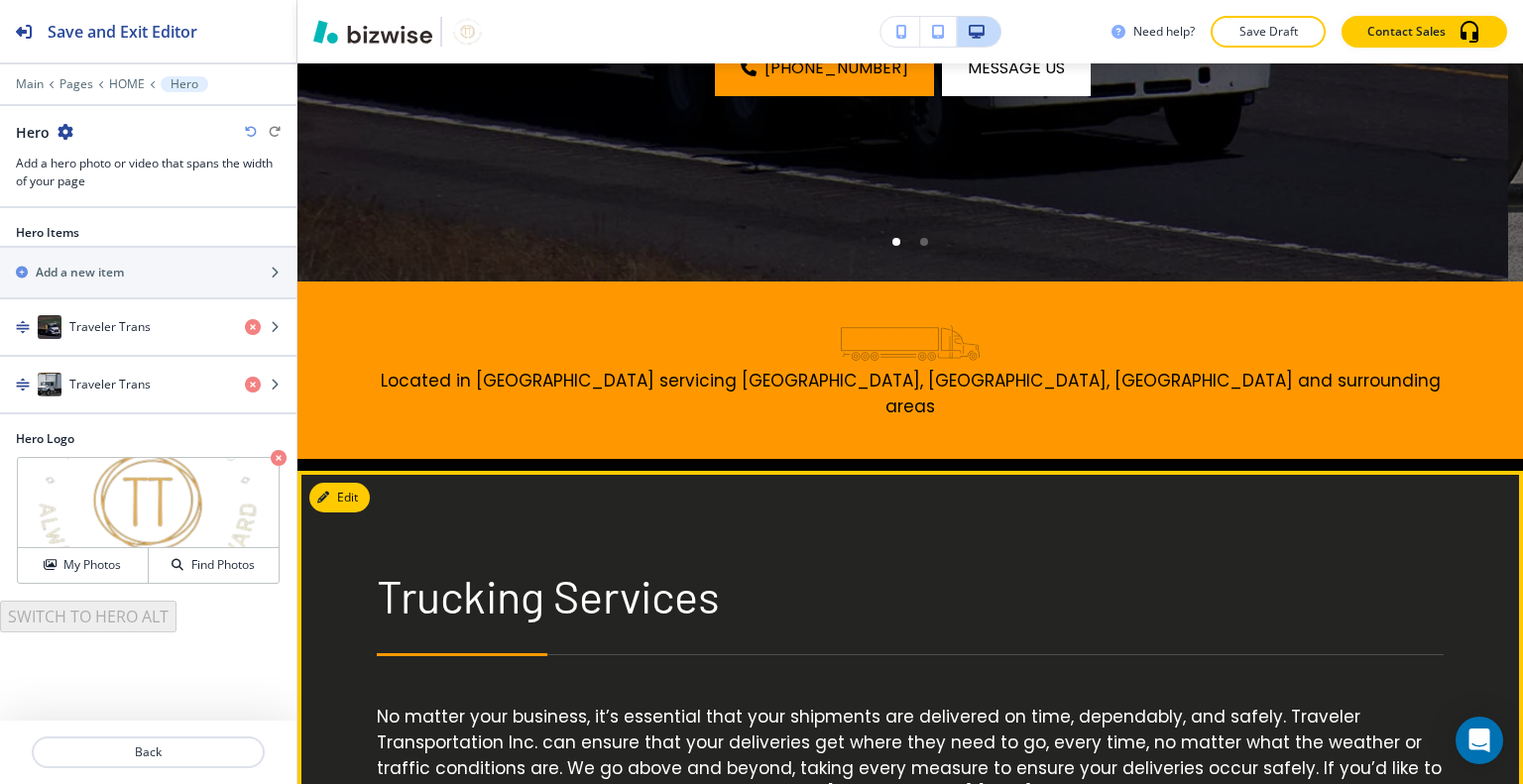 scroll, scrollTop: 1136, scrollLeft: 0, axis: vertical 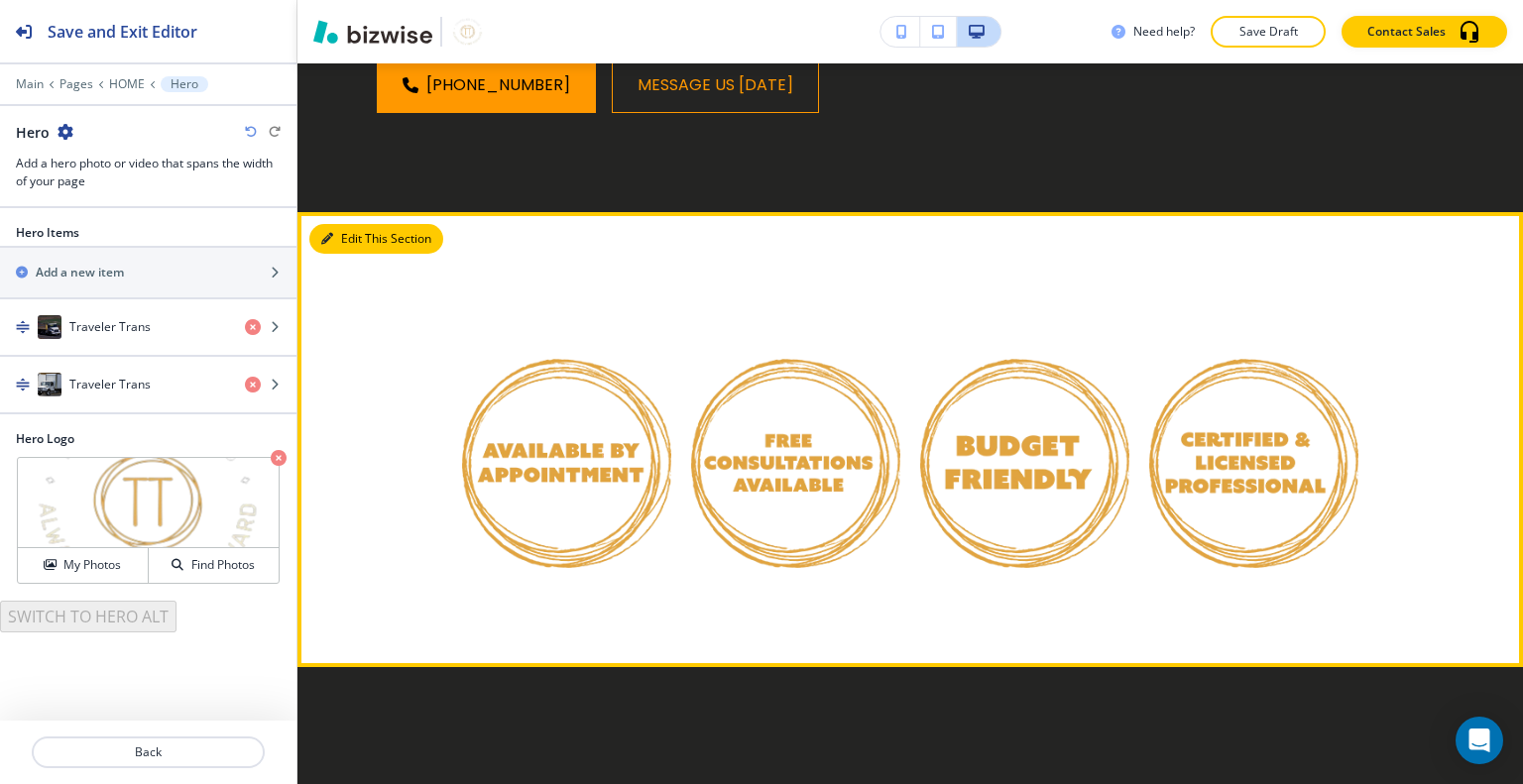 click on "Edit This Section" at bounding box center [376, 239] 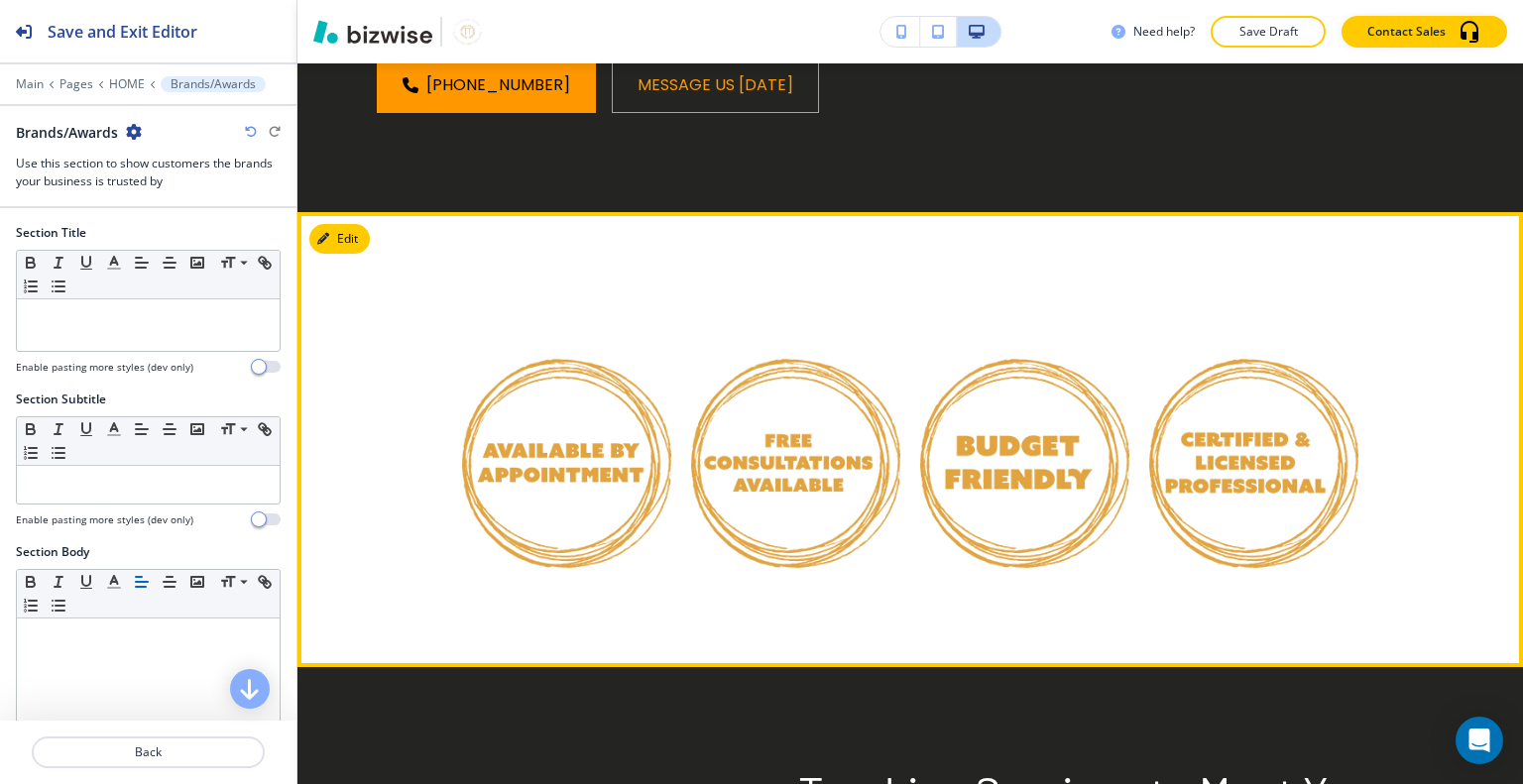 scroll, scrollTop: 1655, scrollLeft: 0, axis: vertical 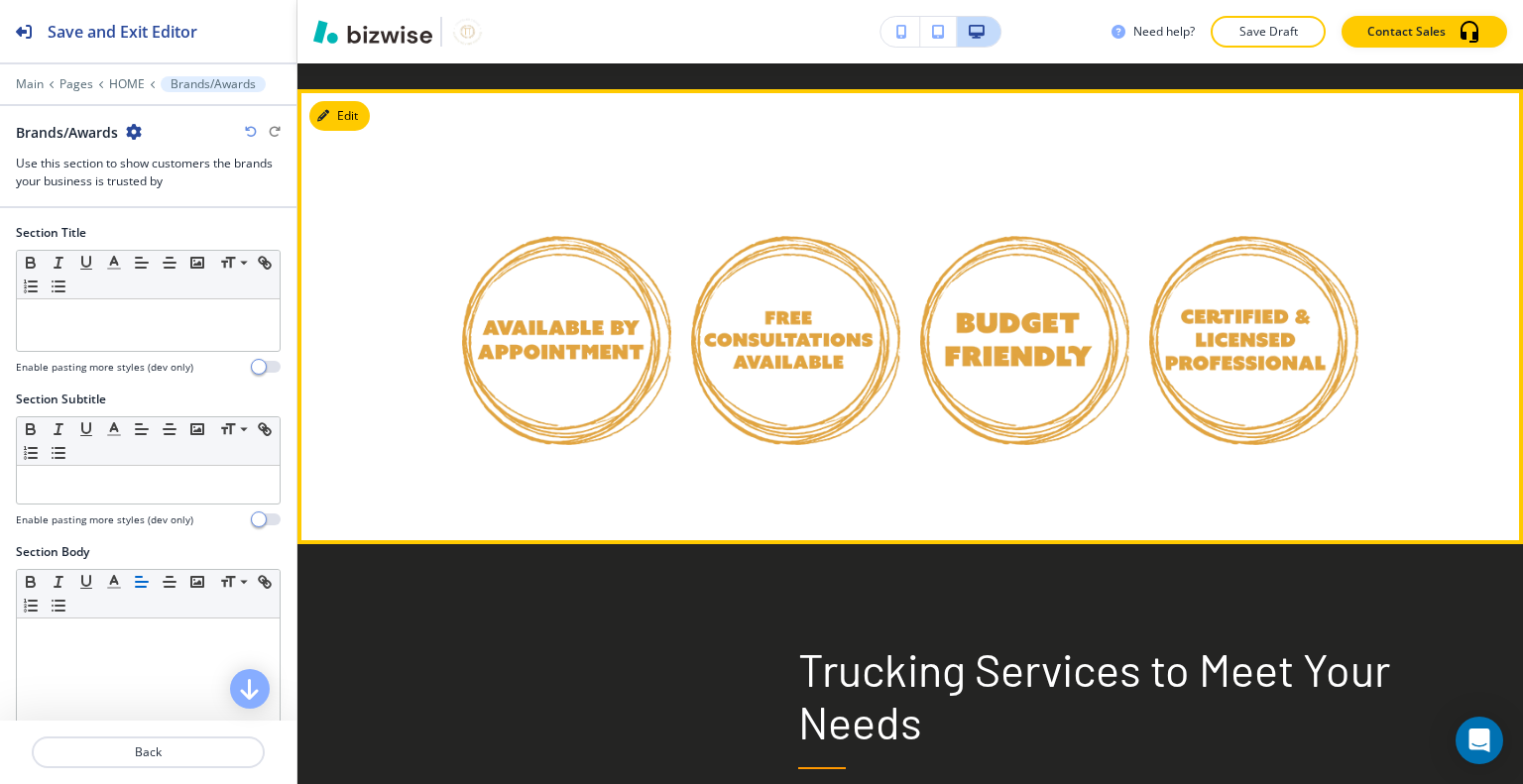 click at bounding box center [884, 292] 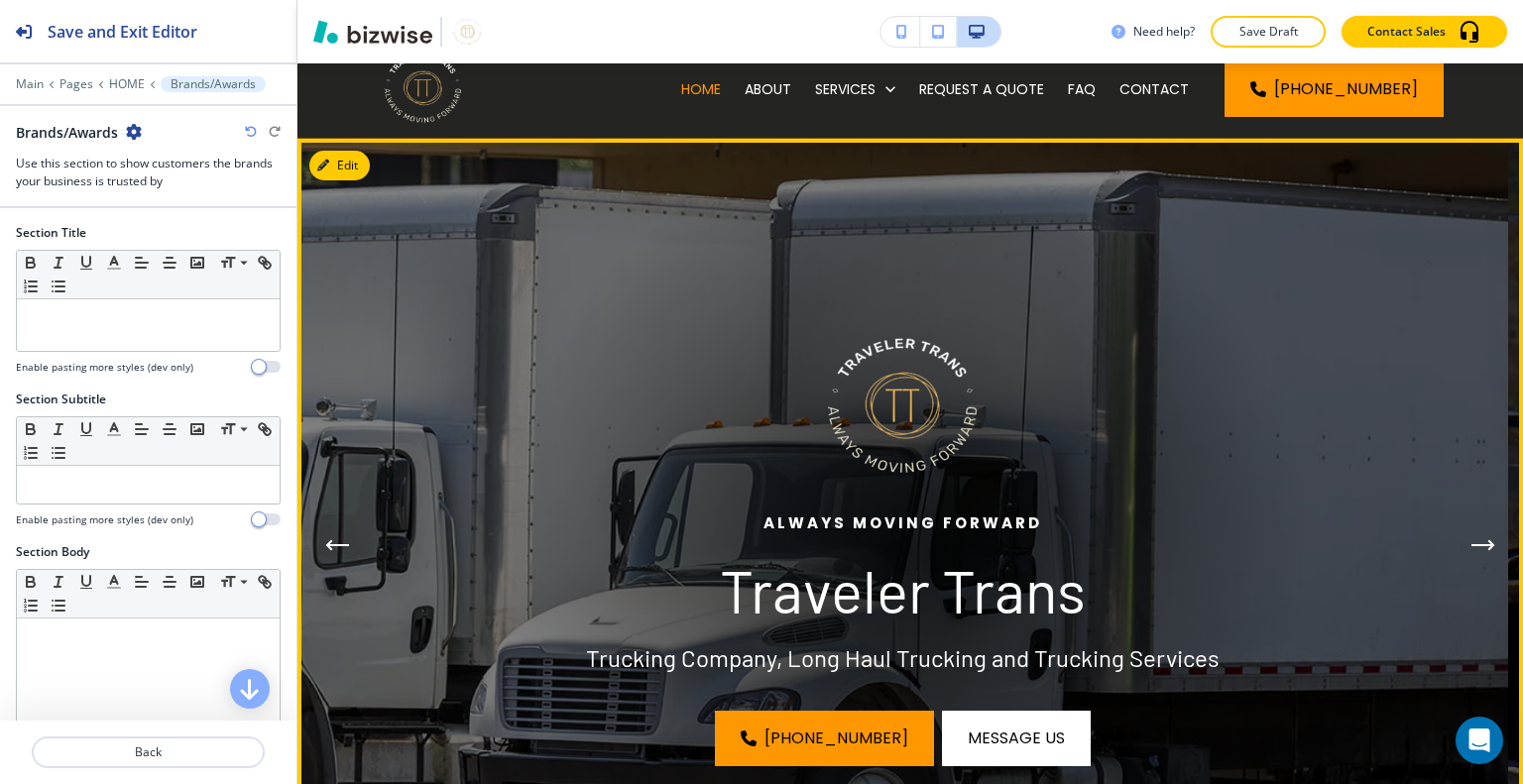 scroll, scrollTop: 367, scrollLeft: 0, axis: vertical 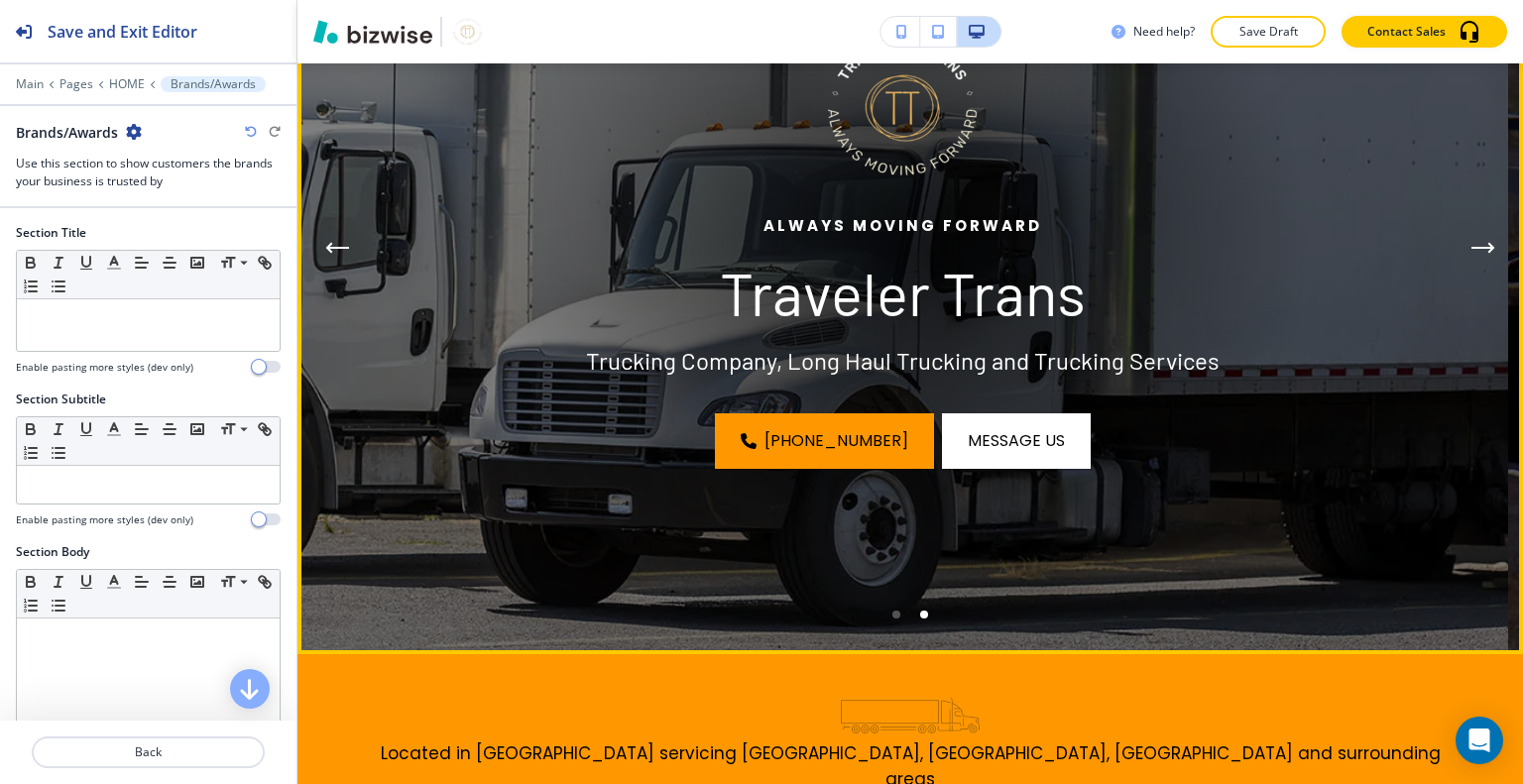 click 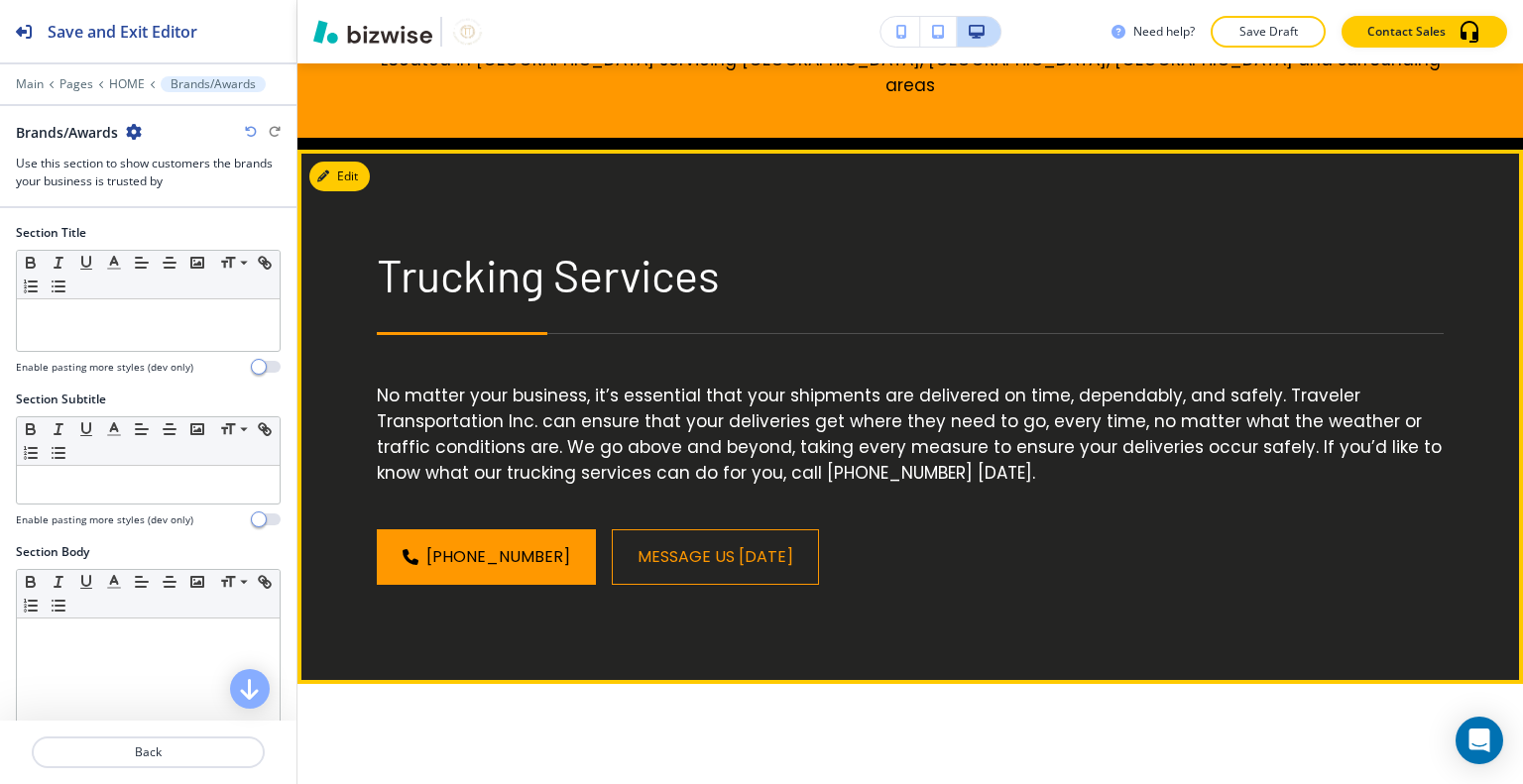 scroll, scrollTop: 1457, scrollLeft: 0, axis: vertical 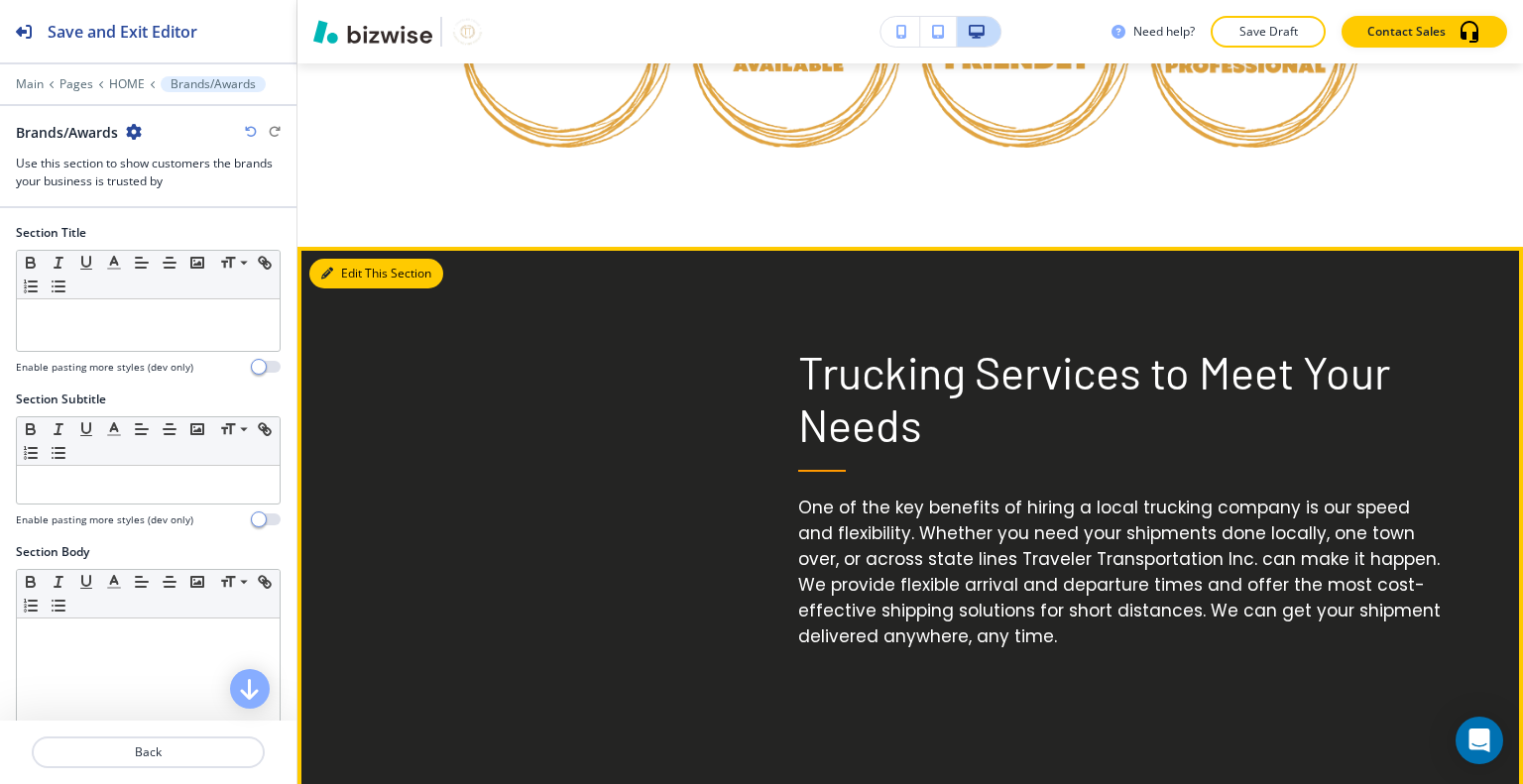 click on "Edit This Section" at bounding box center [376, 274] 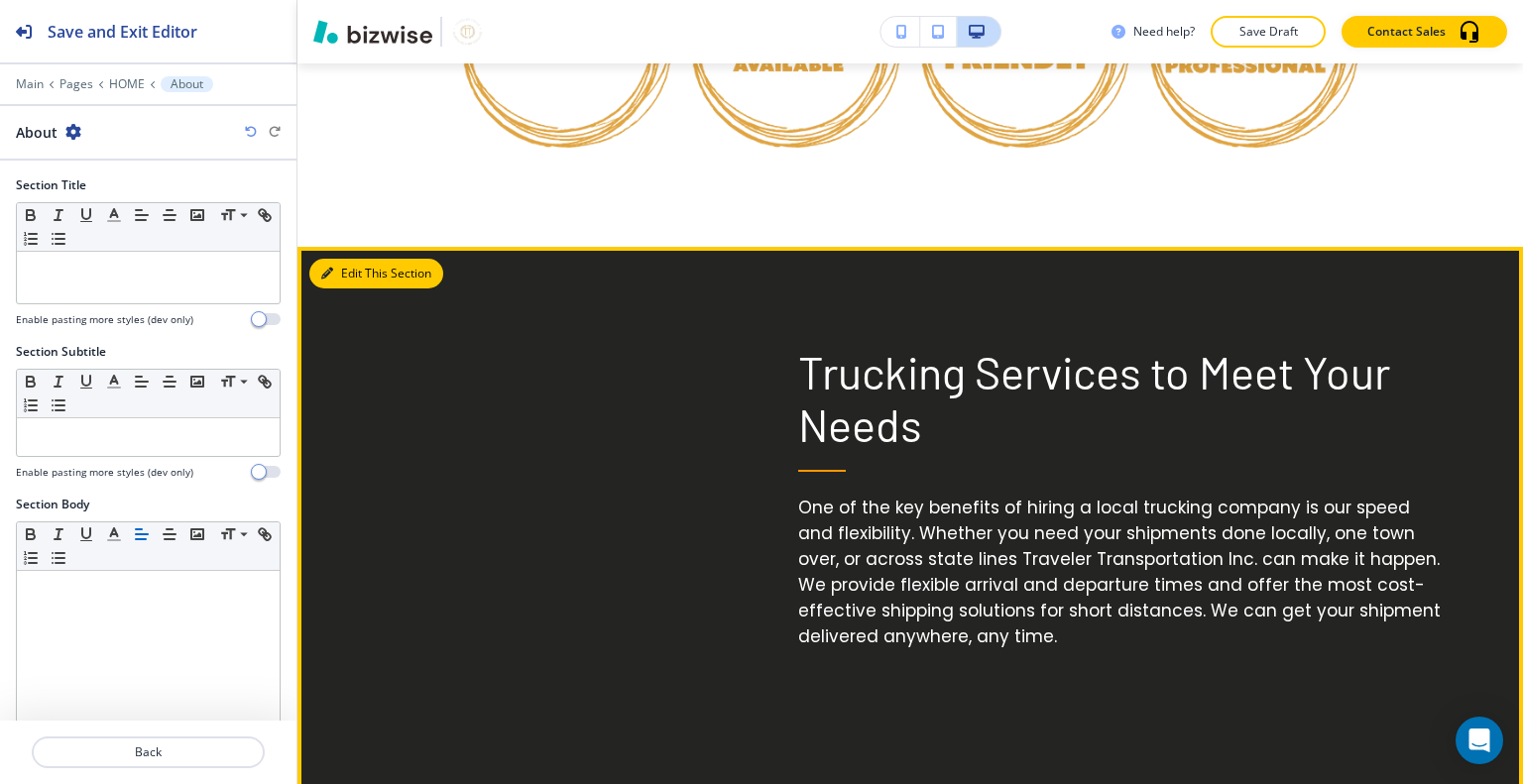 scroll, scrollTop: 2107, scrollLeft: 0, axis: vertical 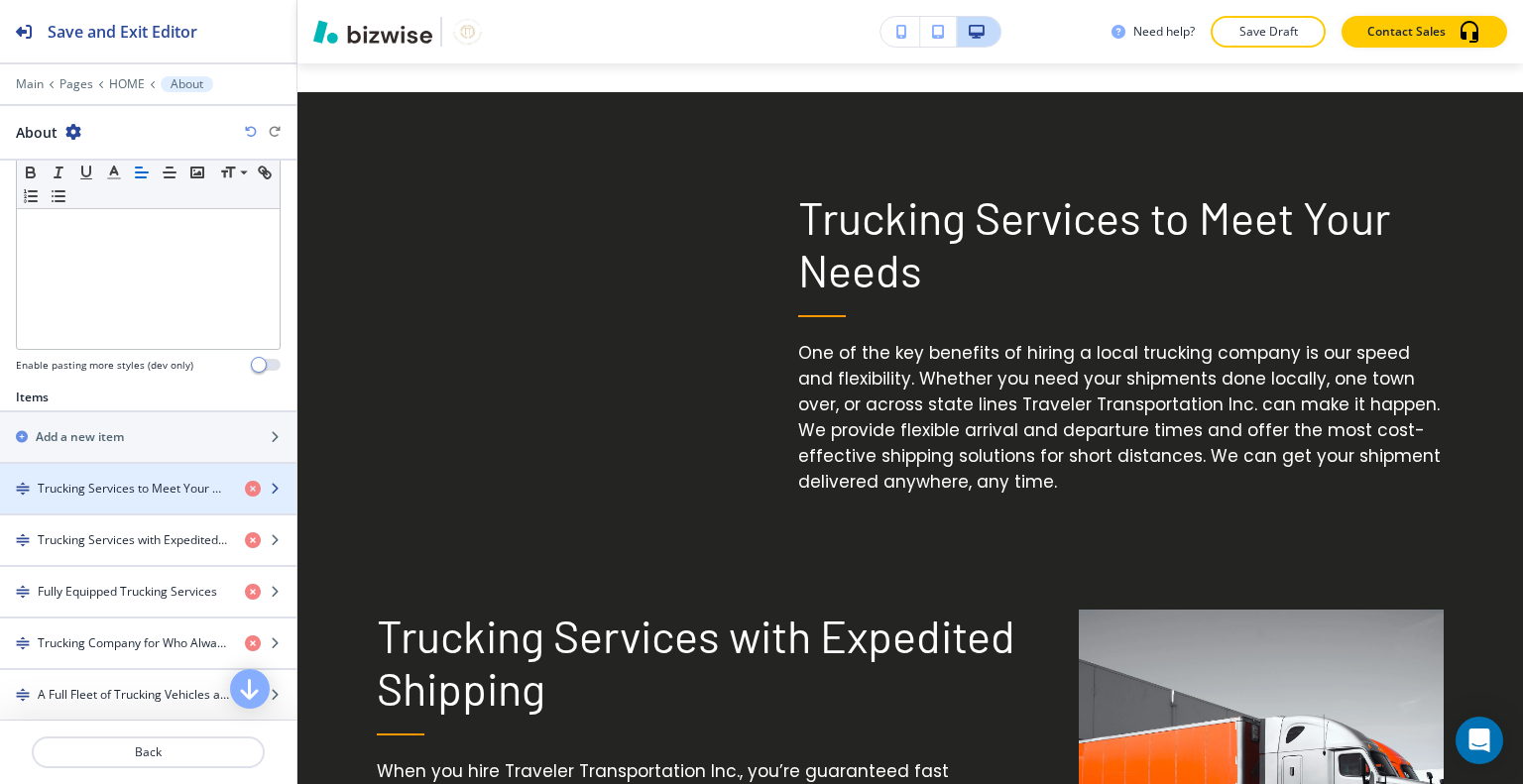 click on "Trucking Services to Meet Your Needs" at bounding box center [133, 489] 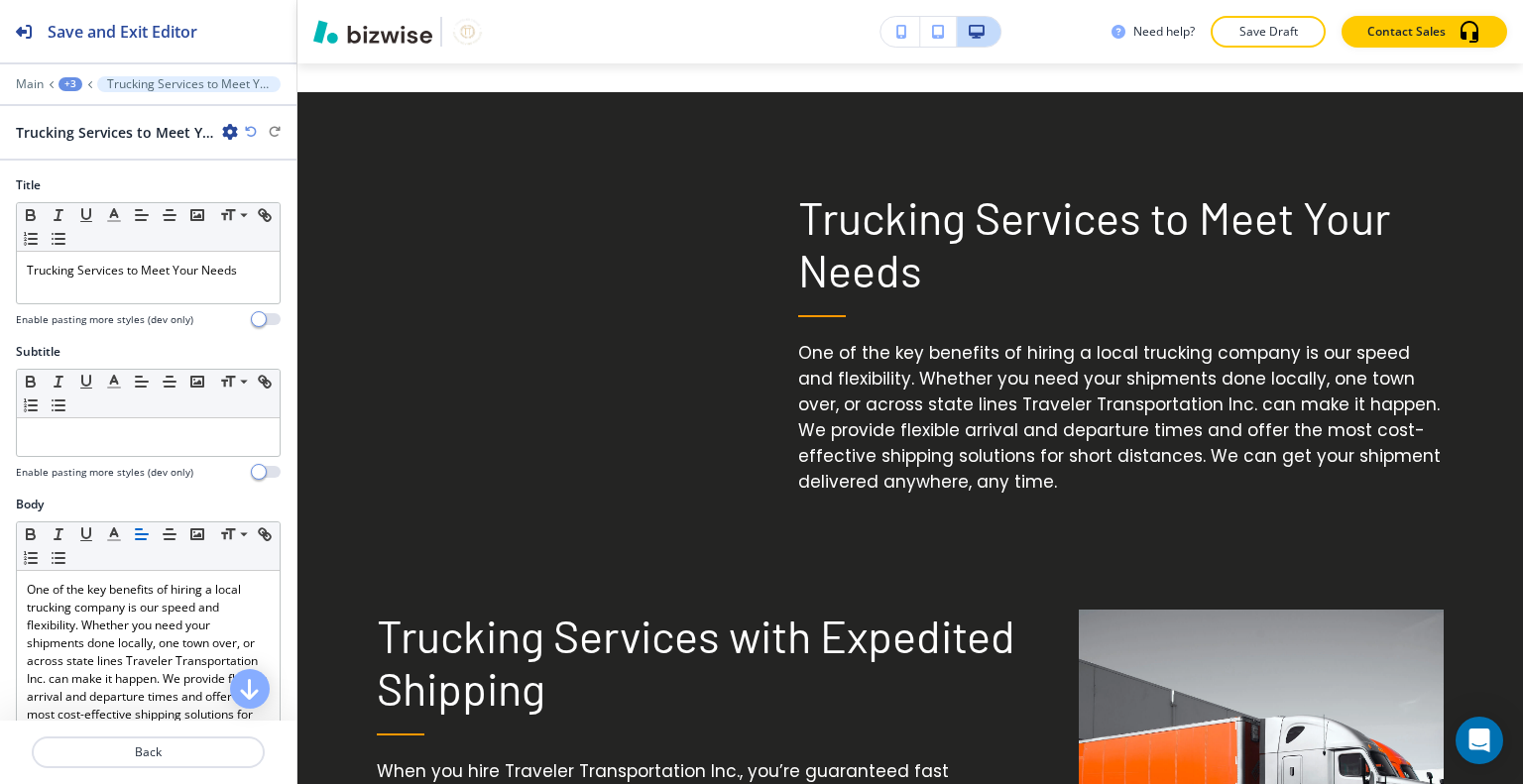 scroll, scrollTop: 563, scrollLeft: 0, axis: vertical 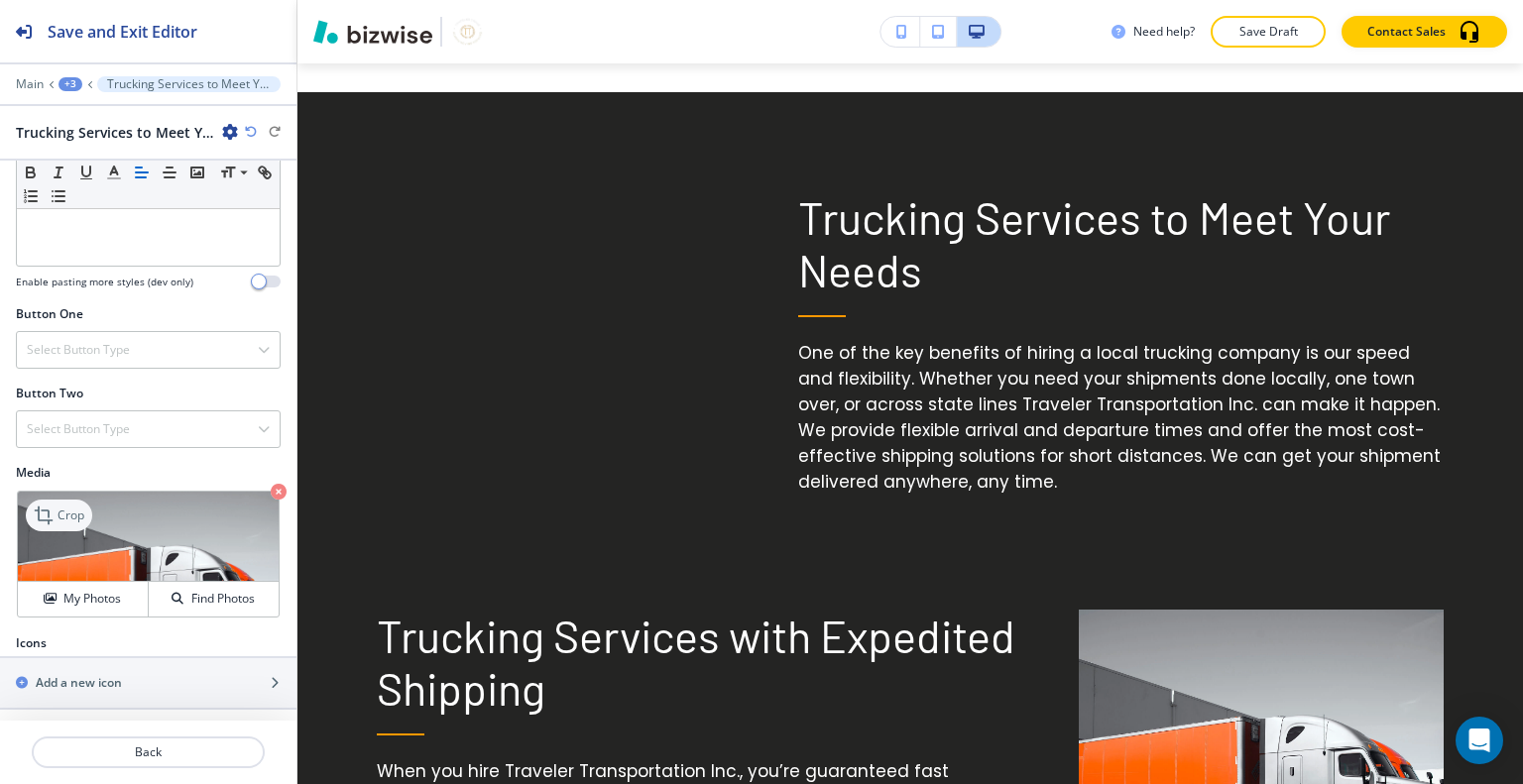 click on "Crop" at bounding box center (59, 515) 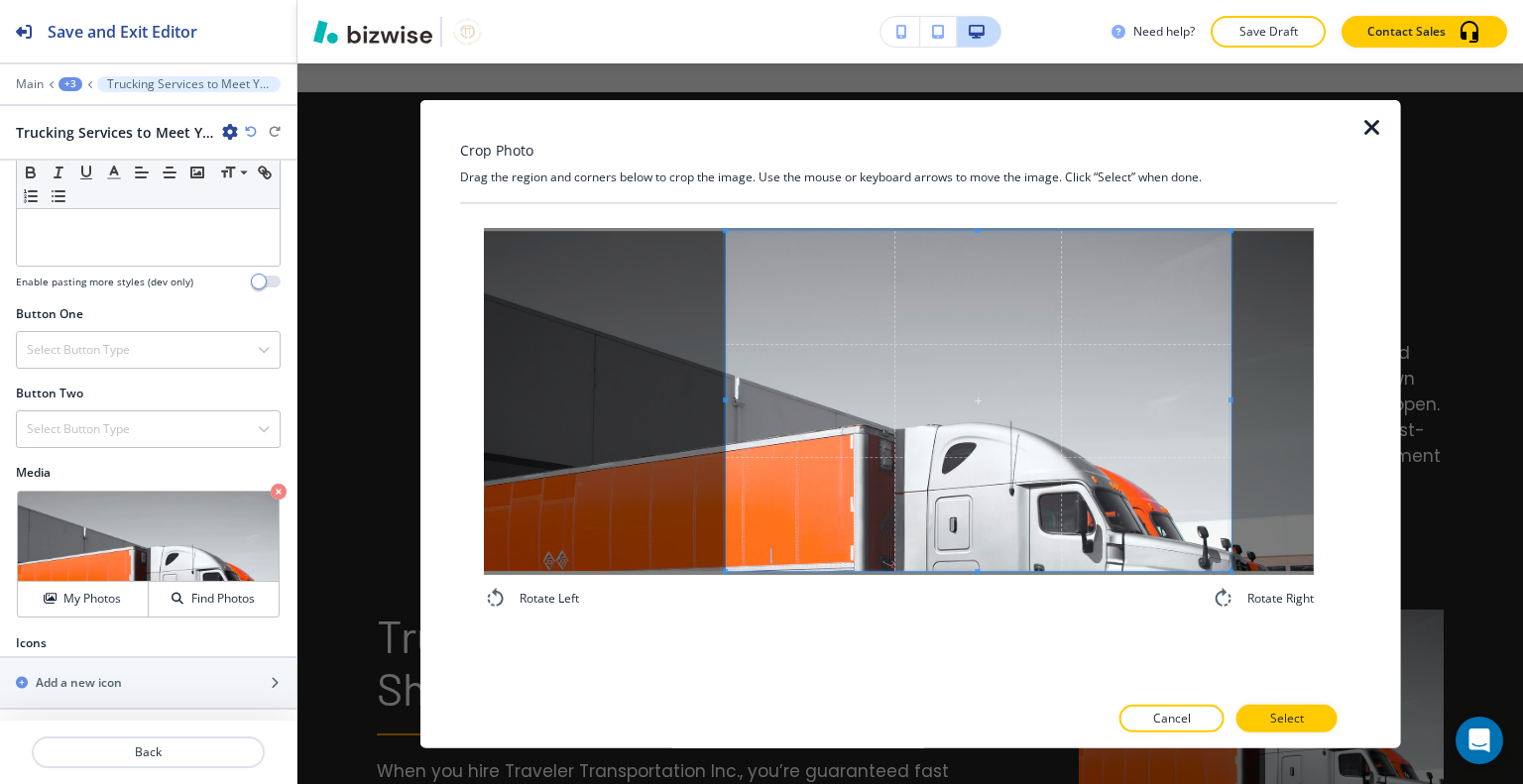 click at bounding box center [978, 401] 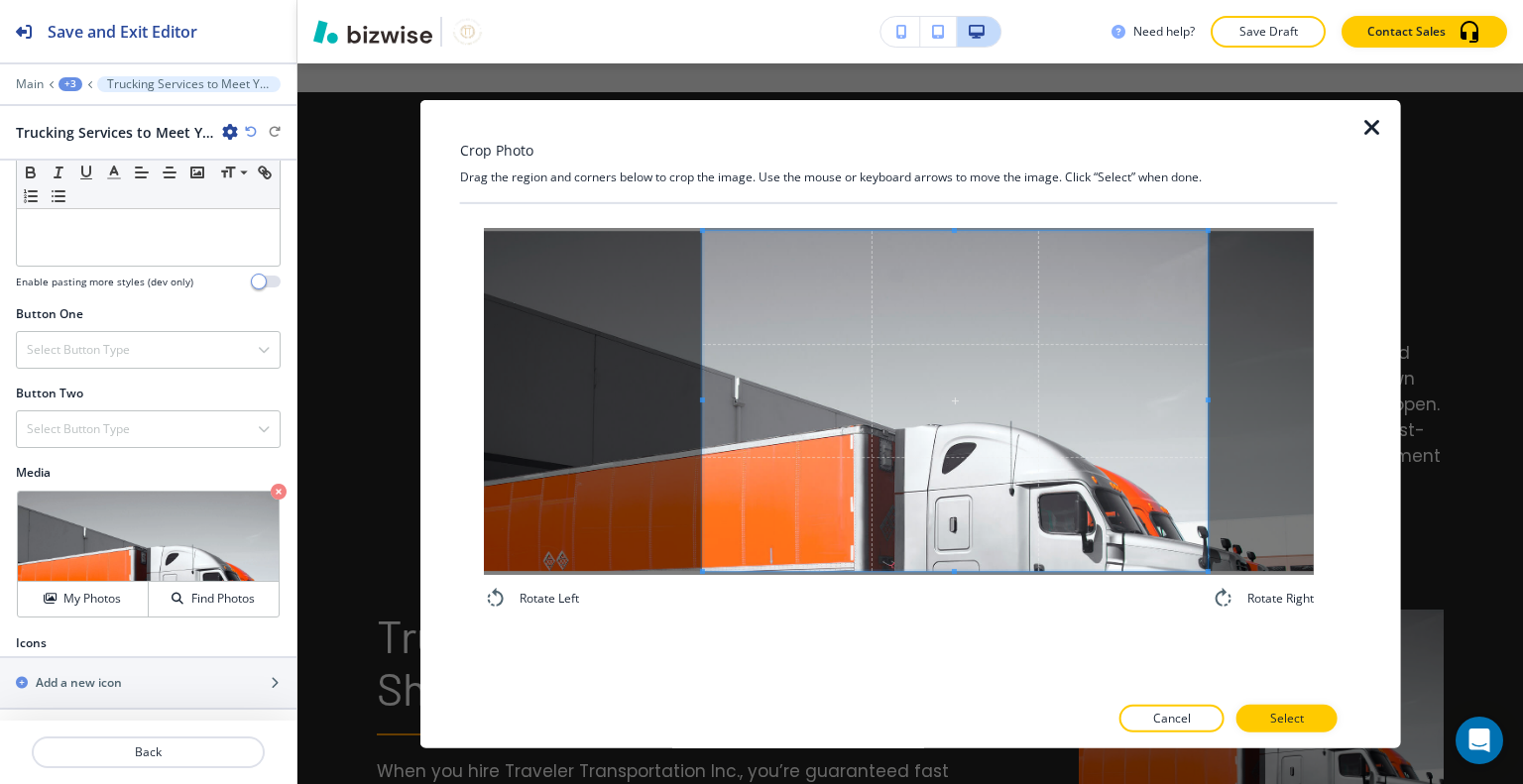 click at bounding box center [955, 401] 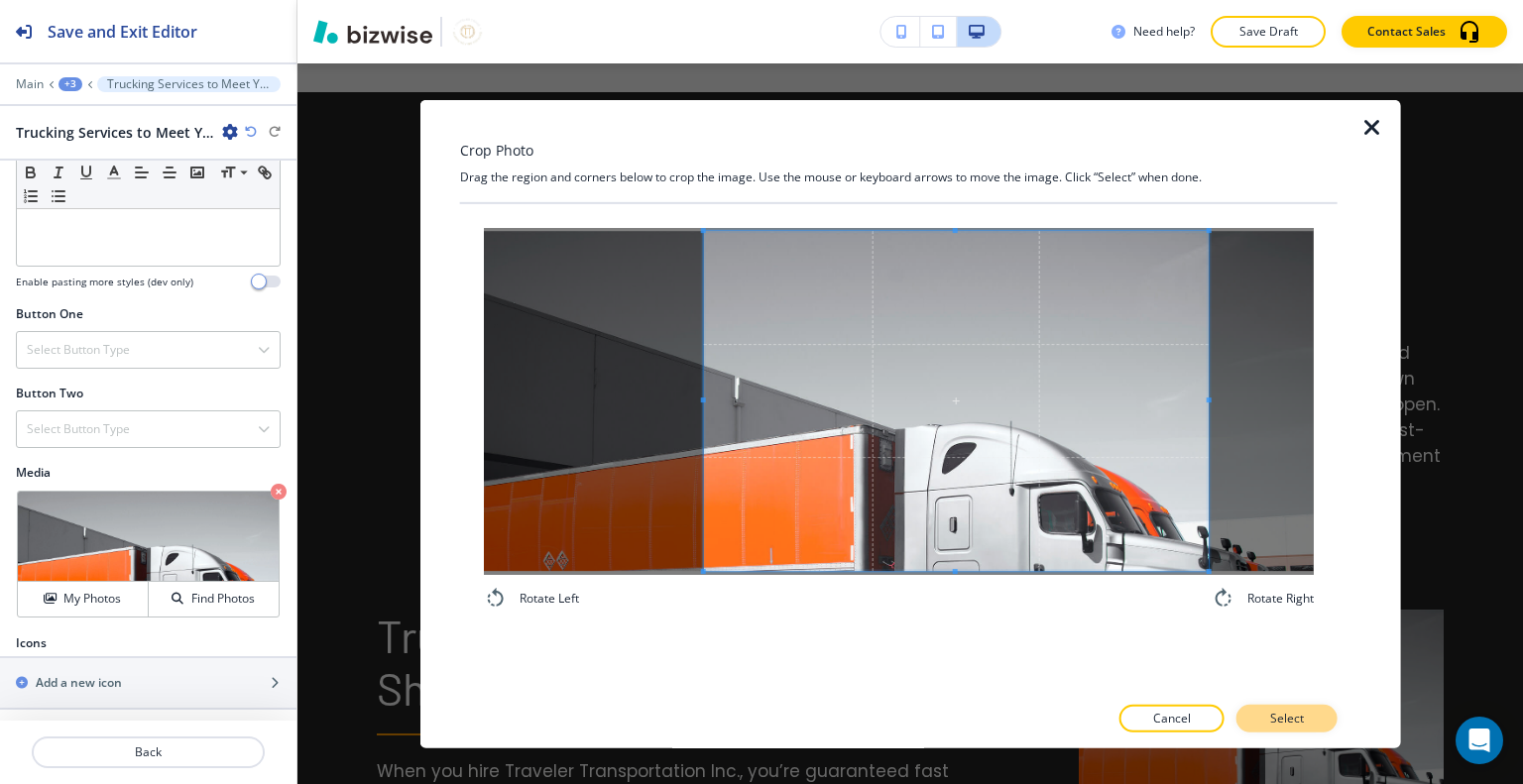 click on "Select" at bounding box center (1287, 719) 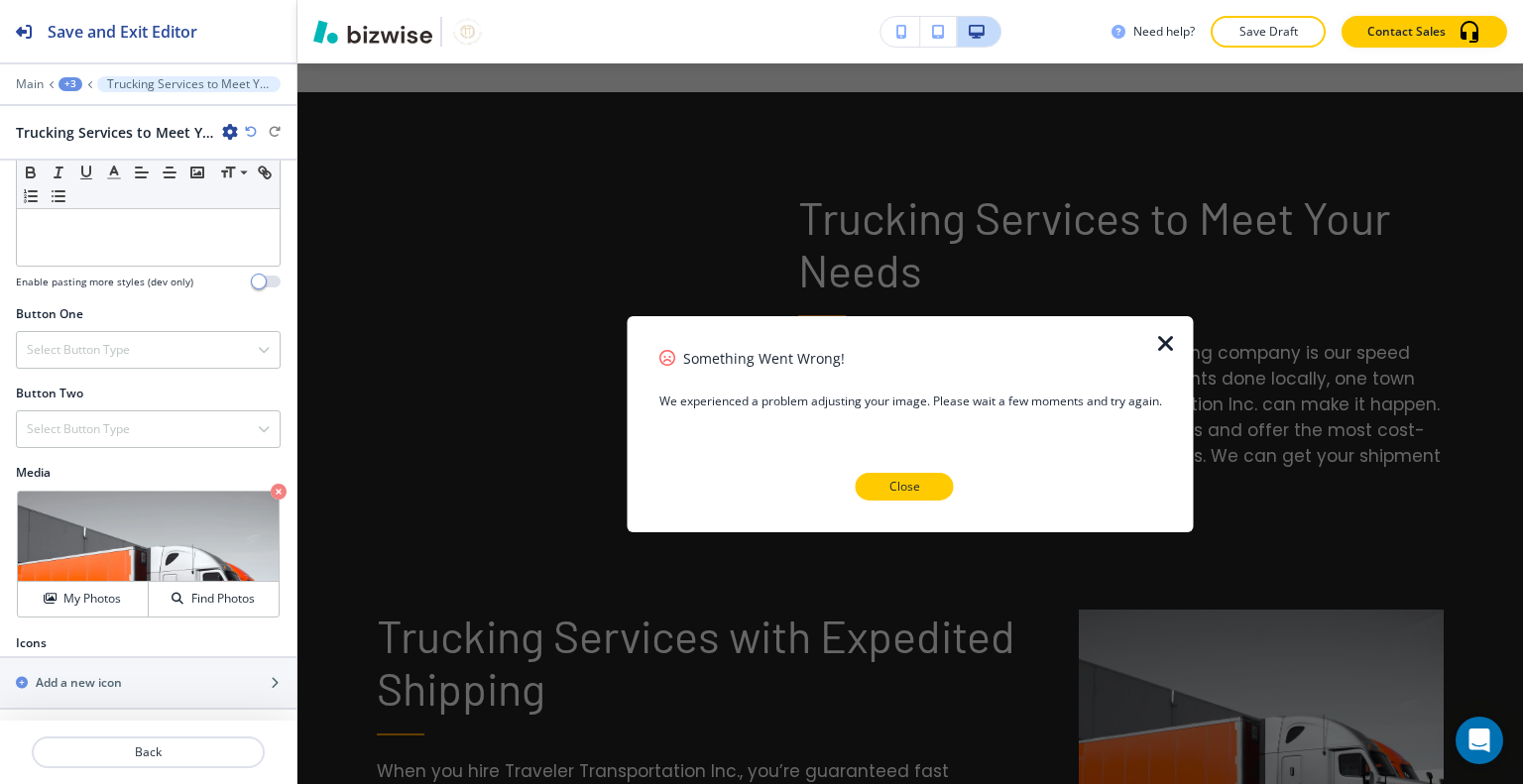 click on "Close" at bounding box center [904, 487] 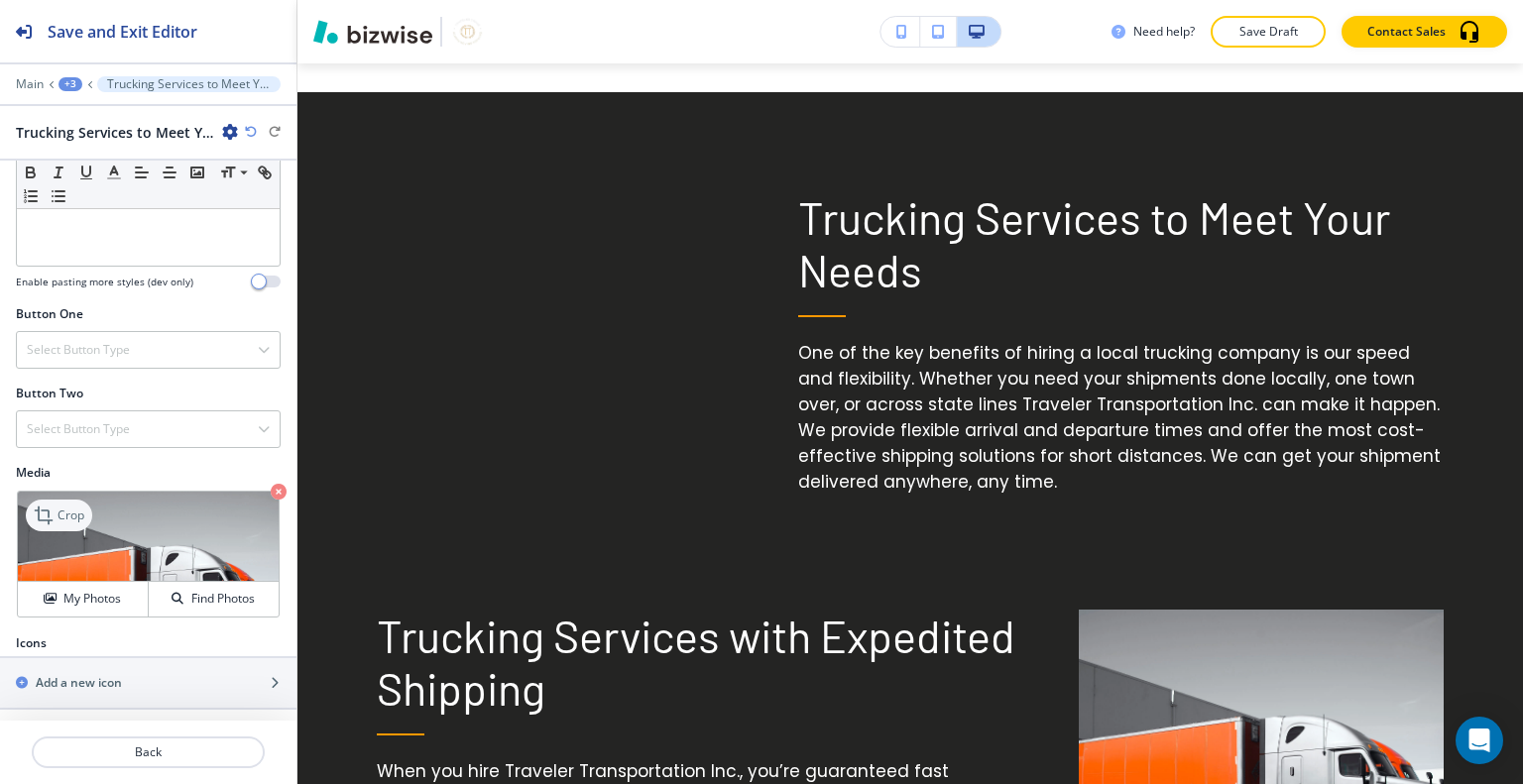 click on "Crop" at bounding box center (70, 515) 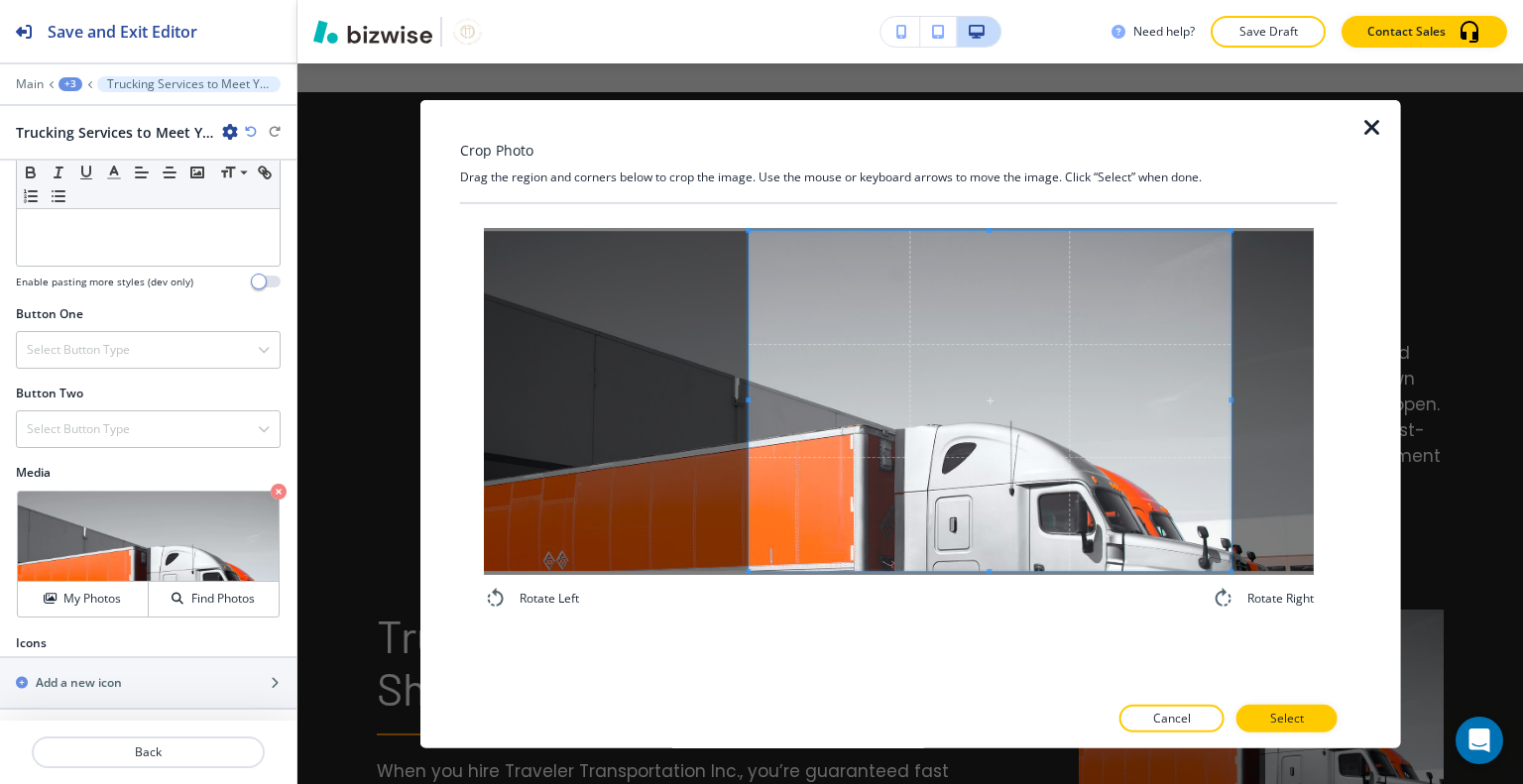 click at bounding box center (990, 401) 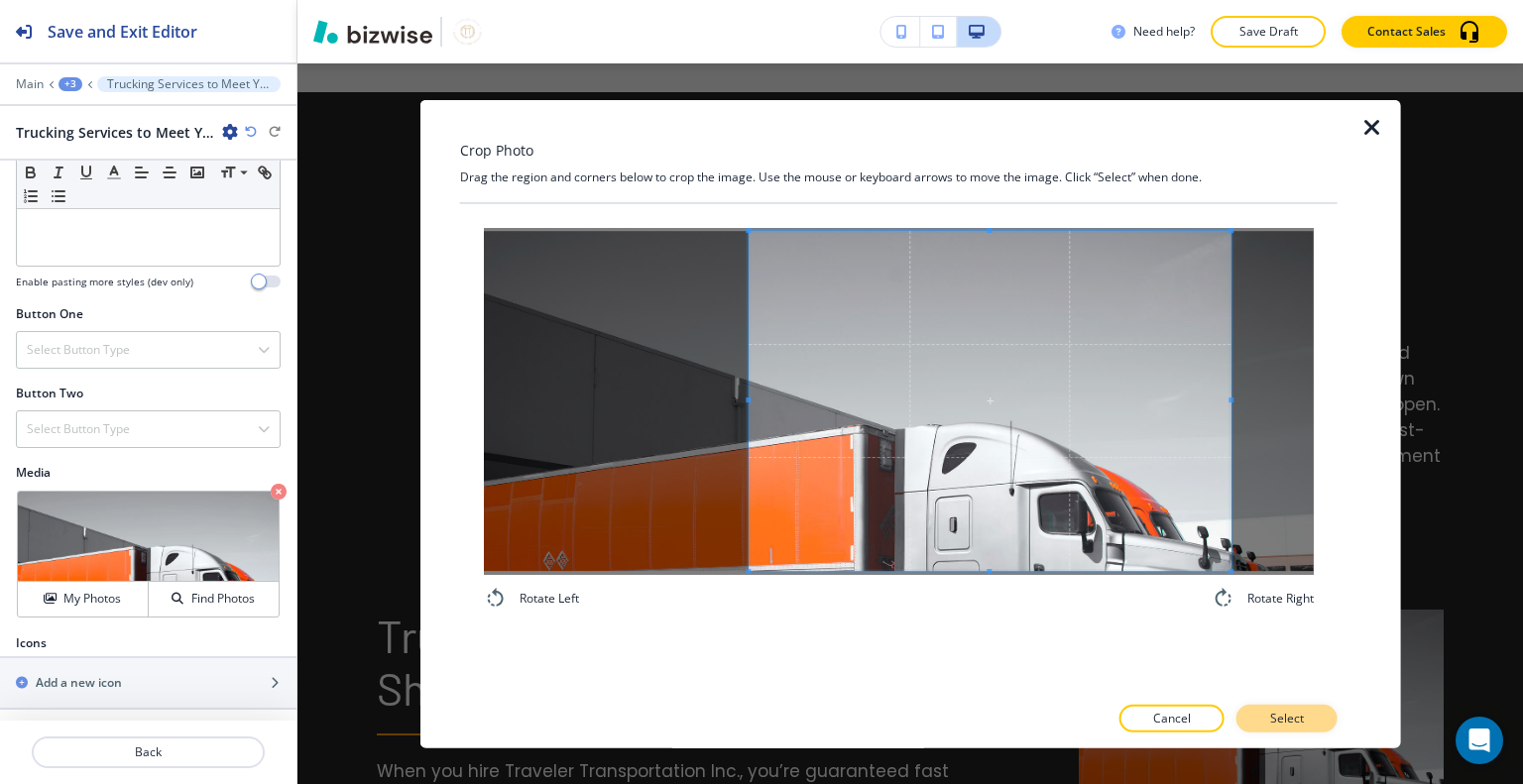 click on "Select" at bounding box center [1287, 719] 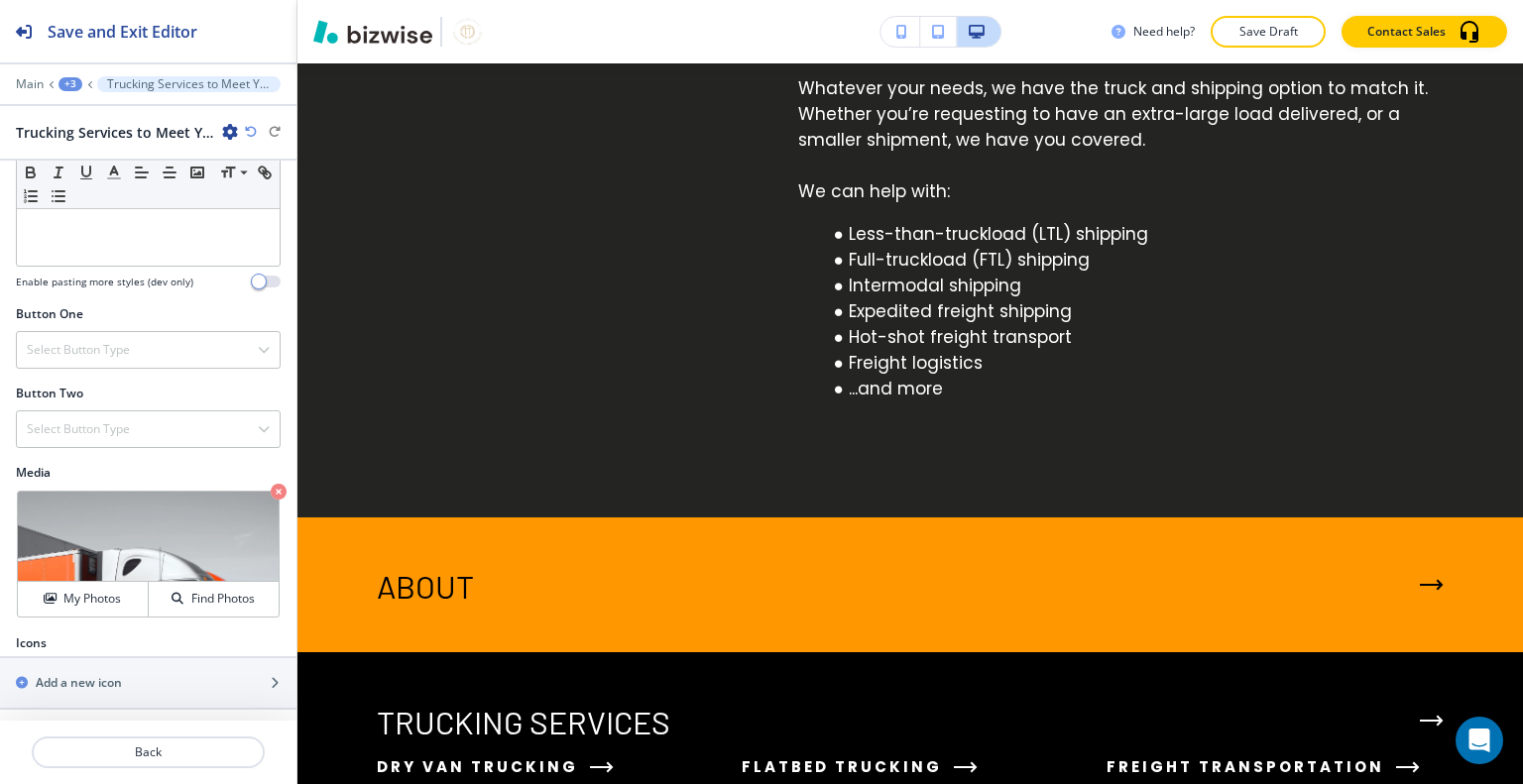 scroll, scrollTop: 4585, scrollLeft: 0, axis: vertical 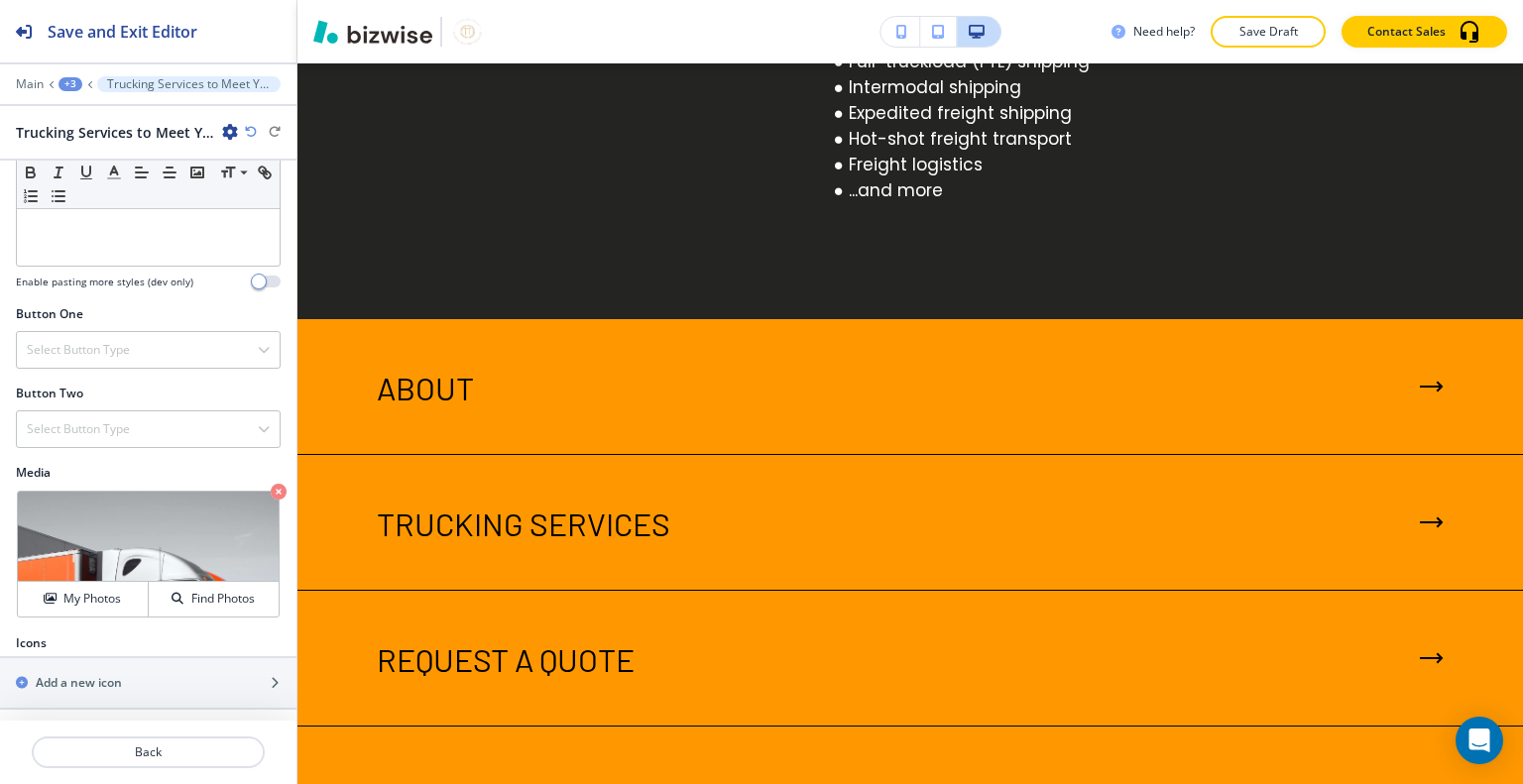 click on "+3" at bounding box center [70, 84] 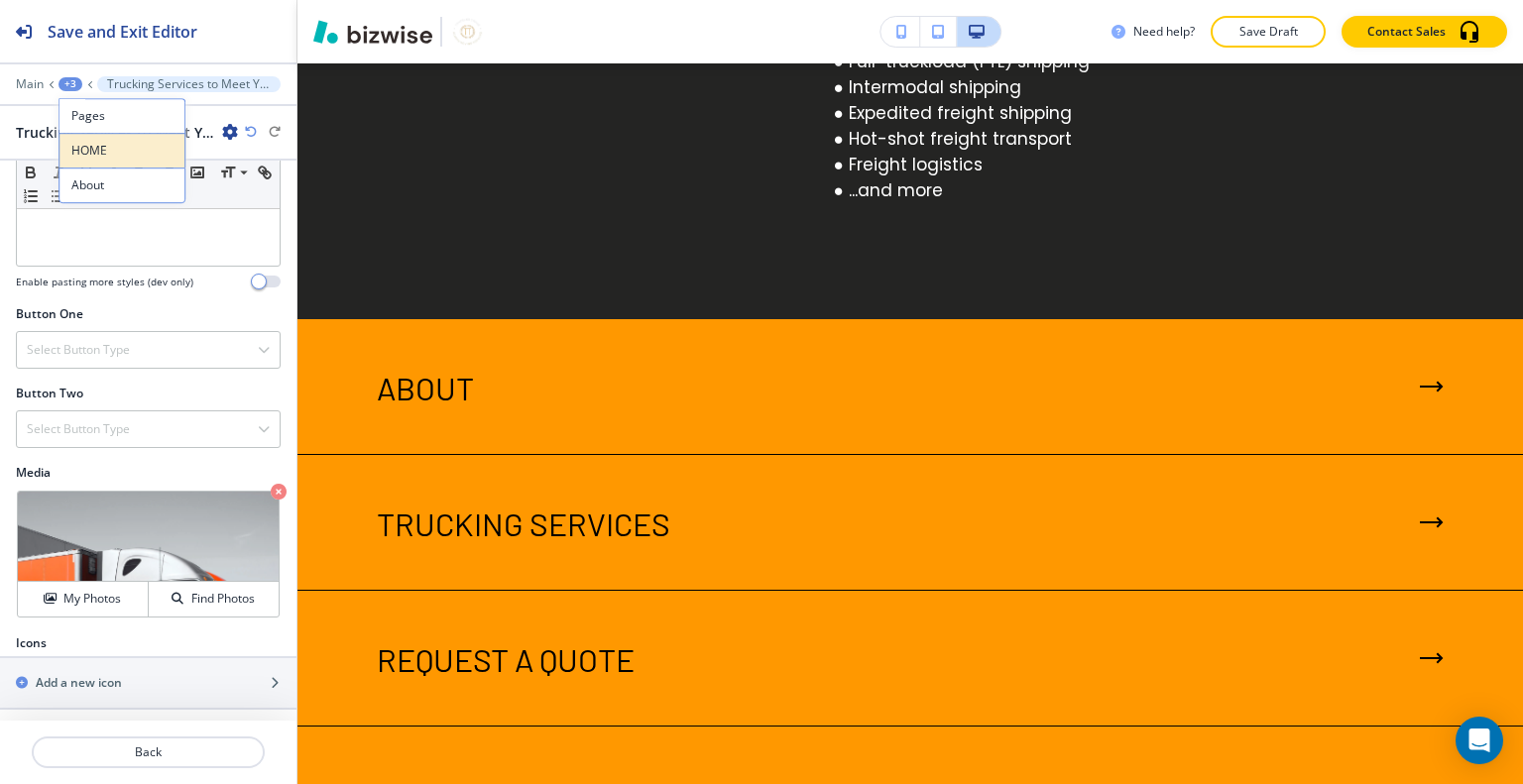 click on "HOME" at bounding box center [122, 150] 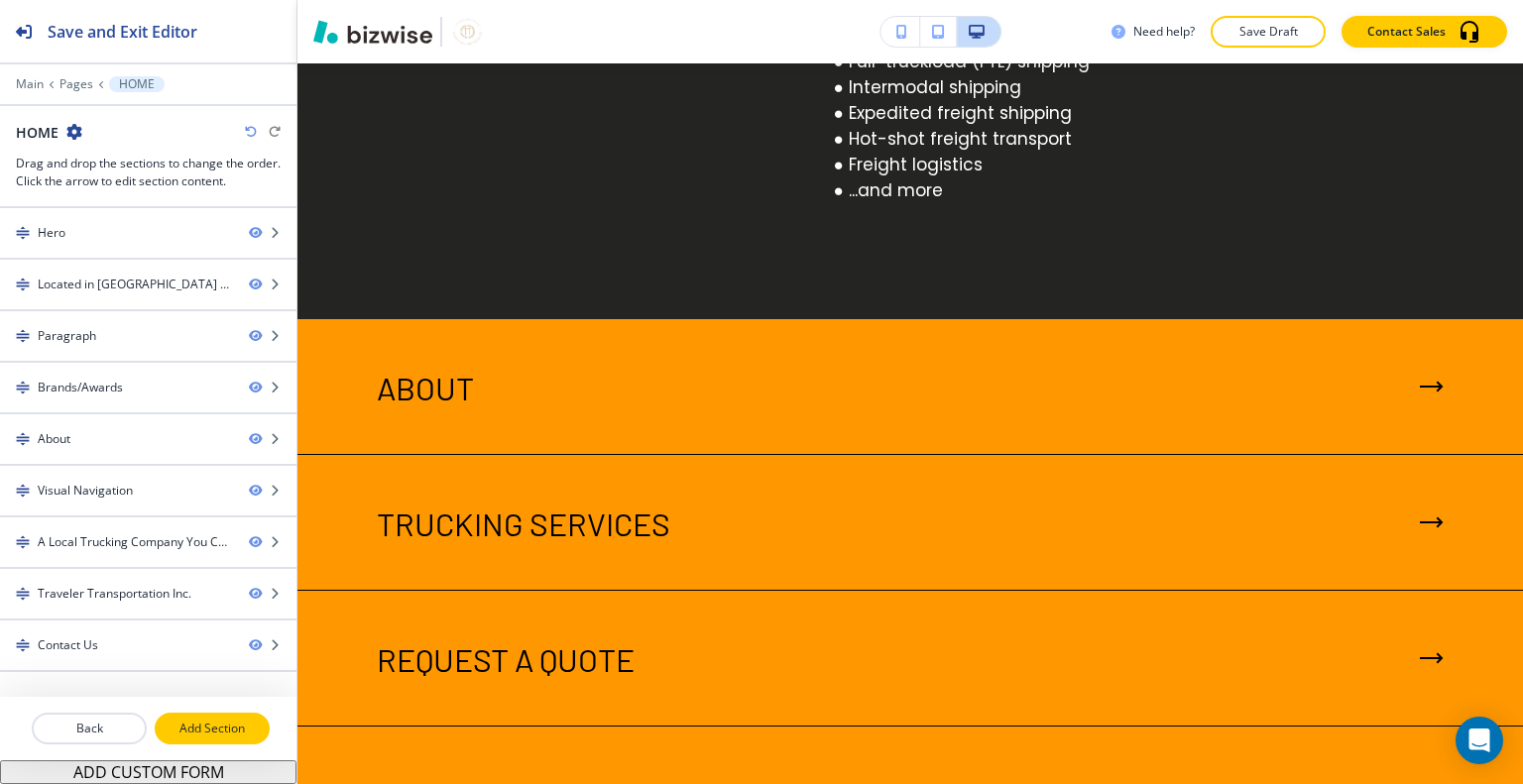 click on "Add Section" at bounding box center (212, 728) 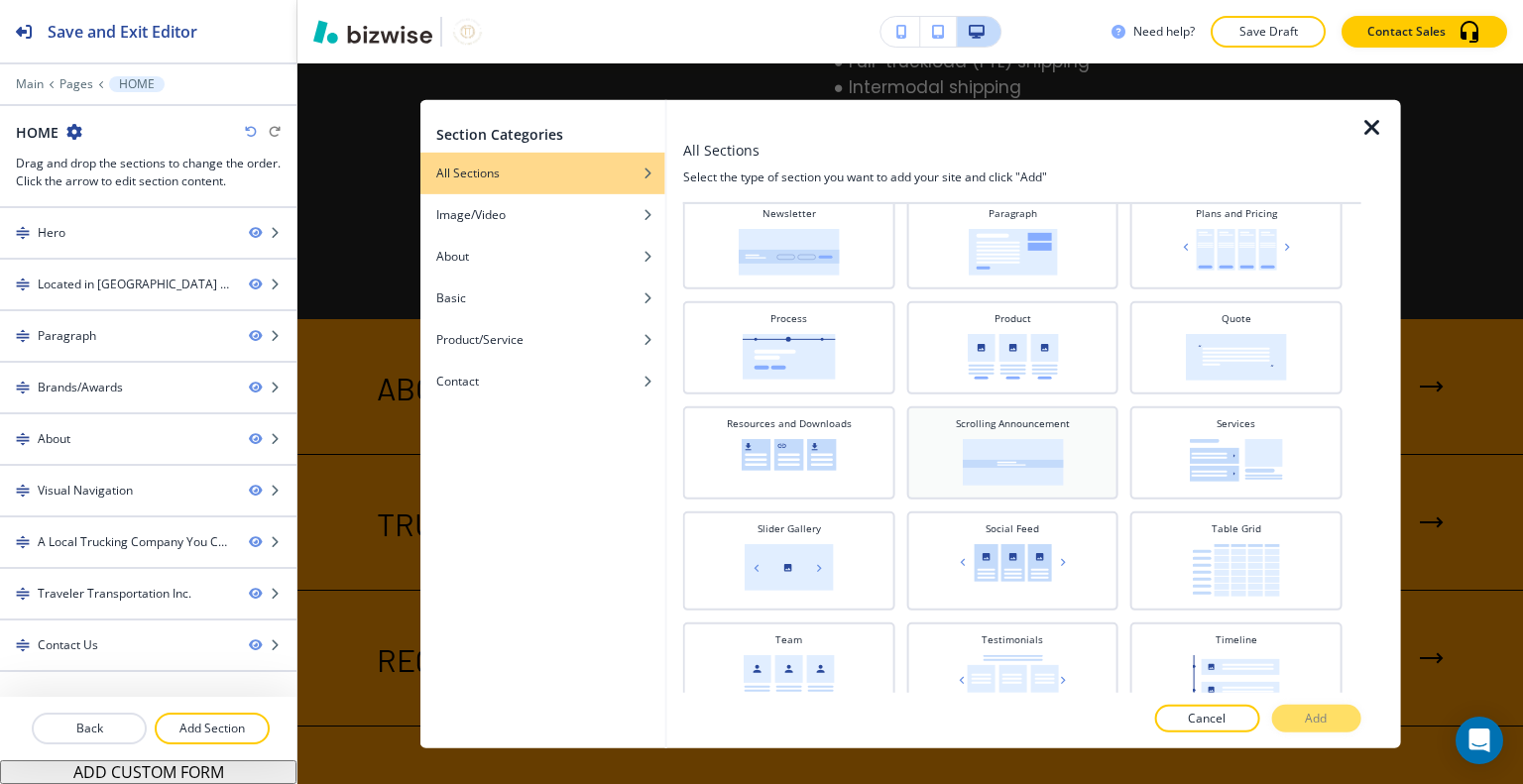 scroll, scrollTop: 793, scrollLeft: 0, axis: vertical 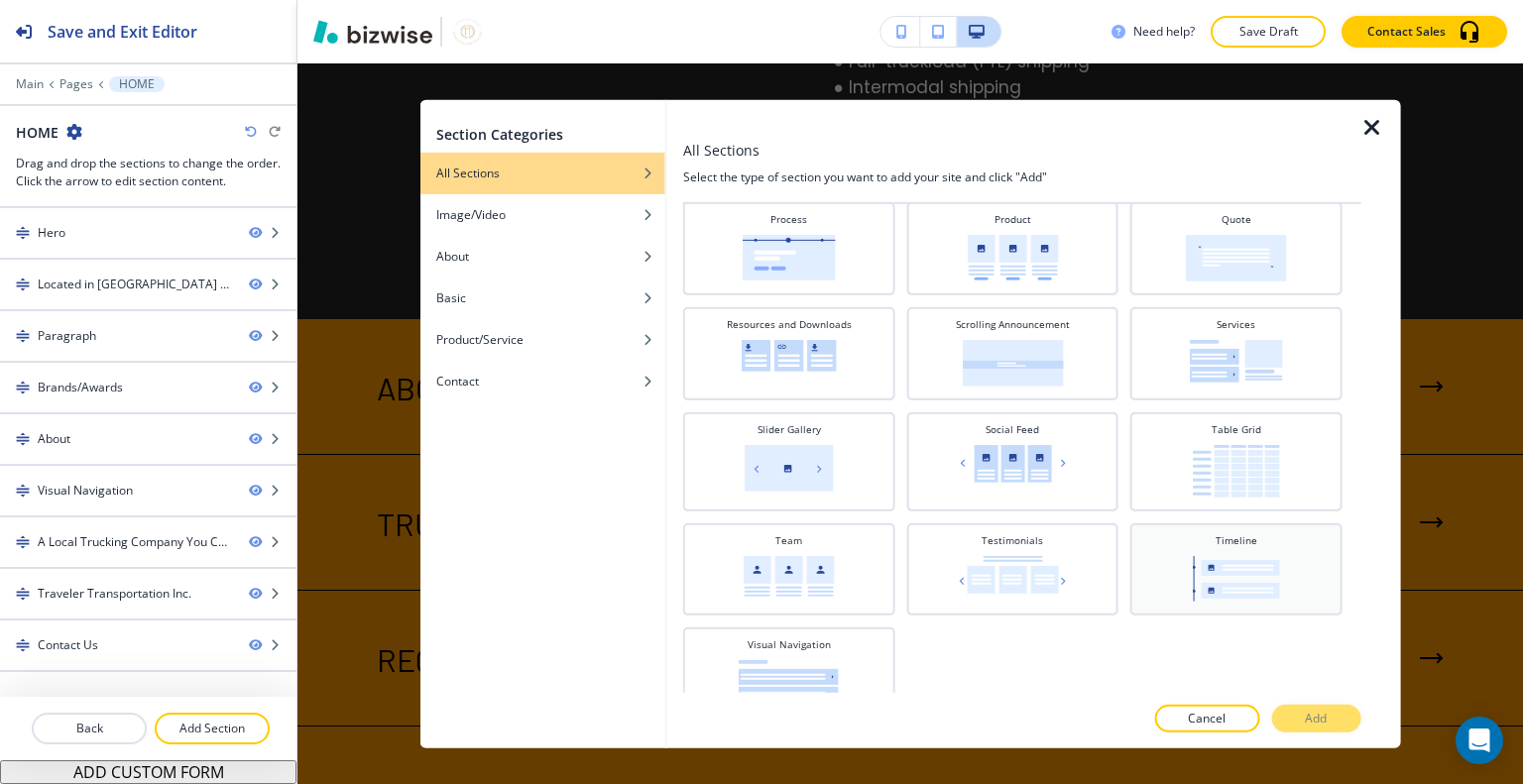 click on "Timeline" at bounding box center [1236, 566] 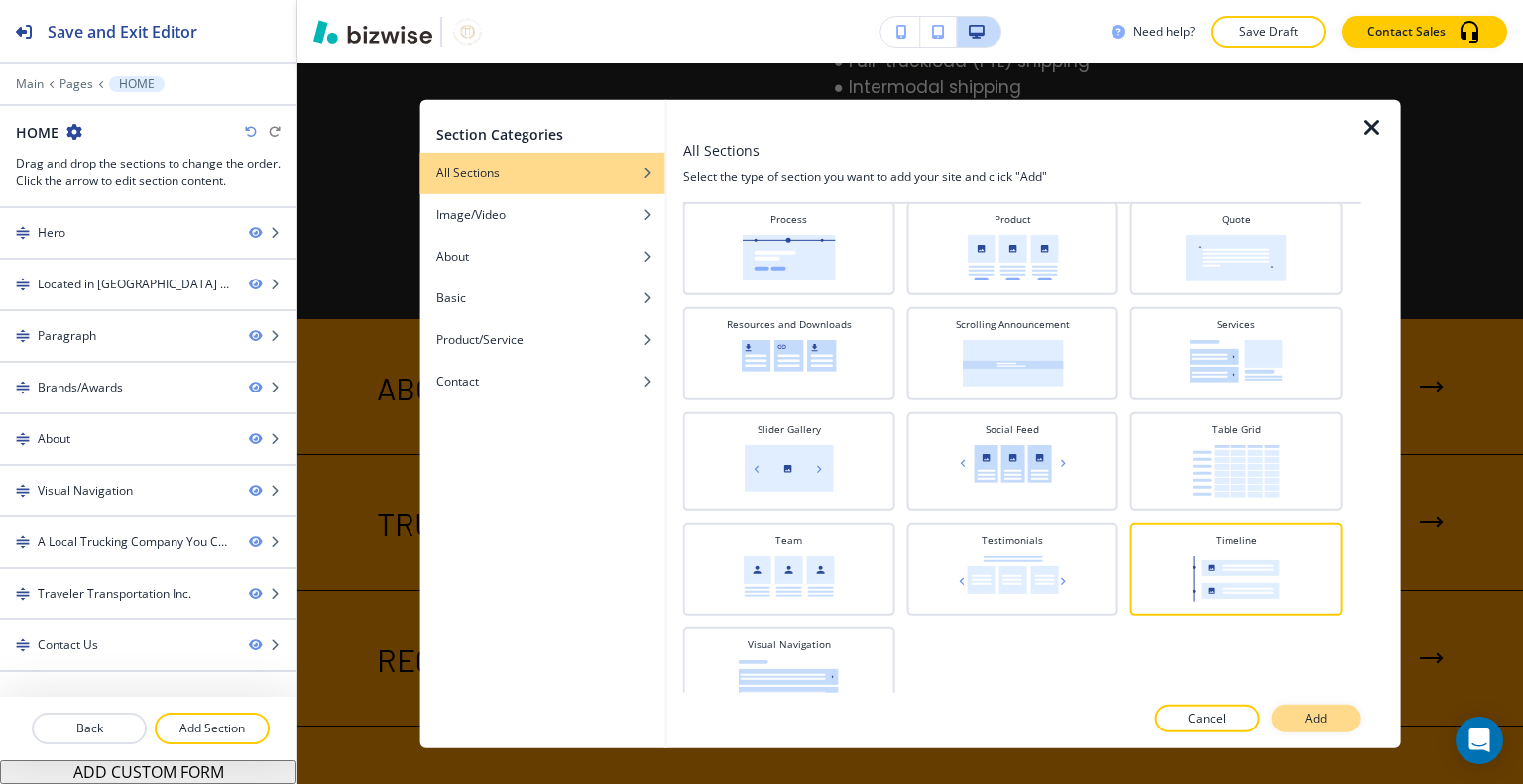 click on "Add" at bounding box center (1316, 719) 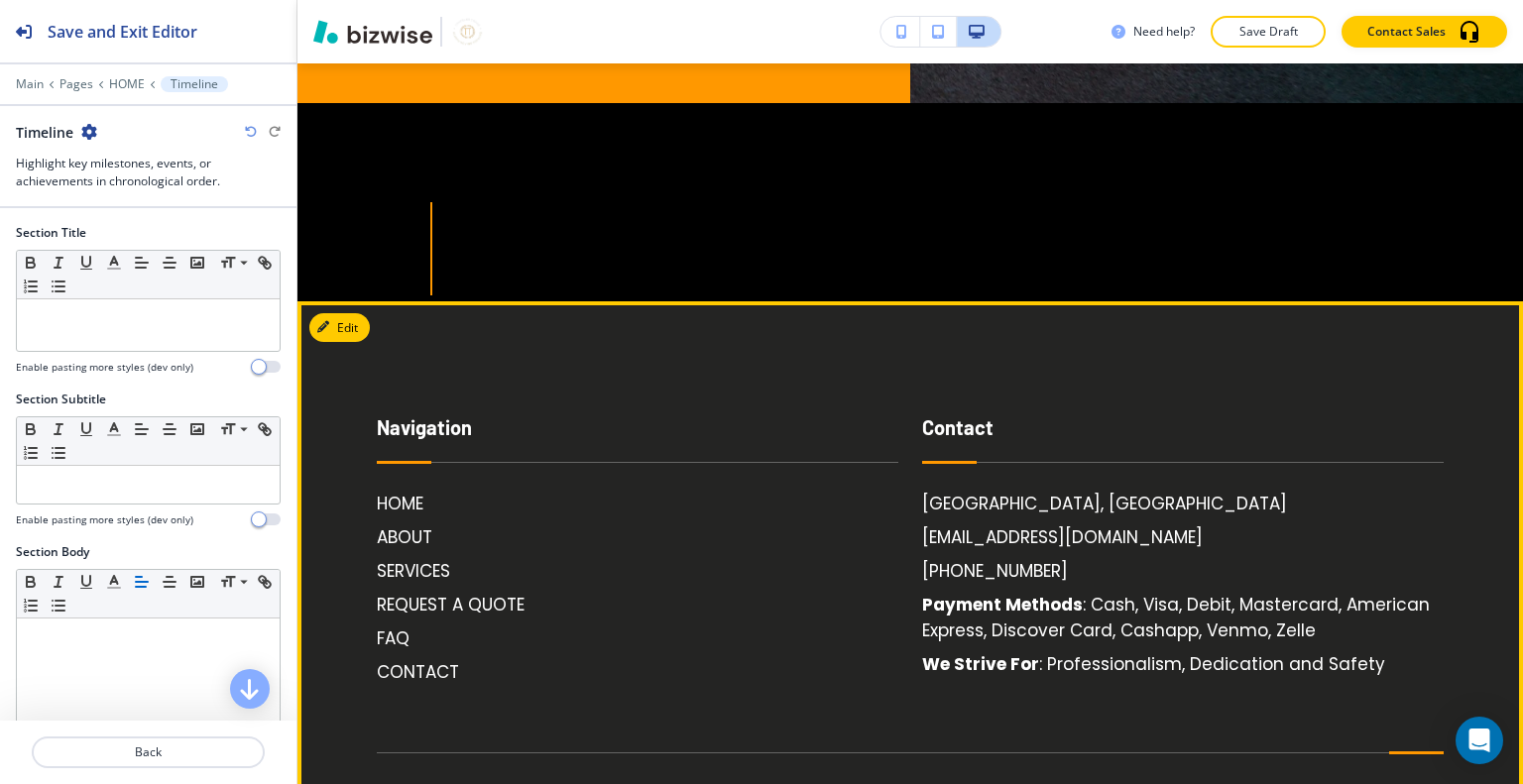 scroll, scrollTop: 7921, scrollLeft: 0, axis: vertical 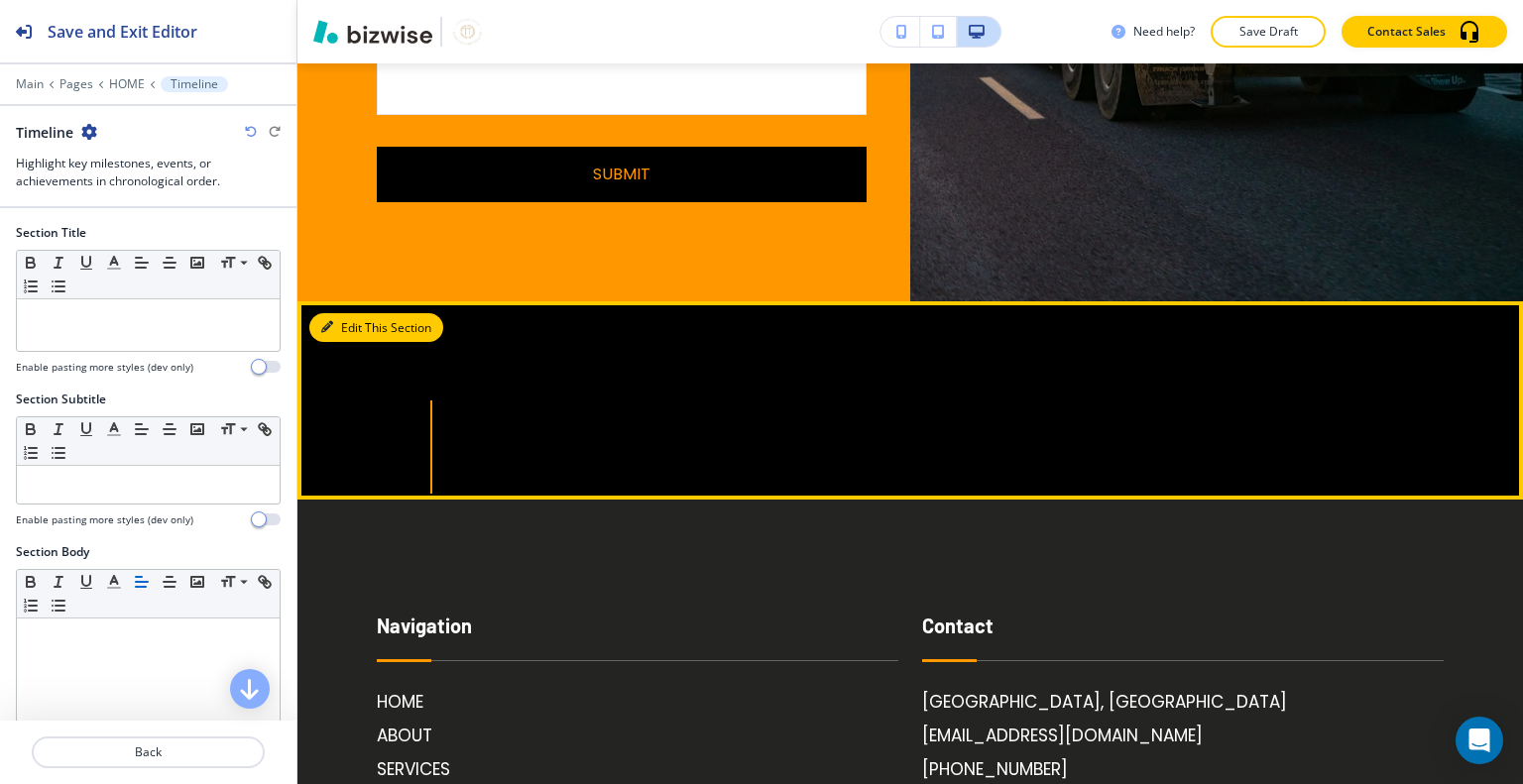click on "Edit This Section" at bounding box center [376, 328] 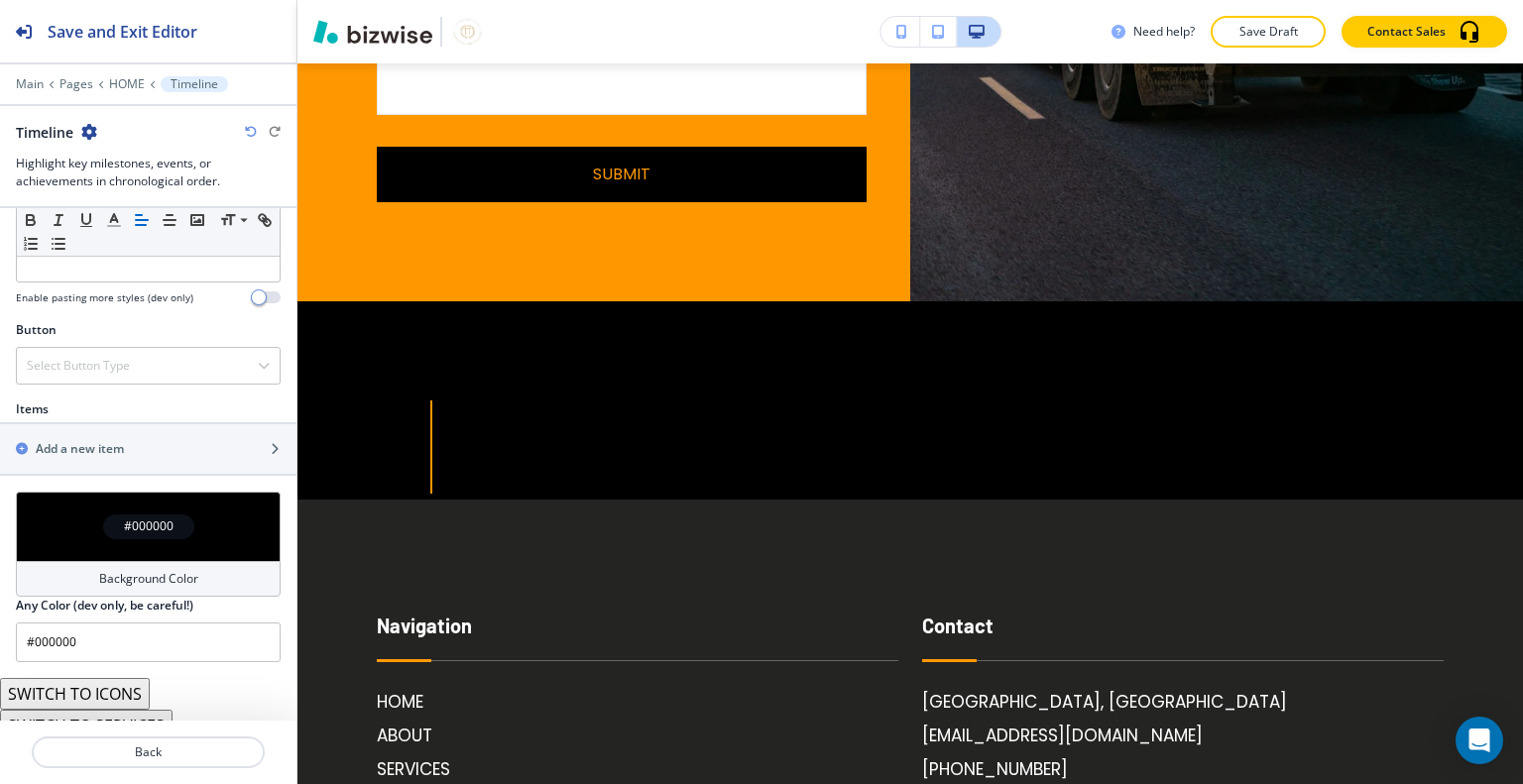 scroll, scrollTop: 642, scrollLeft: 0, axis: vertical 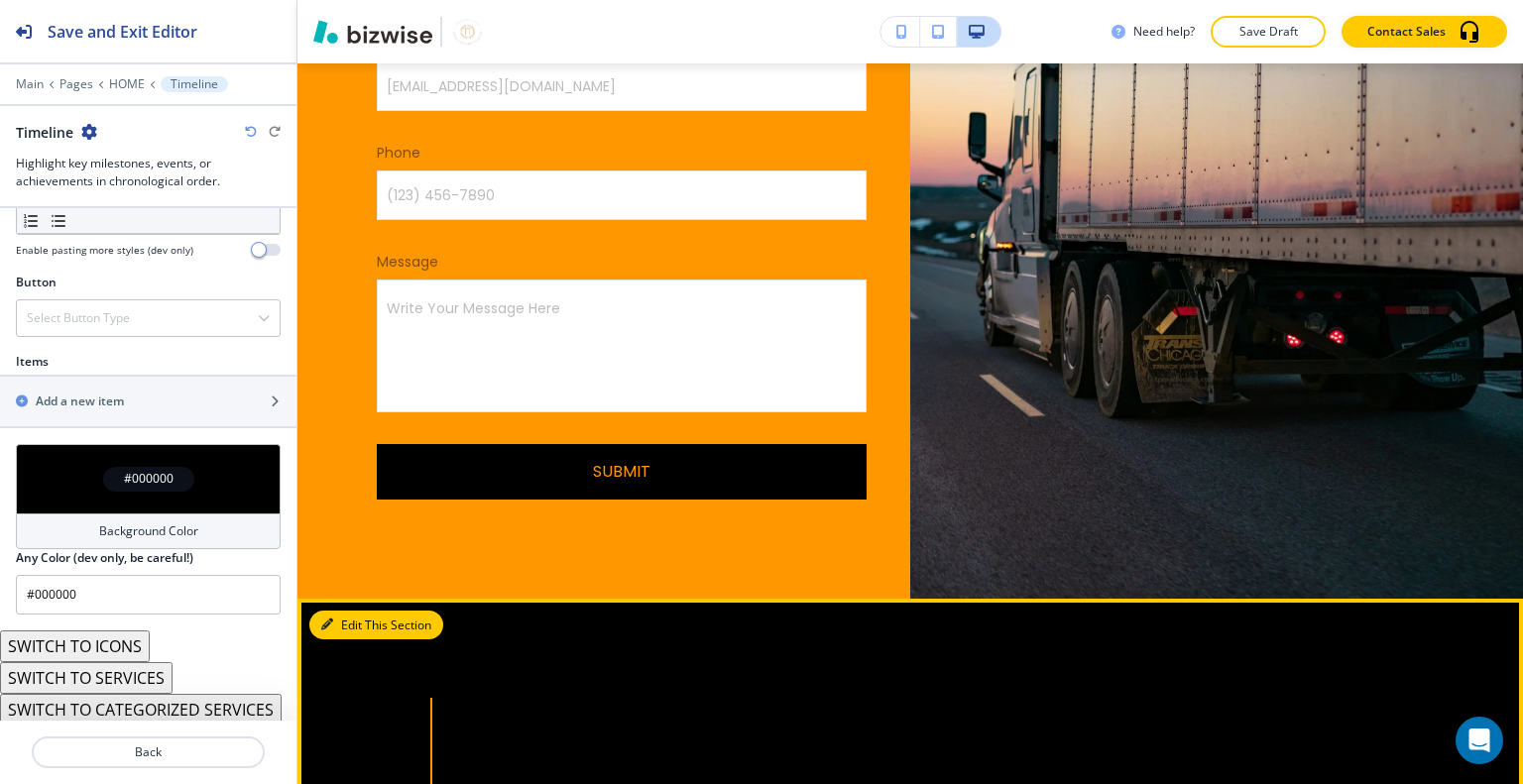 click on "Edit This Section" at bounding box center (376, 625) 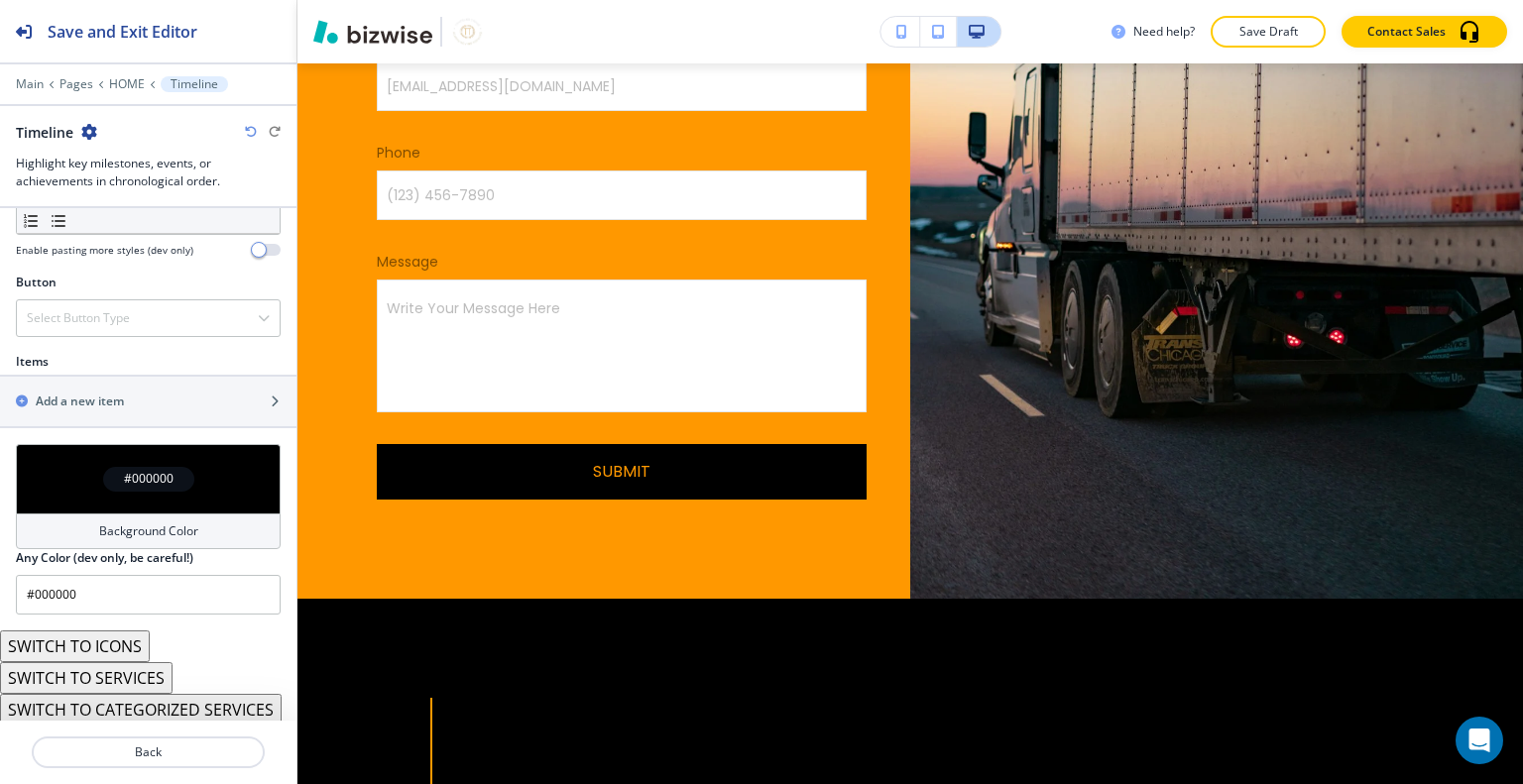 click on "Timeline" at bounding box center (148, 132) 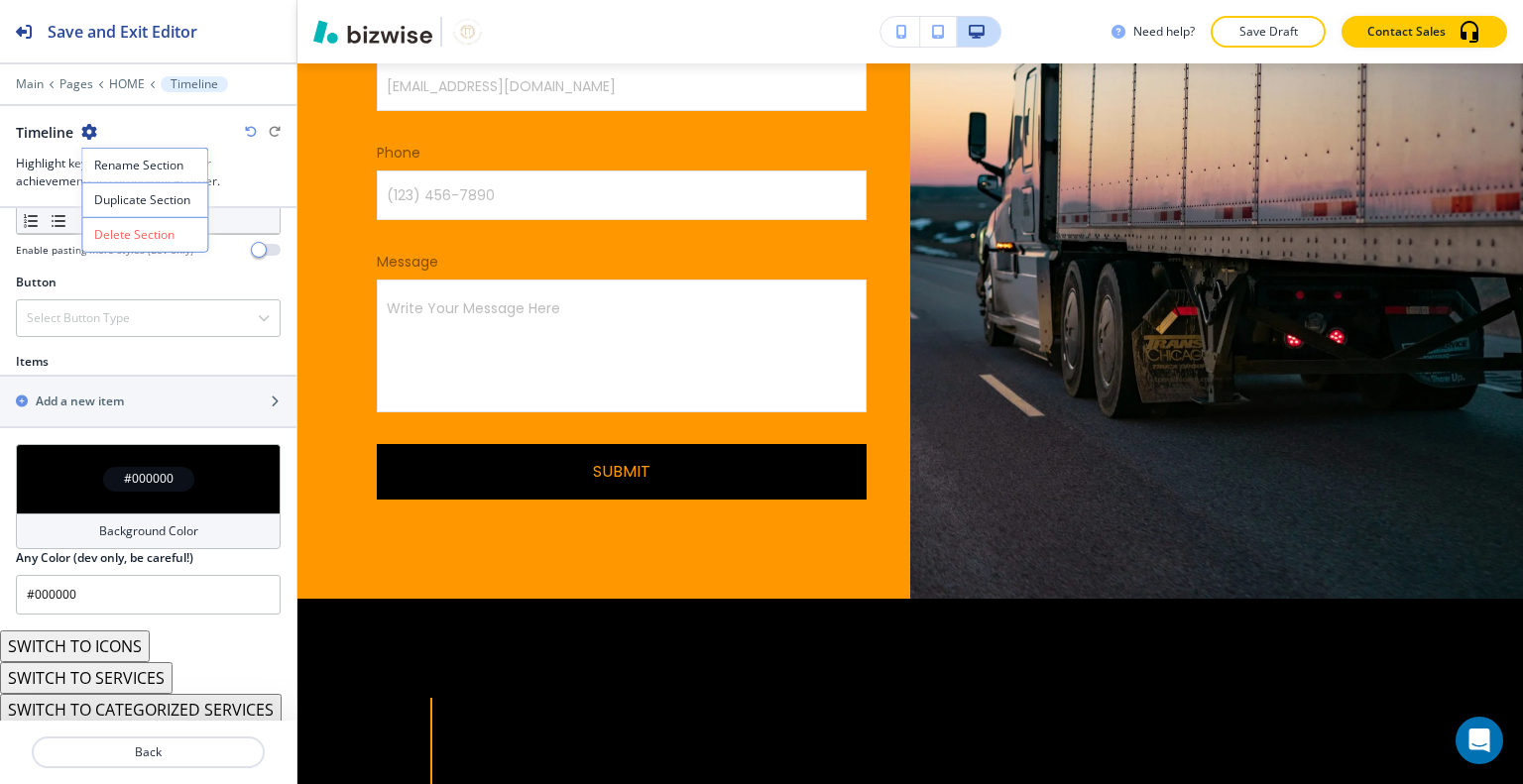 click on "Delete Section" at bounding box center (145, 235) 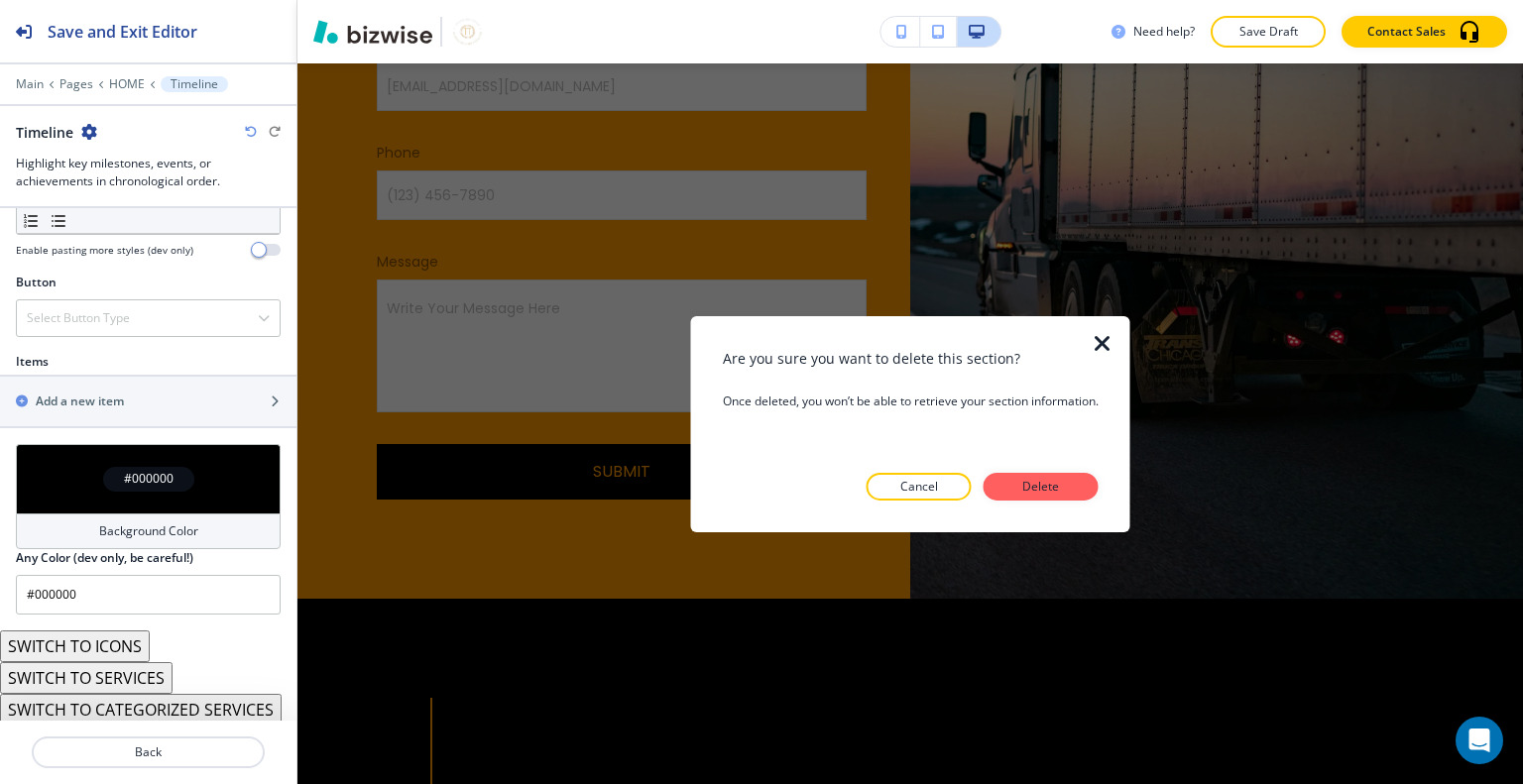 click at bounding box center [910, 516] 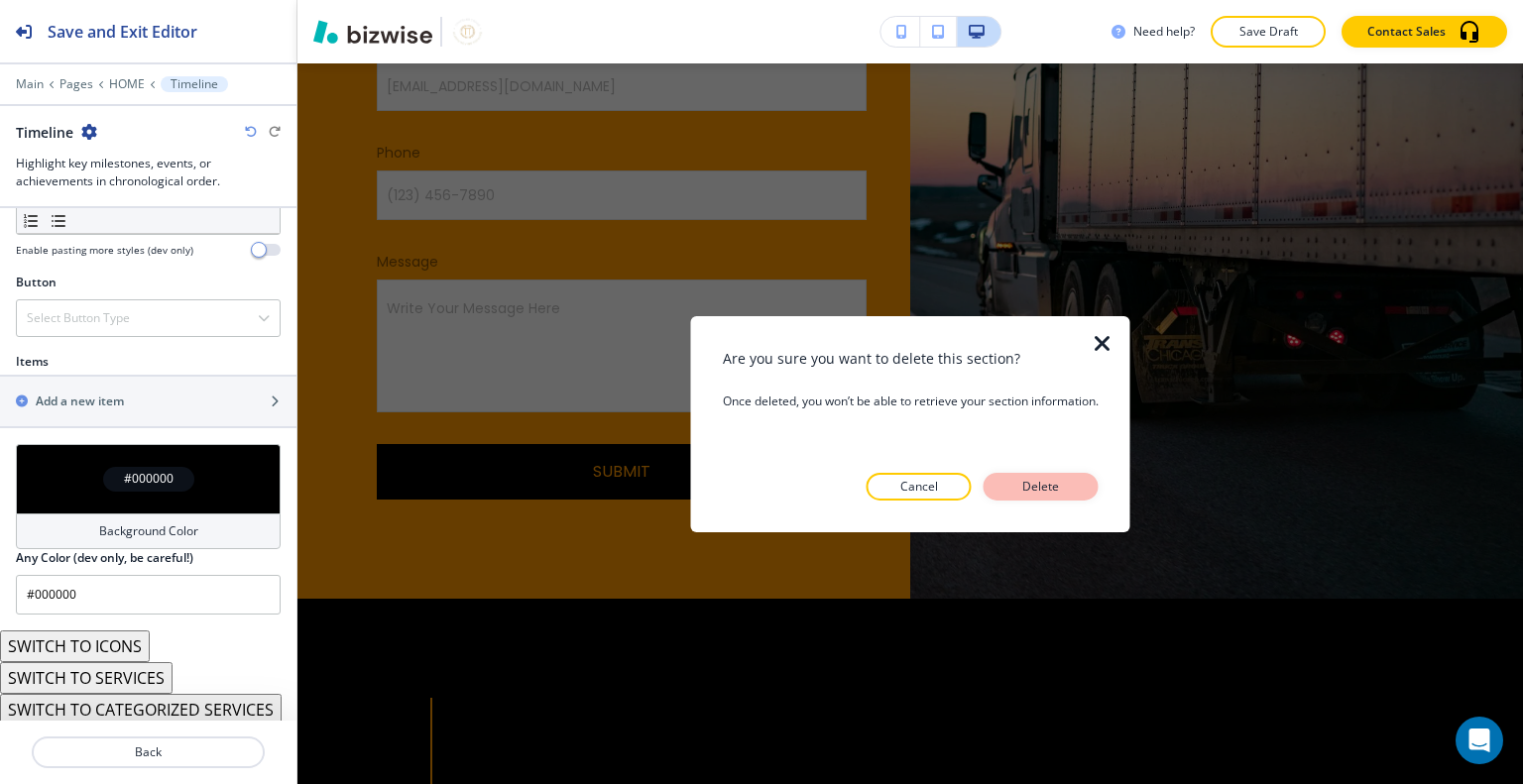 click on "Delete" at bounding box center (1041, 487) 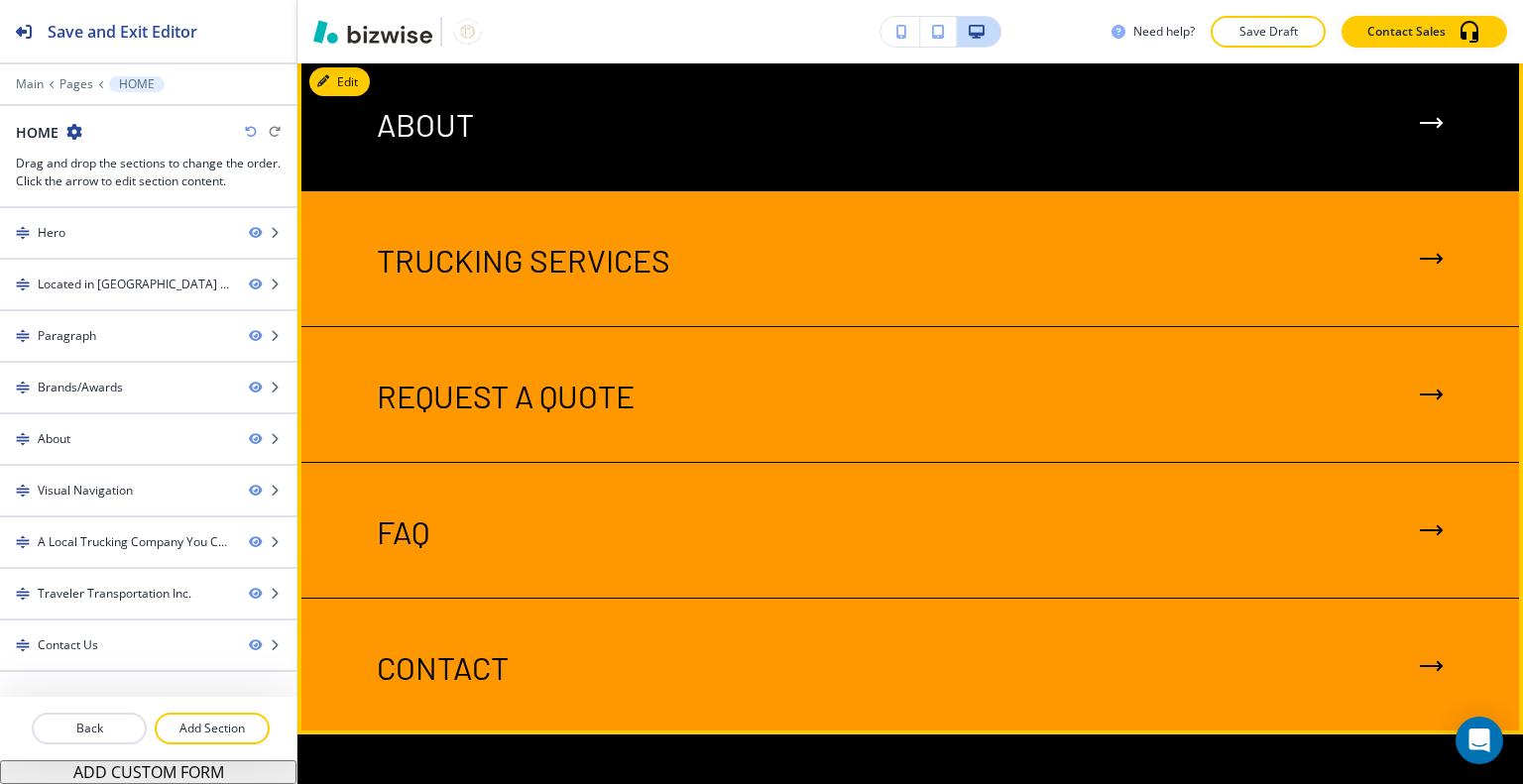scroll, scrollTop: 4452, scrollLeft: 0, axis: vertical 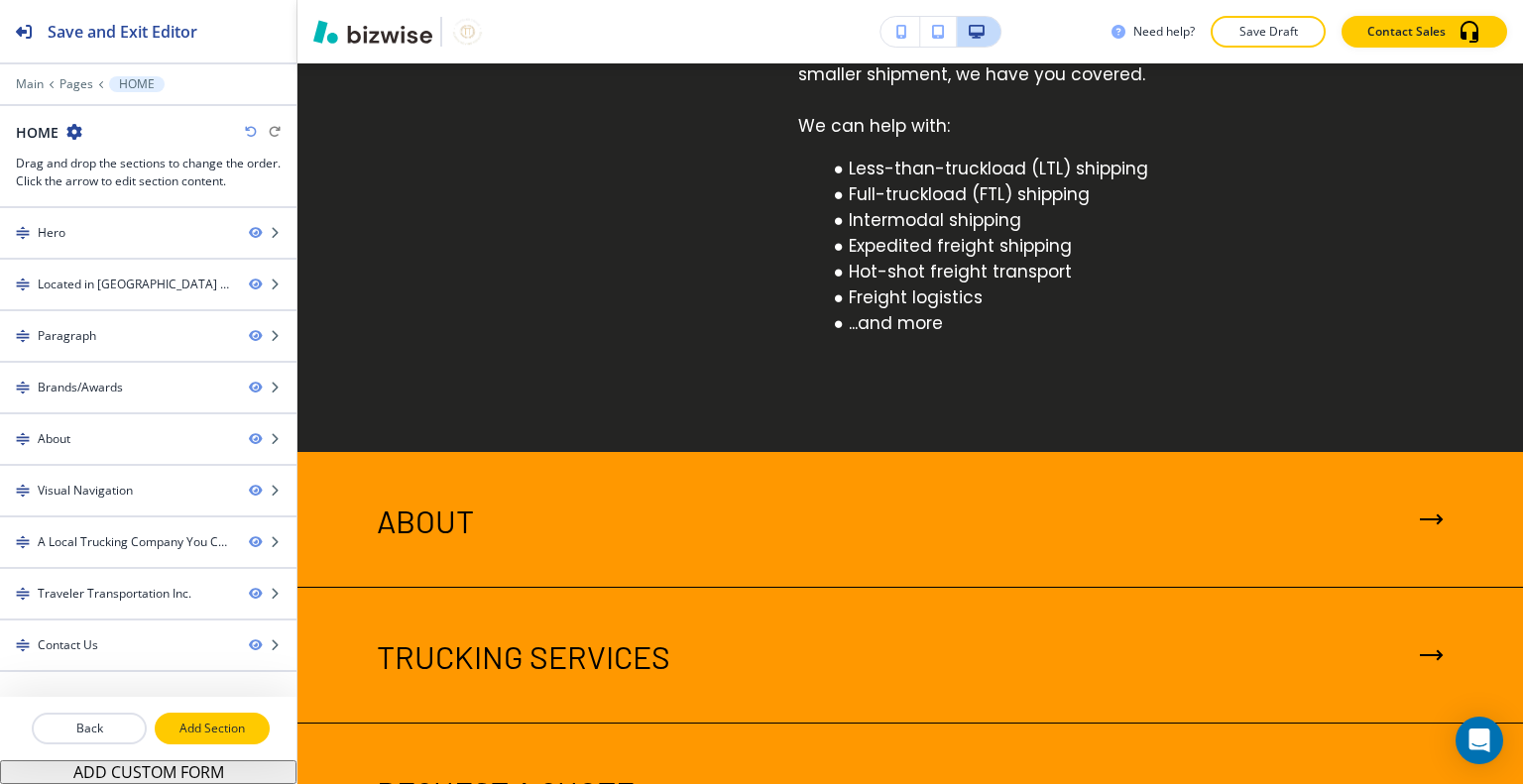 click on "Add Section" at bounding box center (212, 728) 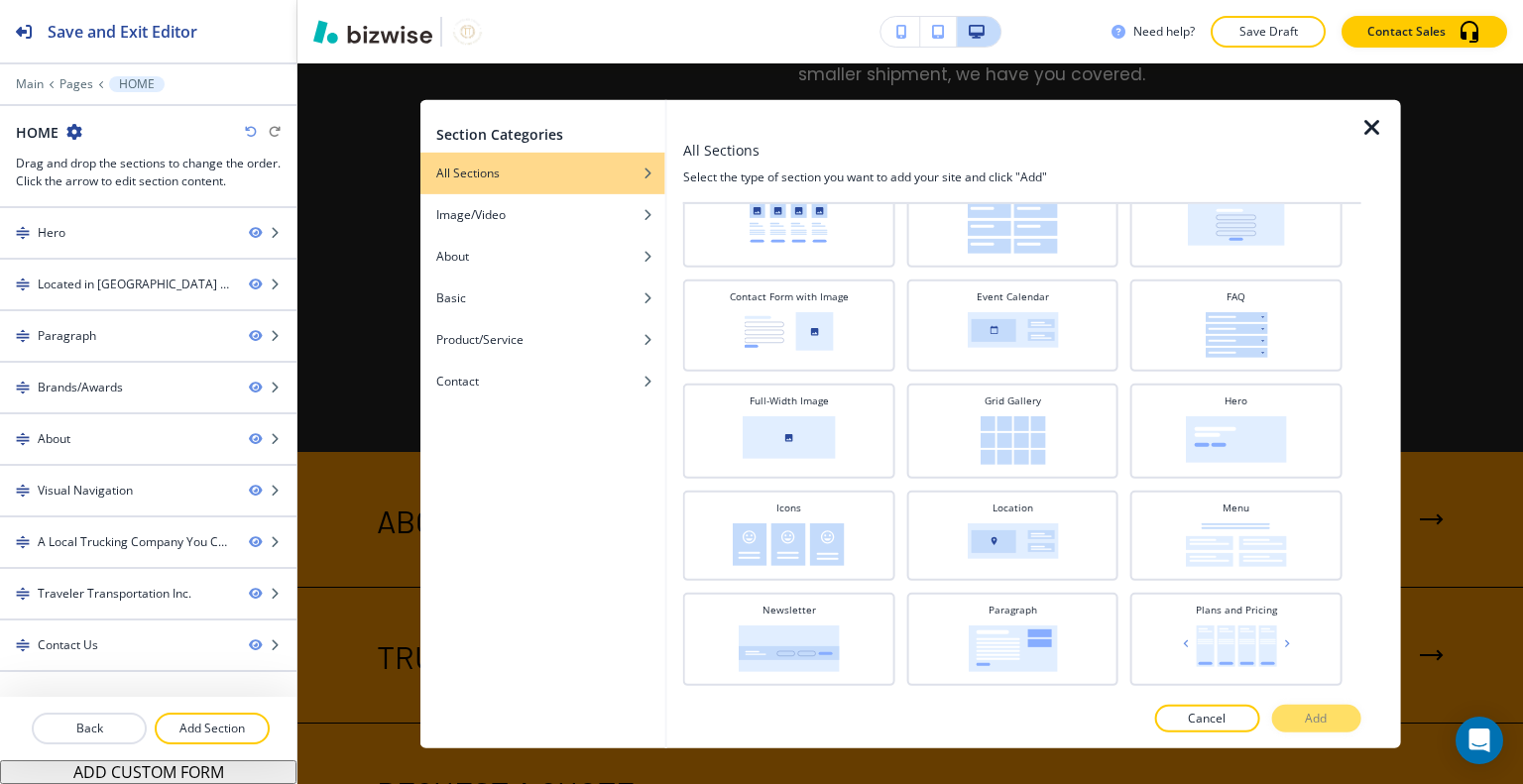 scroll, scrollTop: 396, scrollLeft: 0, axis: vertical 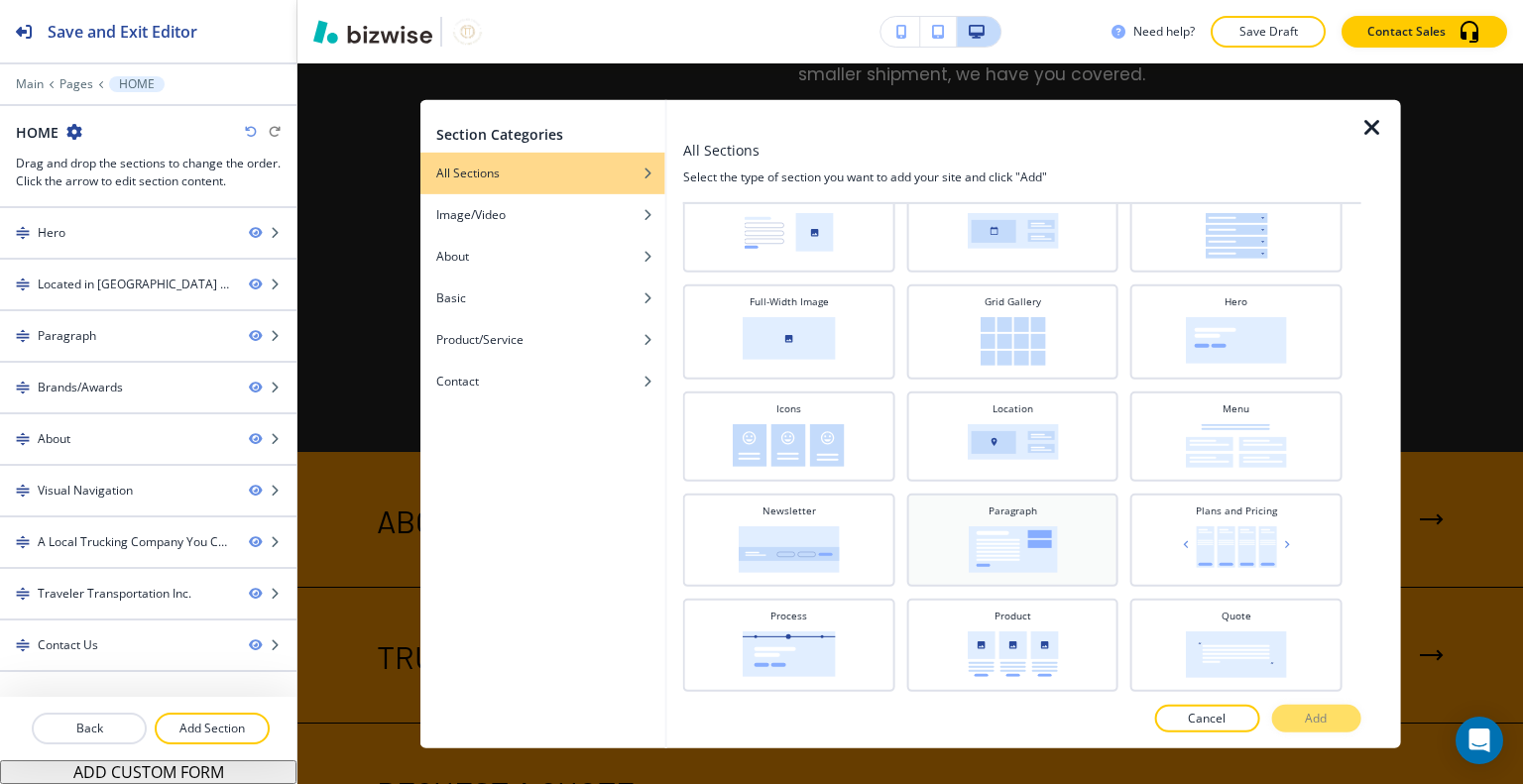 click at bounding box center [1012, 548] 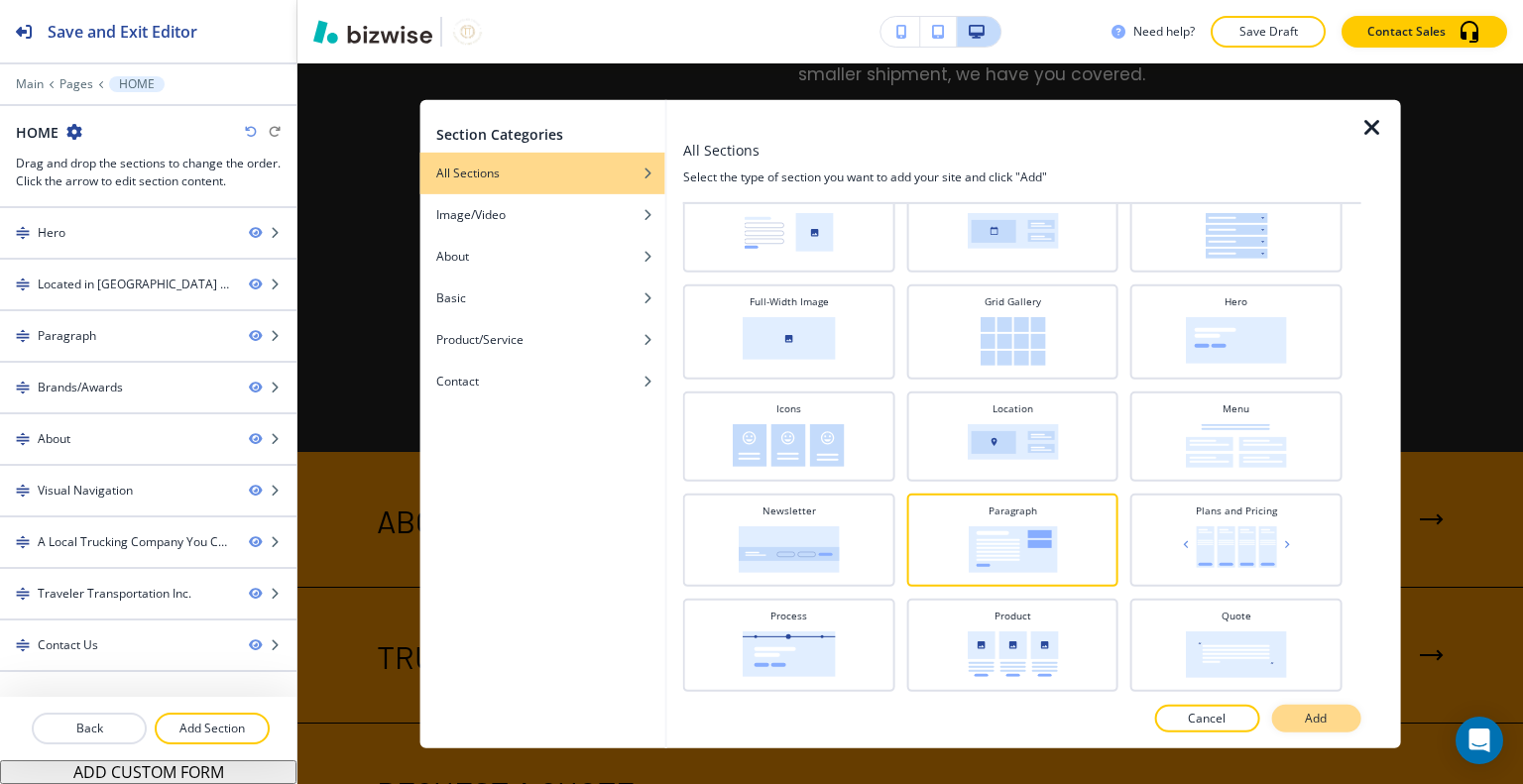 click on "Add" at bounding box center (1316, 719) 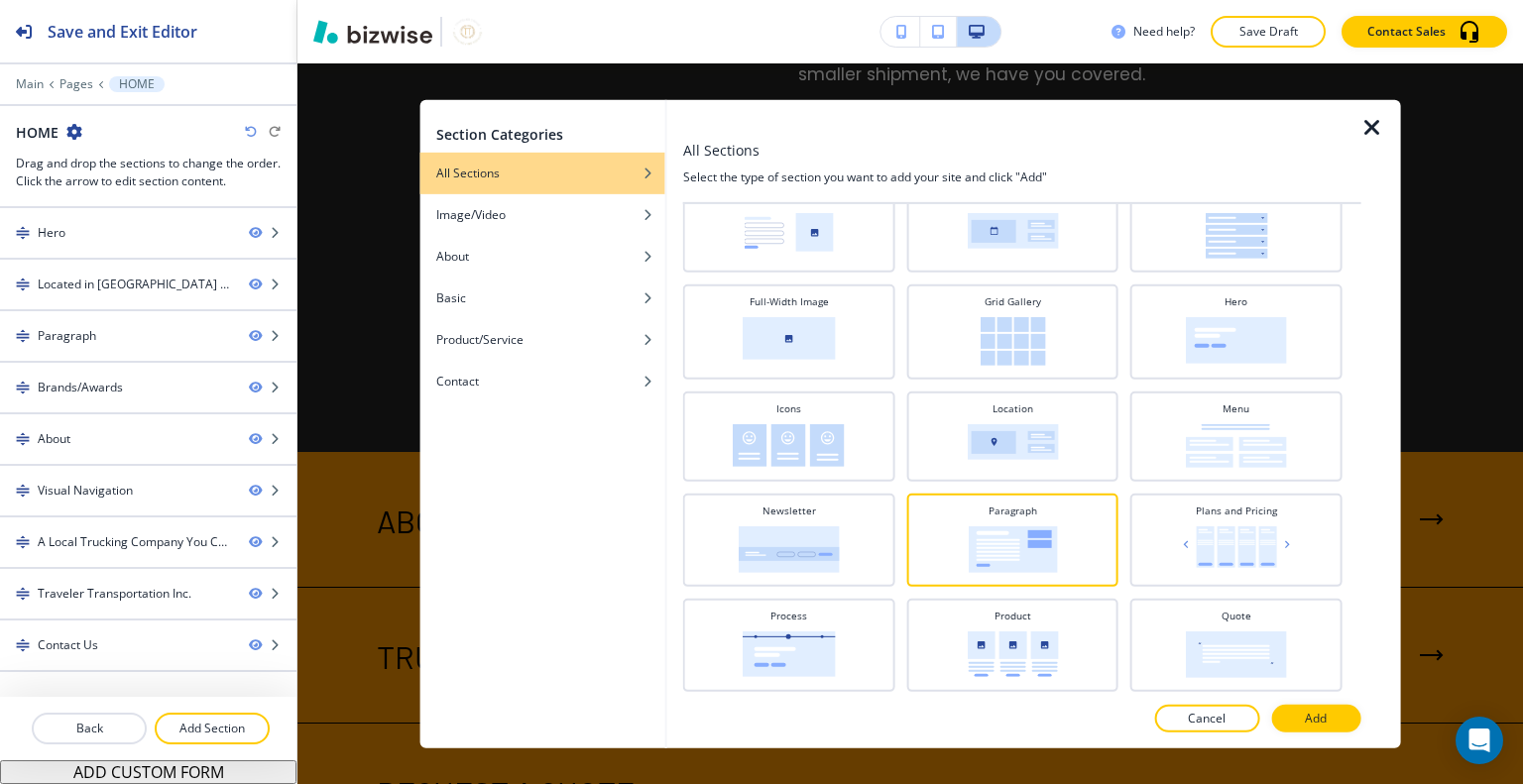scroll, scrollTop: 8120, scrollLeft: 0, axis: vertical 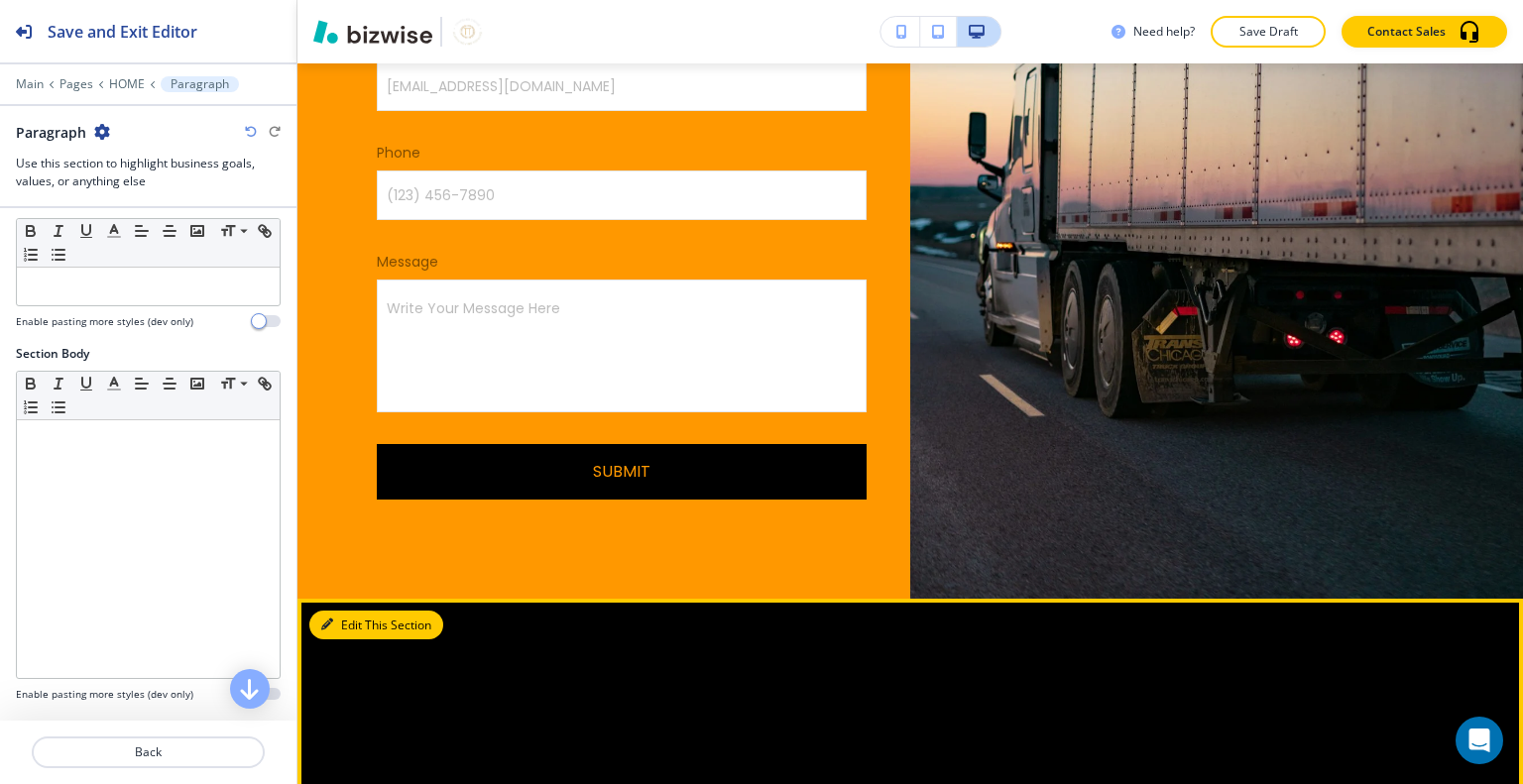 click on "Edit This Section" at bounding box center [376, 625] 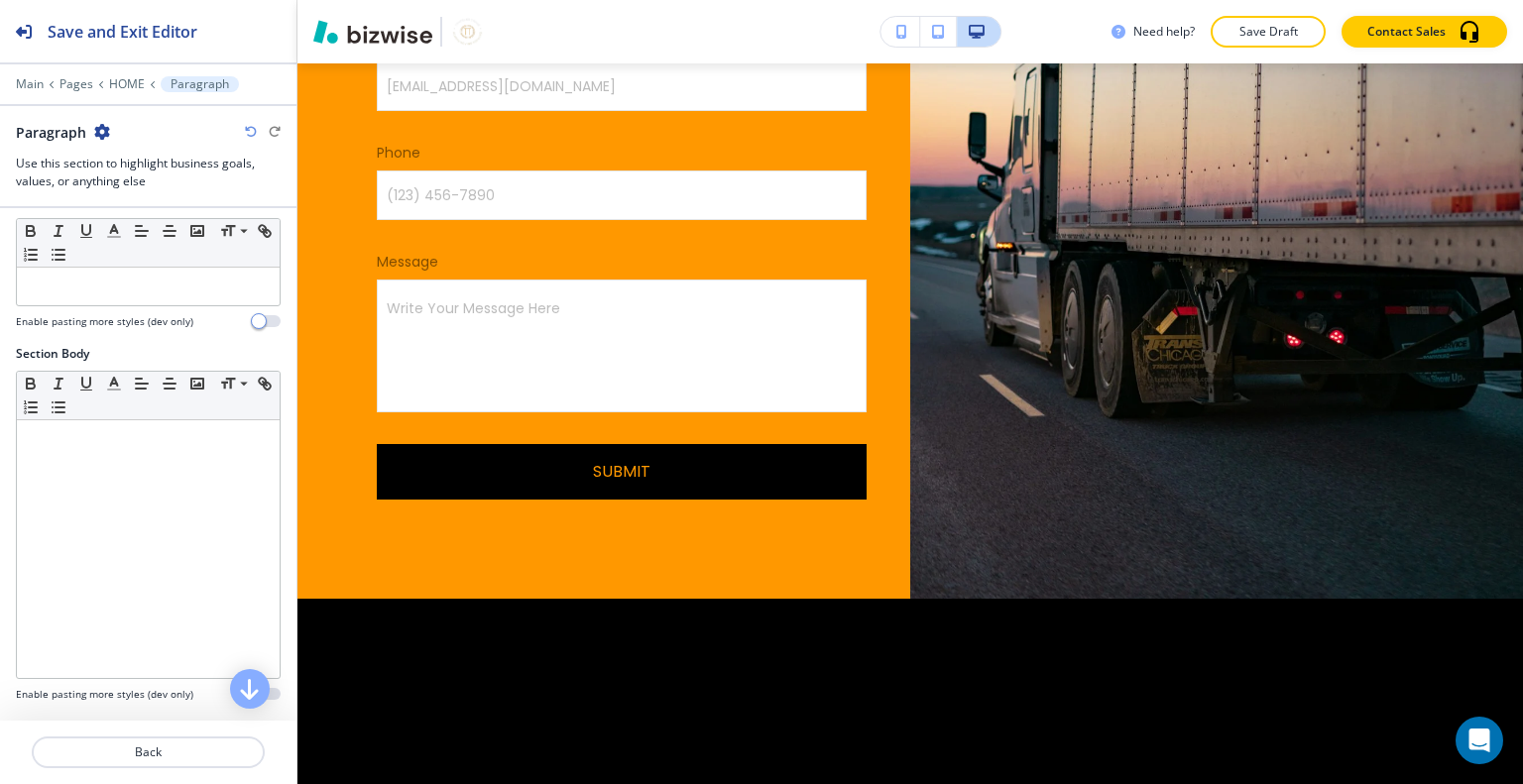 click at bounding box center [102, 132] 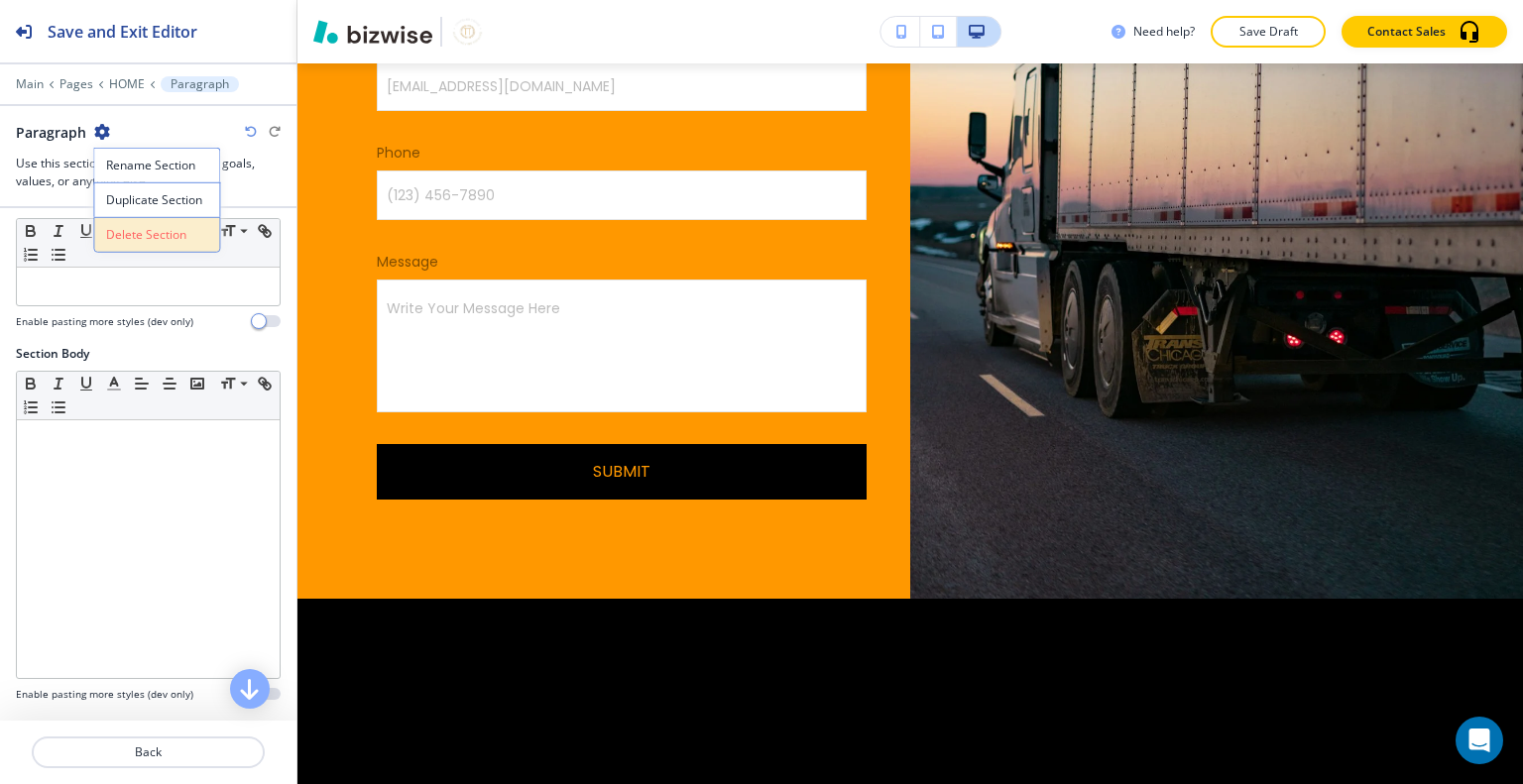 click on "Delete Section" at bounding box center [157, 235] 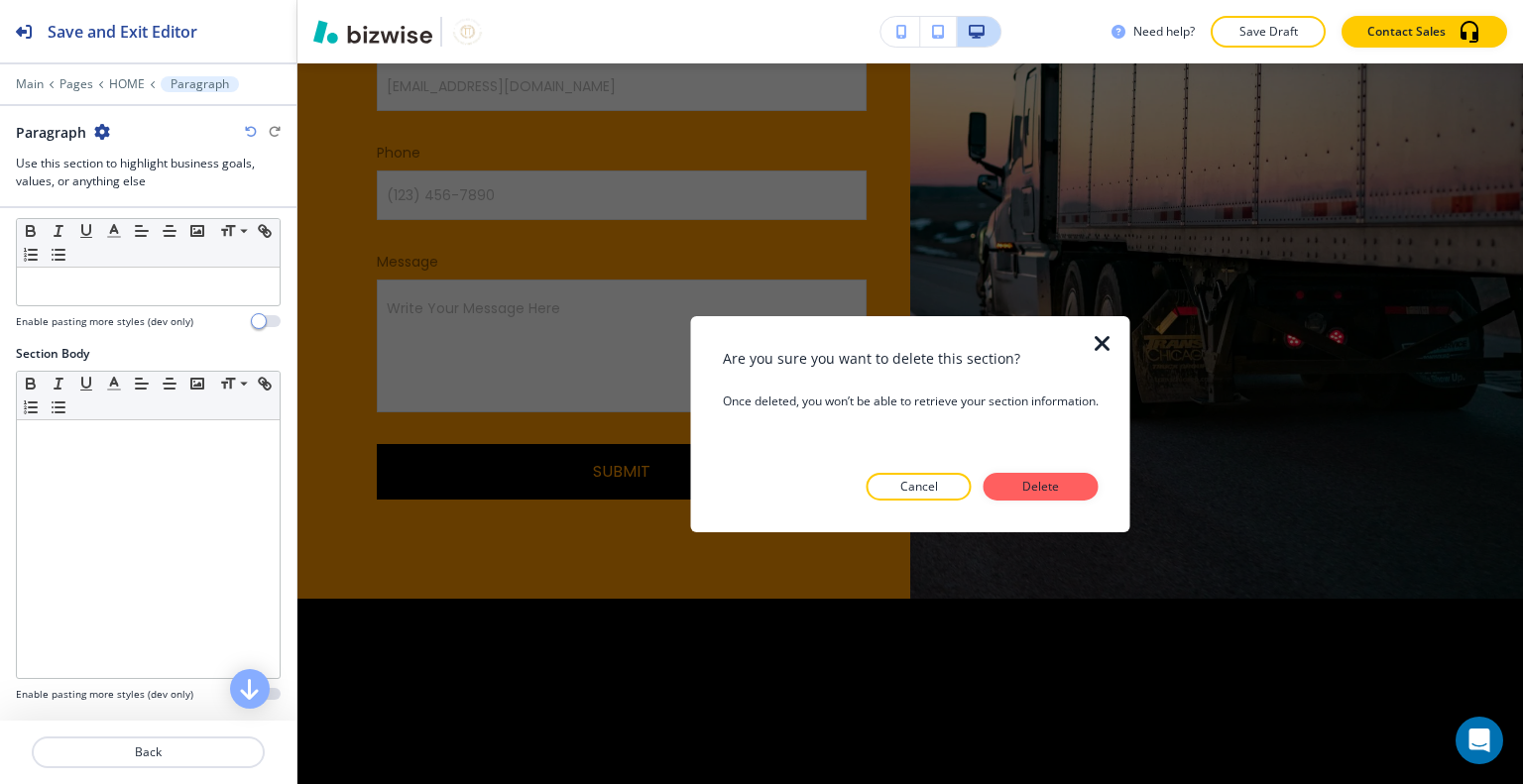 click at bounding box center (910, 516) 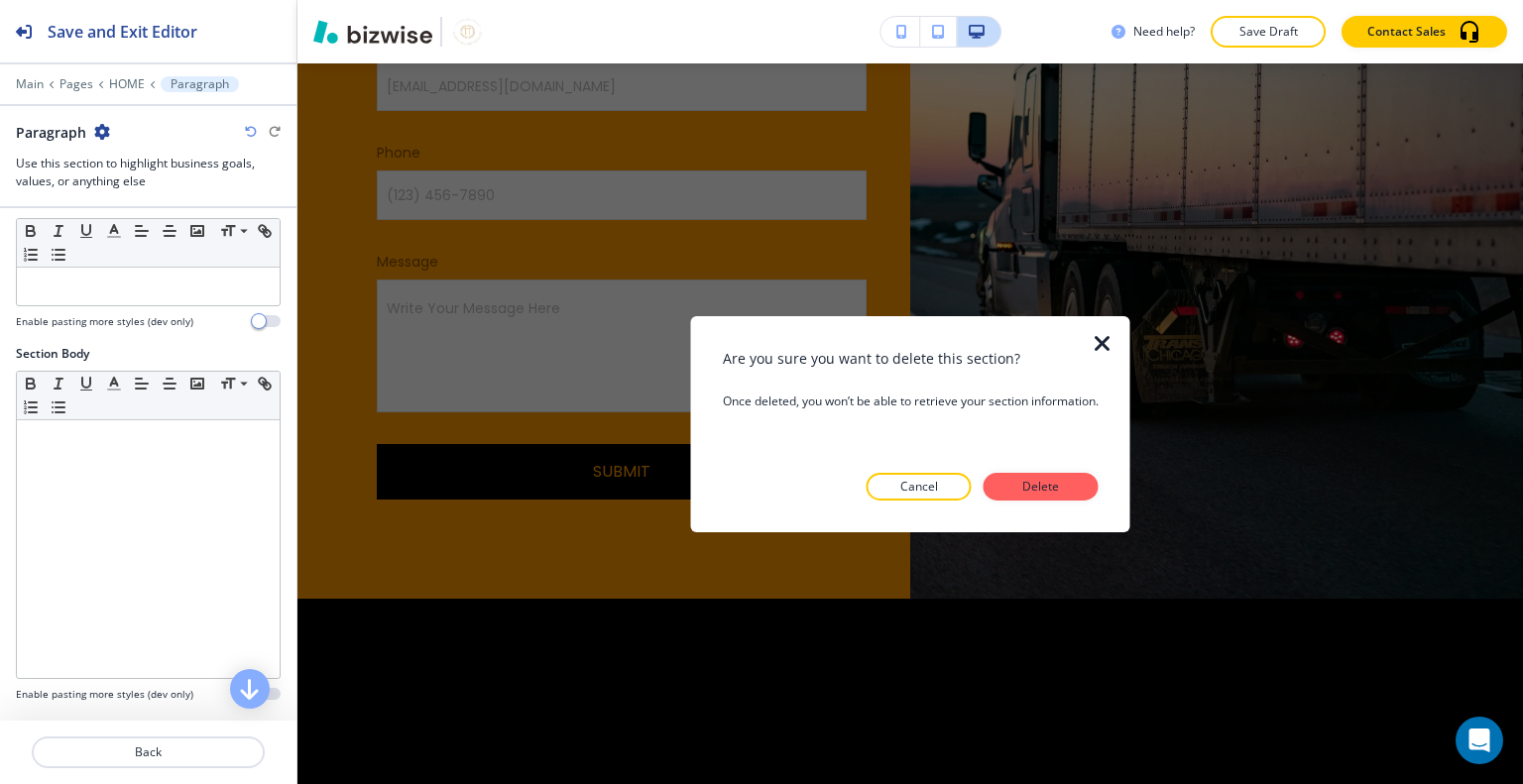 click on "Delete" at bounding box center (1041, 487) 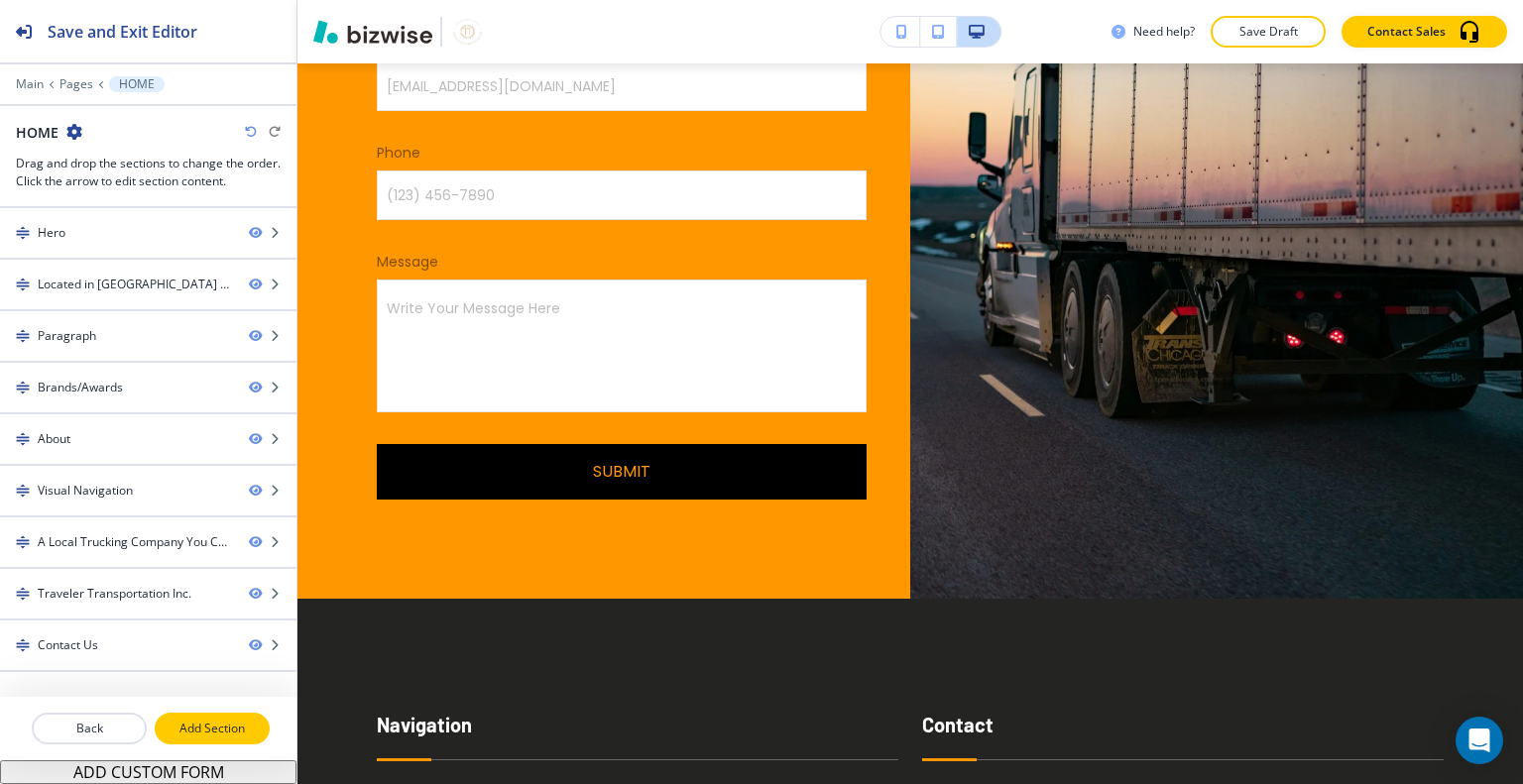 click on "Add Section" at bounding box center [212, 728] 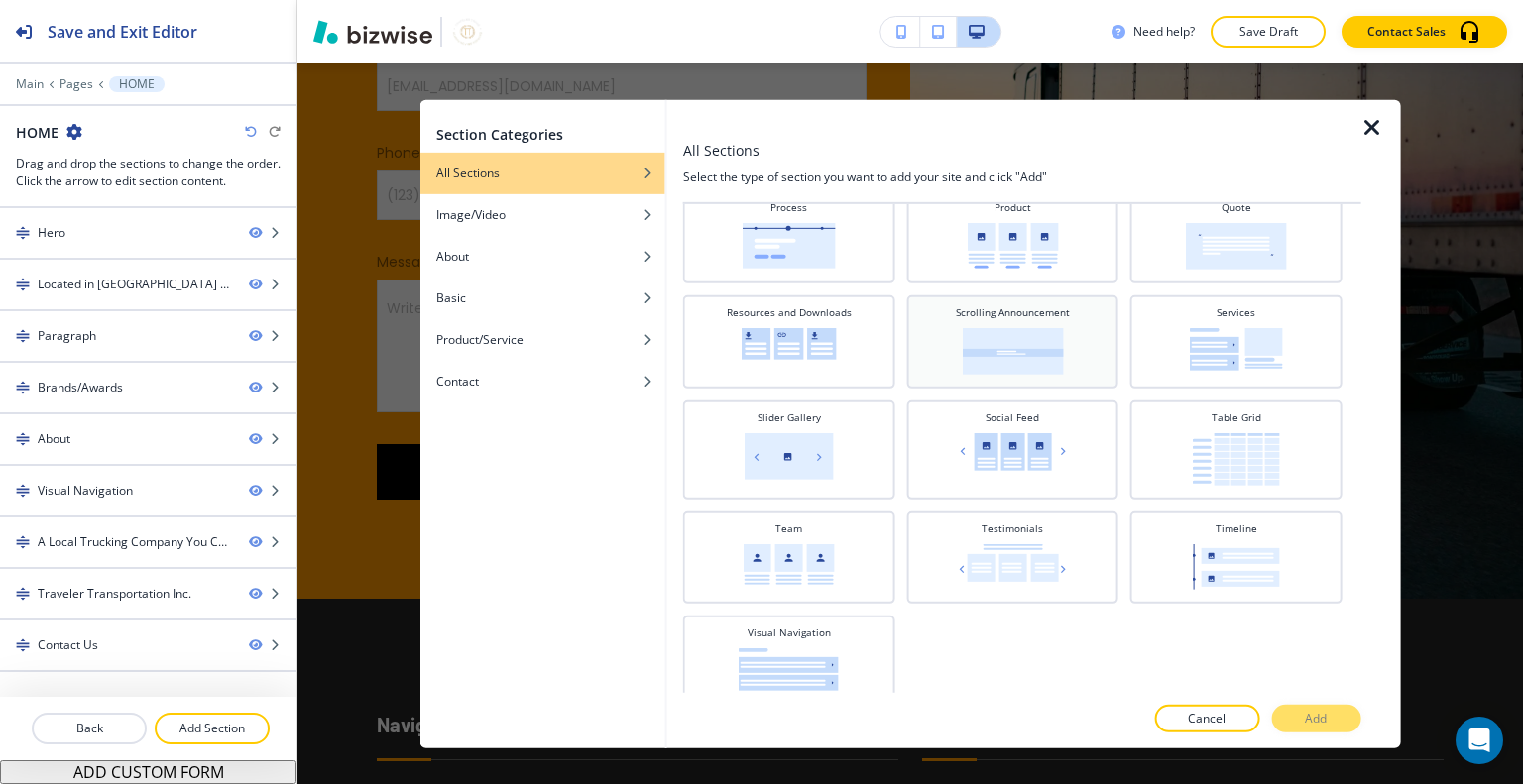 scroll, scrollTop: 706, scrollLeft: 0, axis: vertical 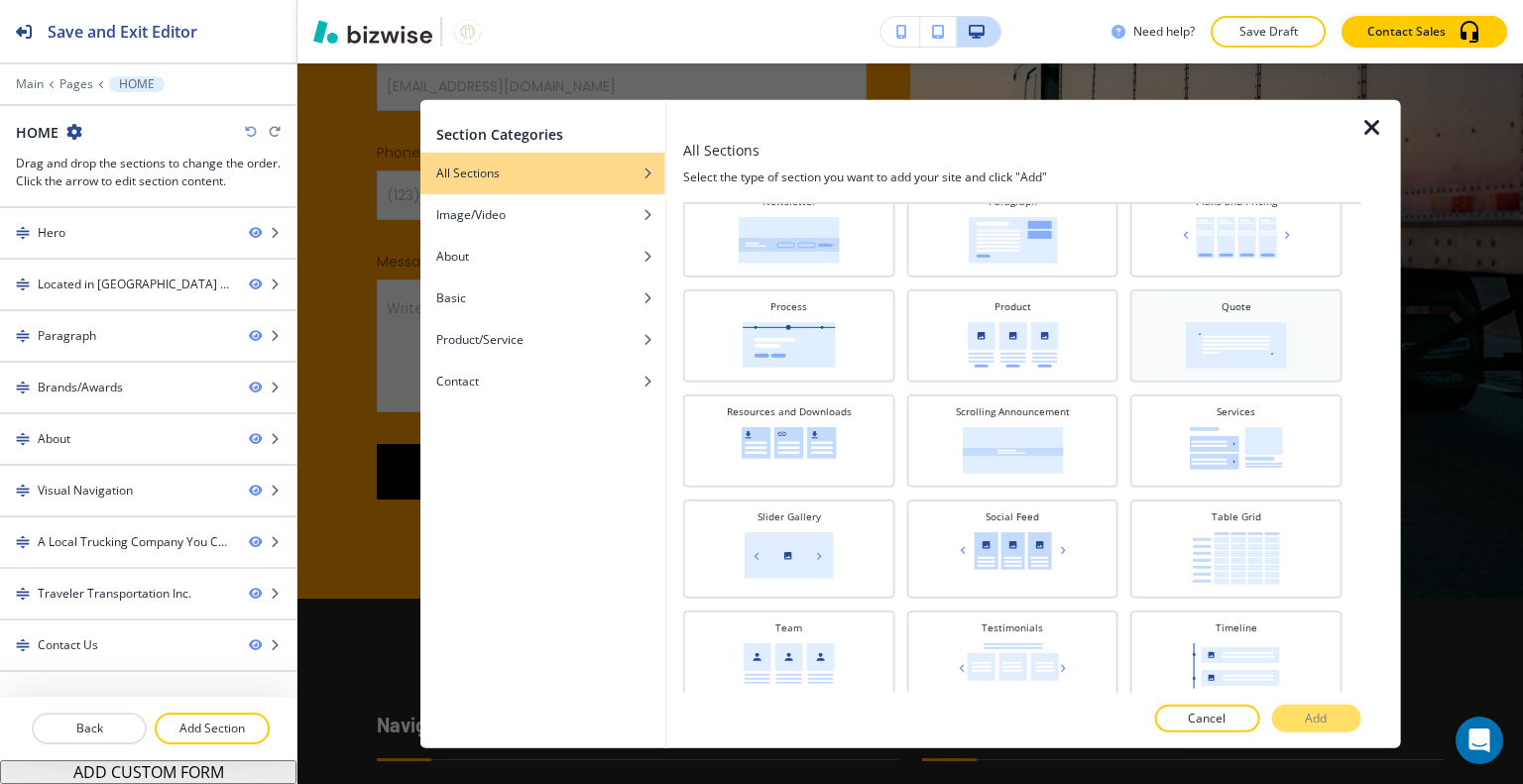 click at bounding box center (1236, 344) 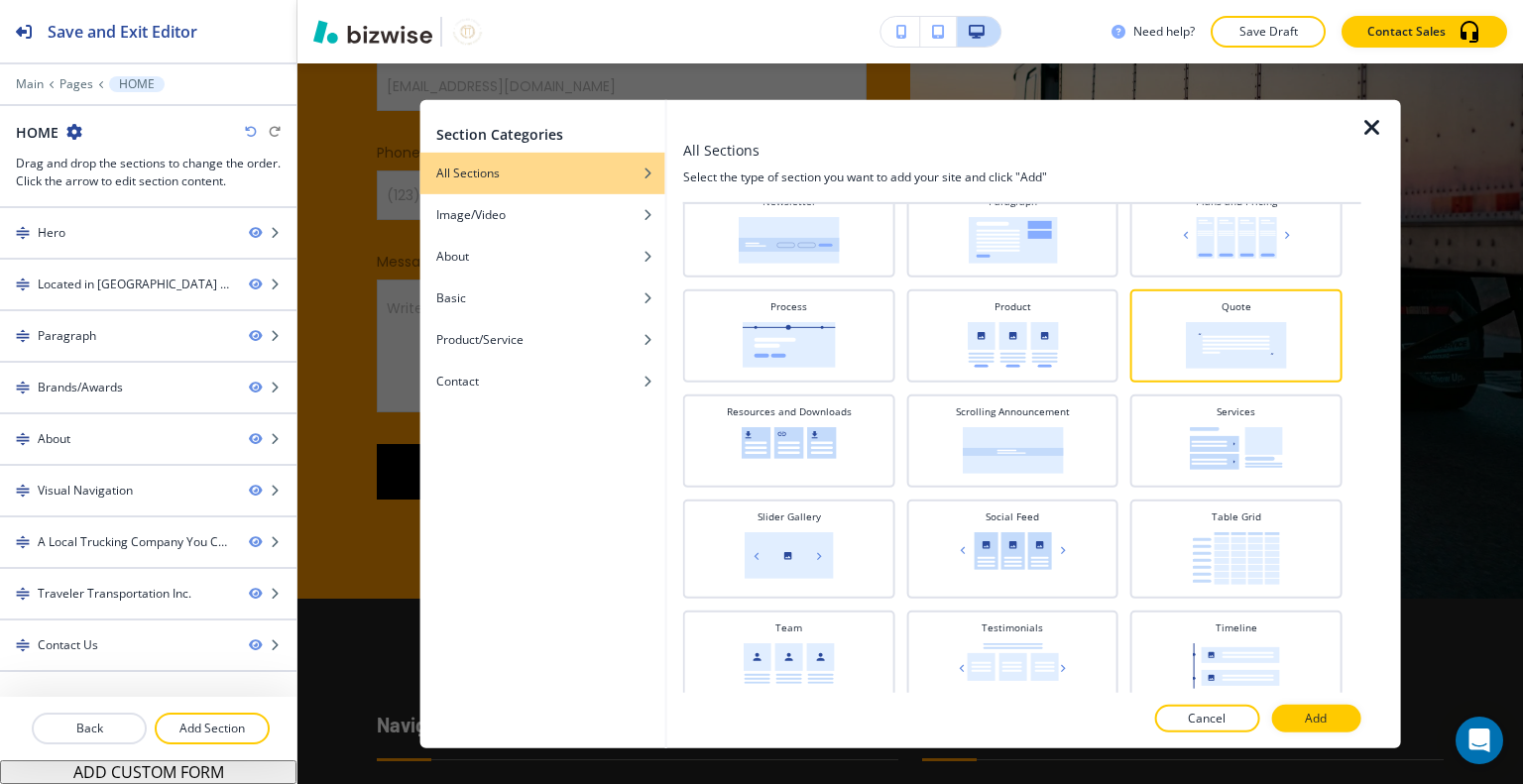 click on "Add" at bounding box center (1316, 719) 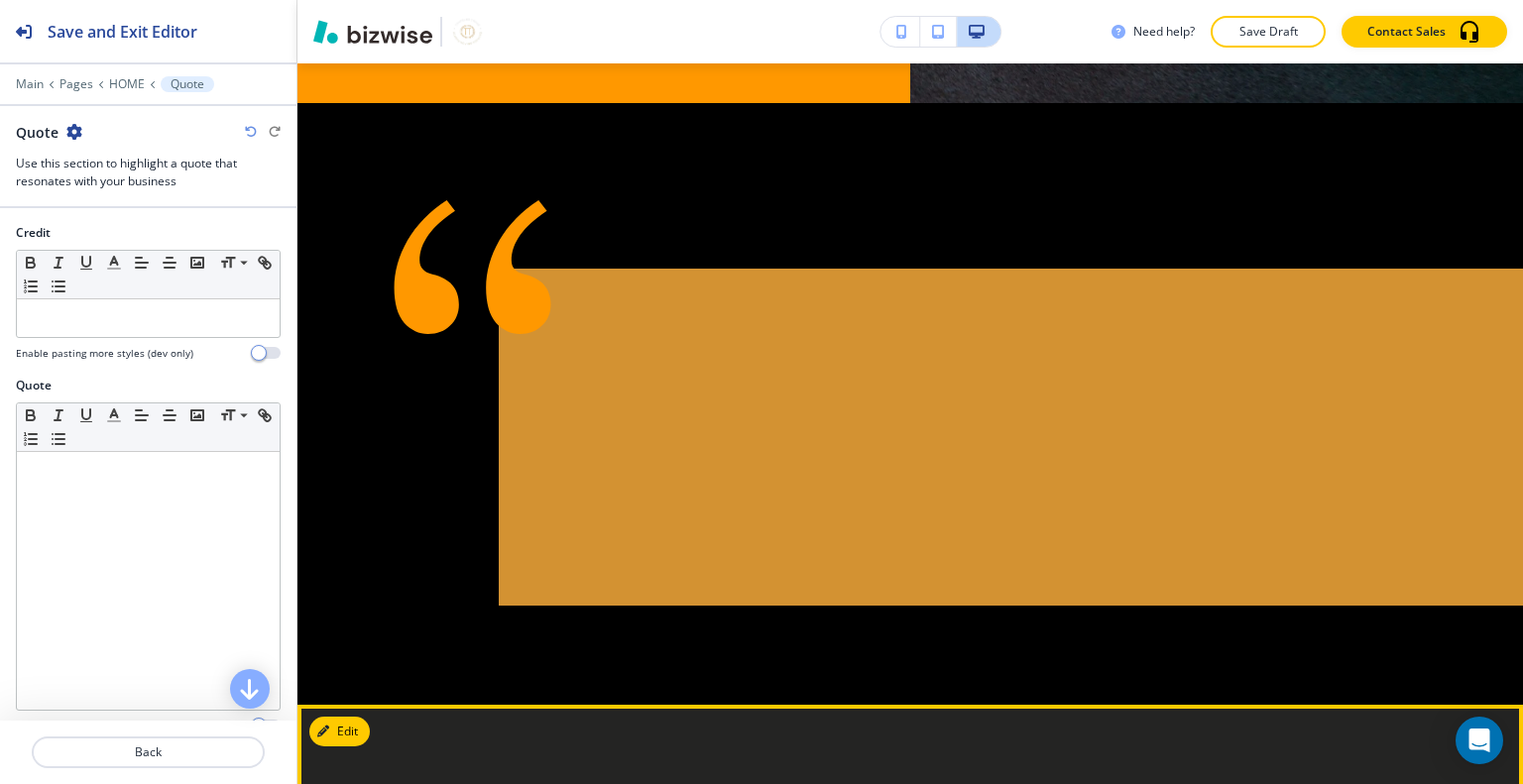 click on "Navigation HOME ABOUT SERVICES REQUEST A QUOTE FAQ CONTACT Contact [GEOGRAPHIC_DATA] [EMAIL_ADDRESS][DOMAIN_NAME] [PHONE_NUMBER] Payment Methods : Cash, Visa, Debit, Mastercard, American Express, Discover Card, Cashapp, Venmo, Zelle We Strive For : Professionalism, Dedication and Safety © 2025 Traveler Transportation Inc." at bounding box center [910, 1032] 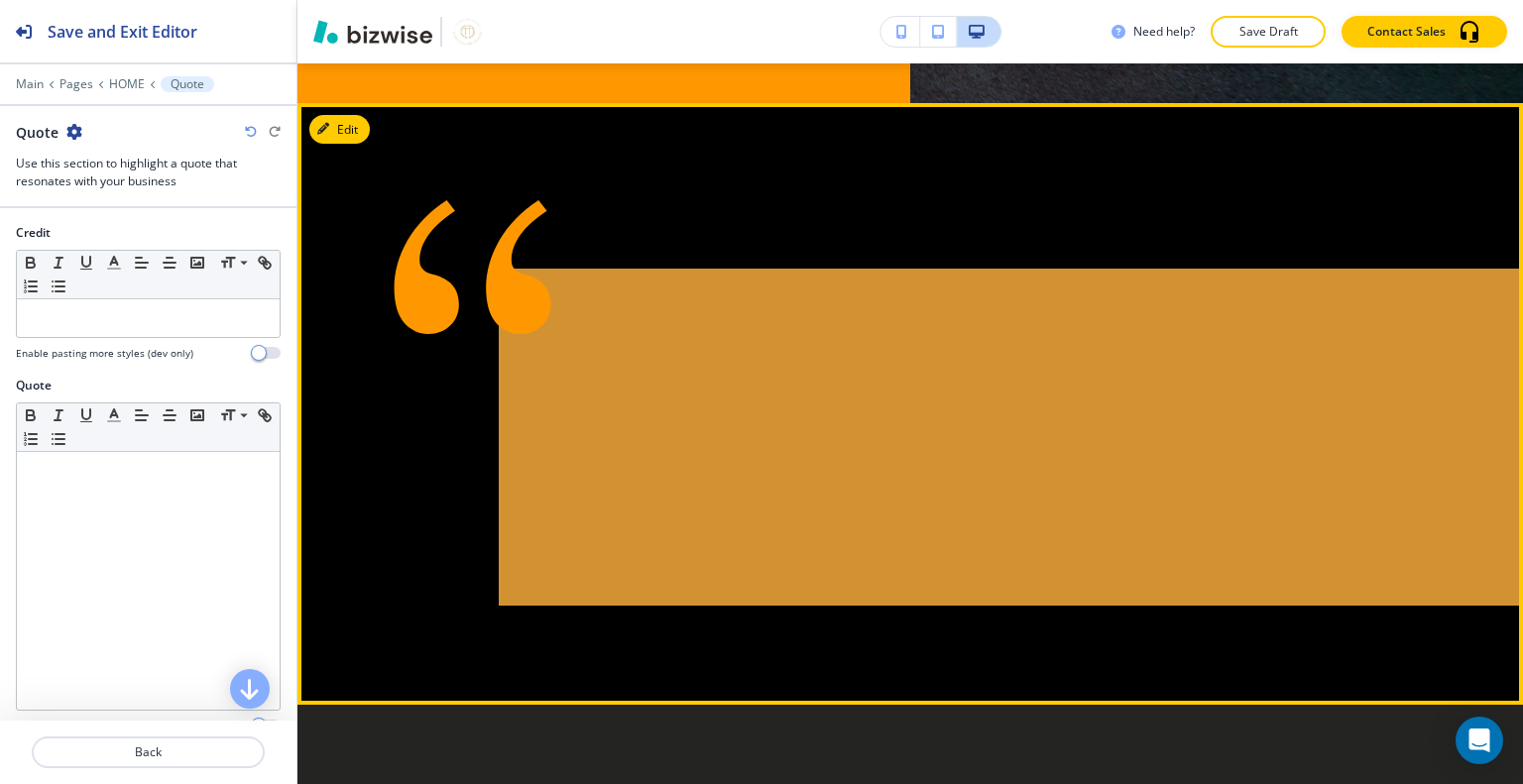 scroll, scrollTop: 8020, scrollLeft: 0, axis: vertical 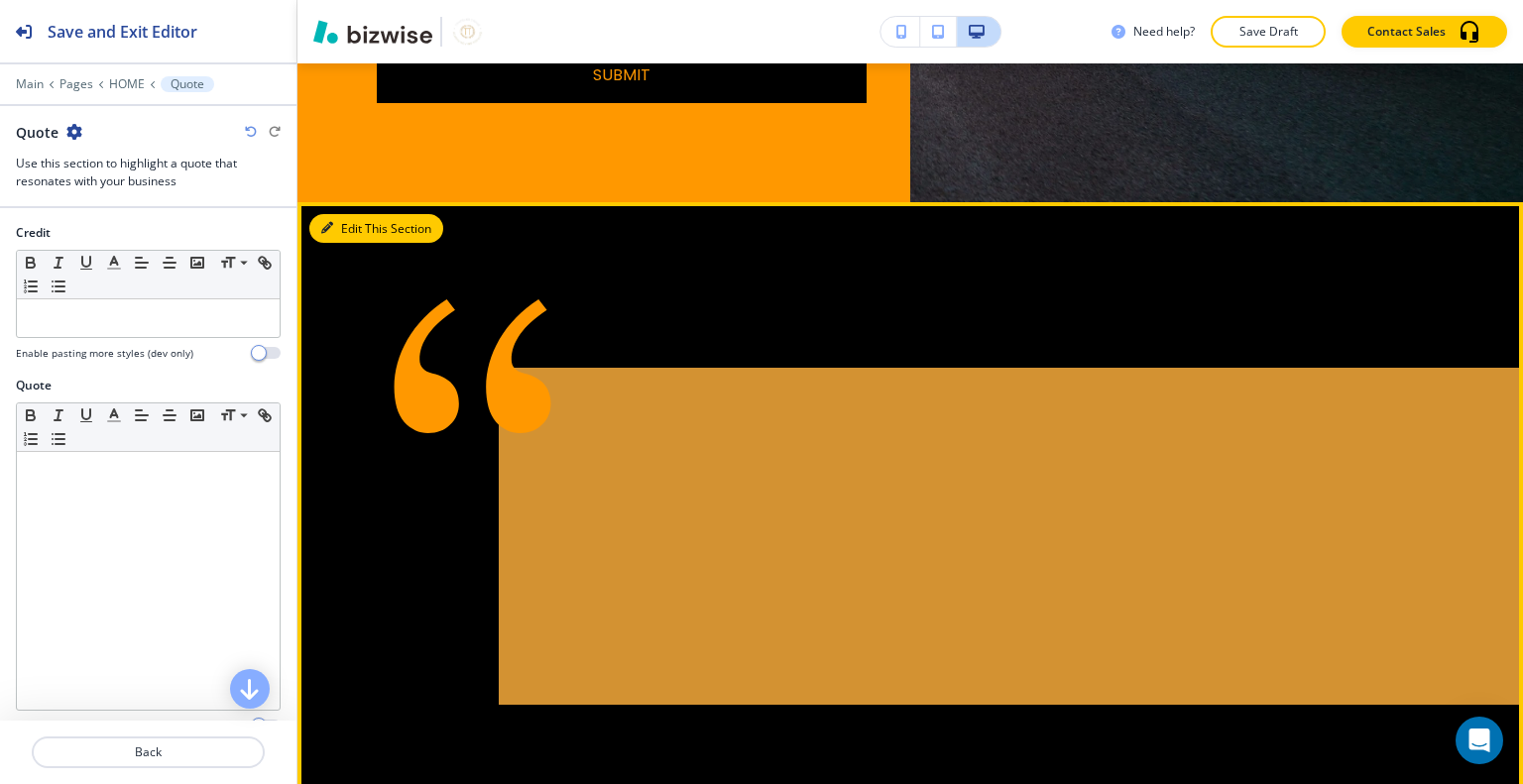 click on "Edit This Section" at bounding box center (376, 229) 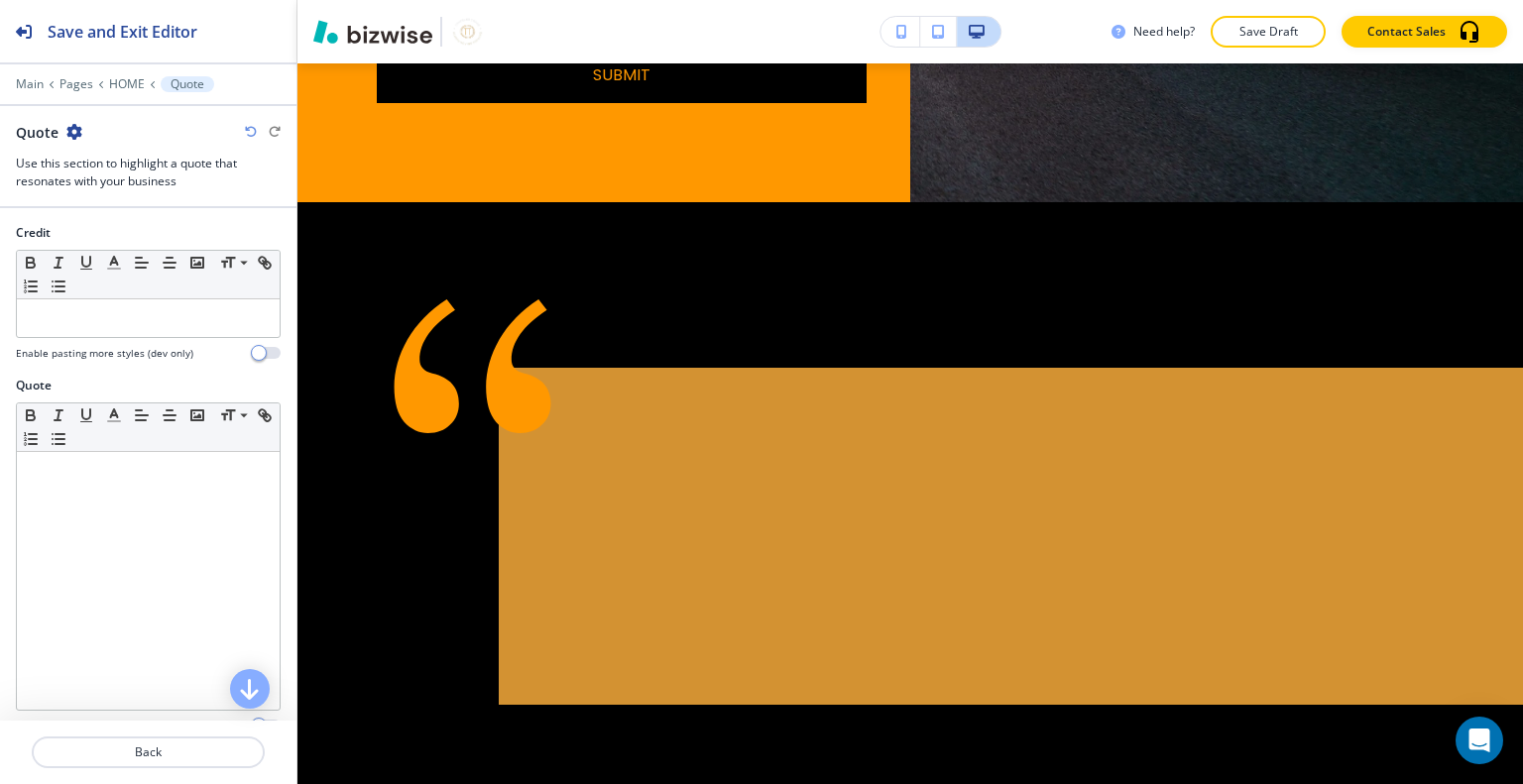 scroll, scrollTop: 547, scrollLeft: 0, axis: vertical 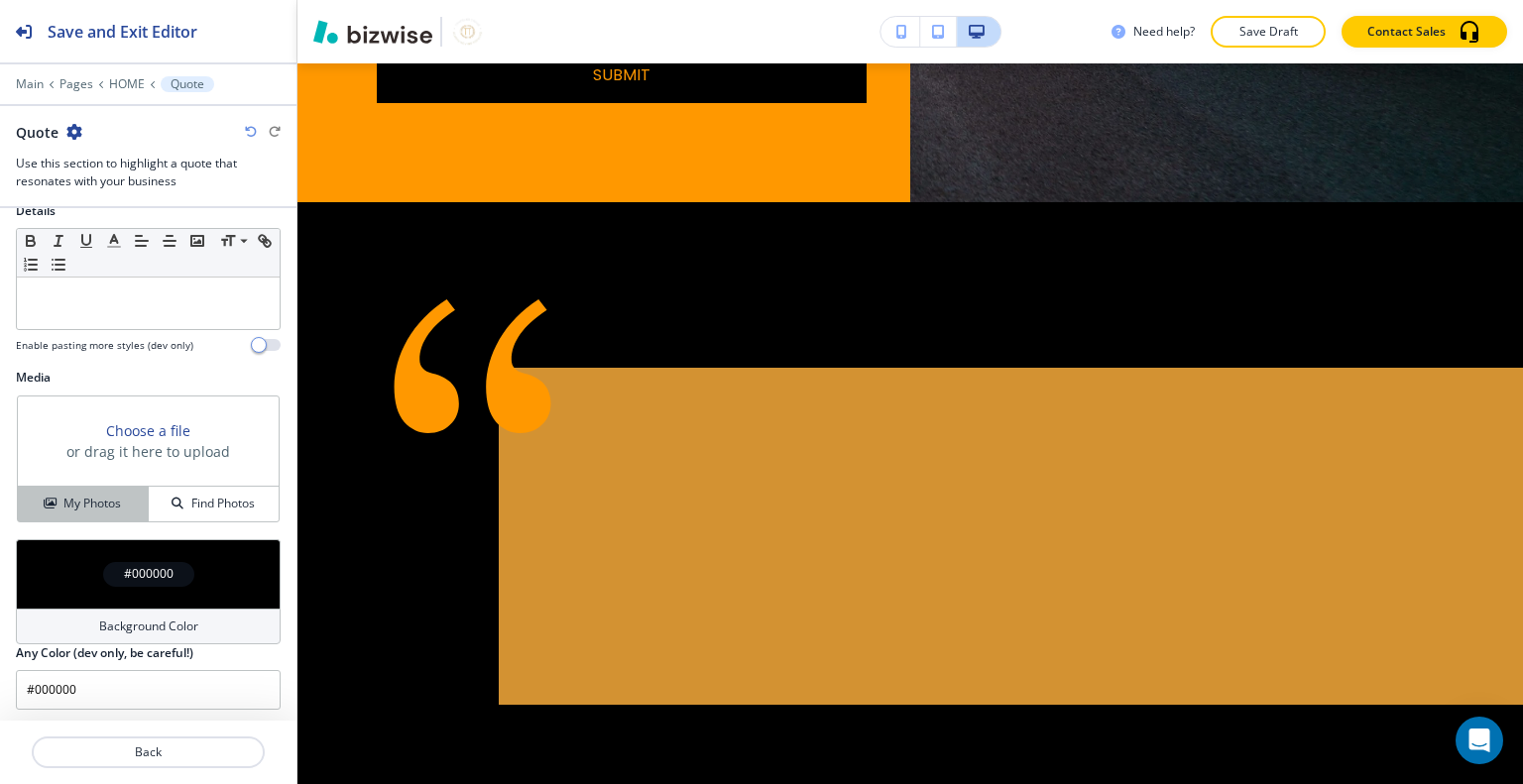 click on "My Photos" at bounding box center [92, 504] 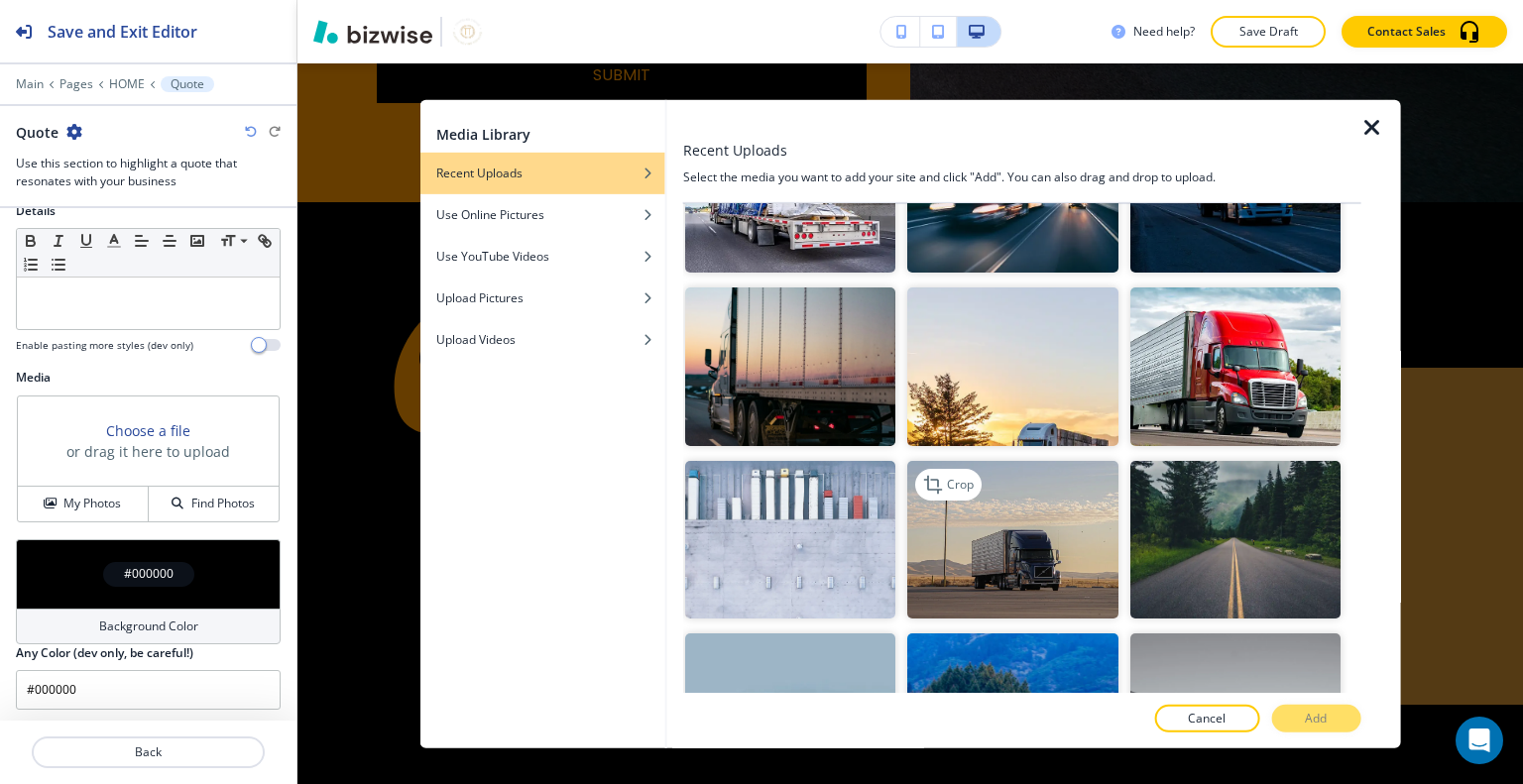 scroll, scrollTop: 892, scrollLeft: 0, axis: vertical 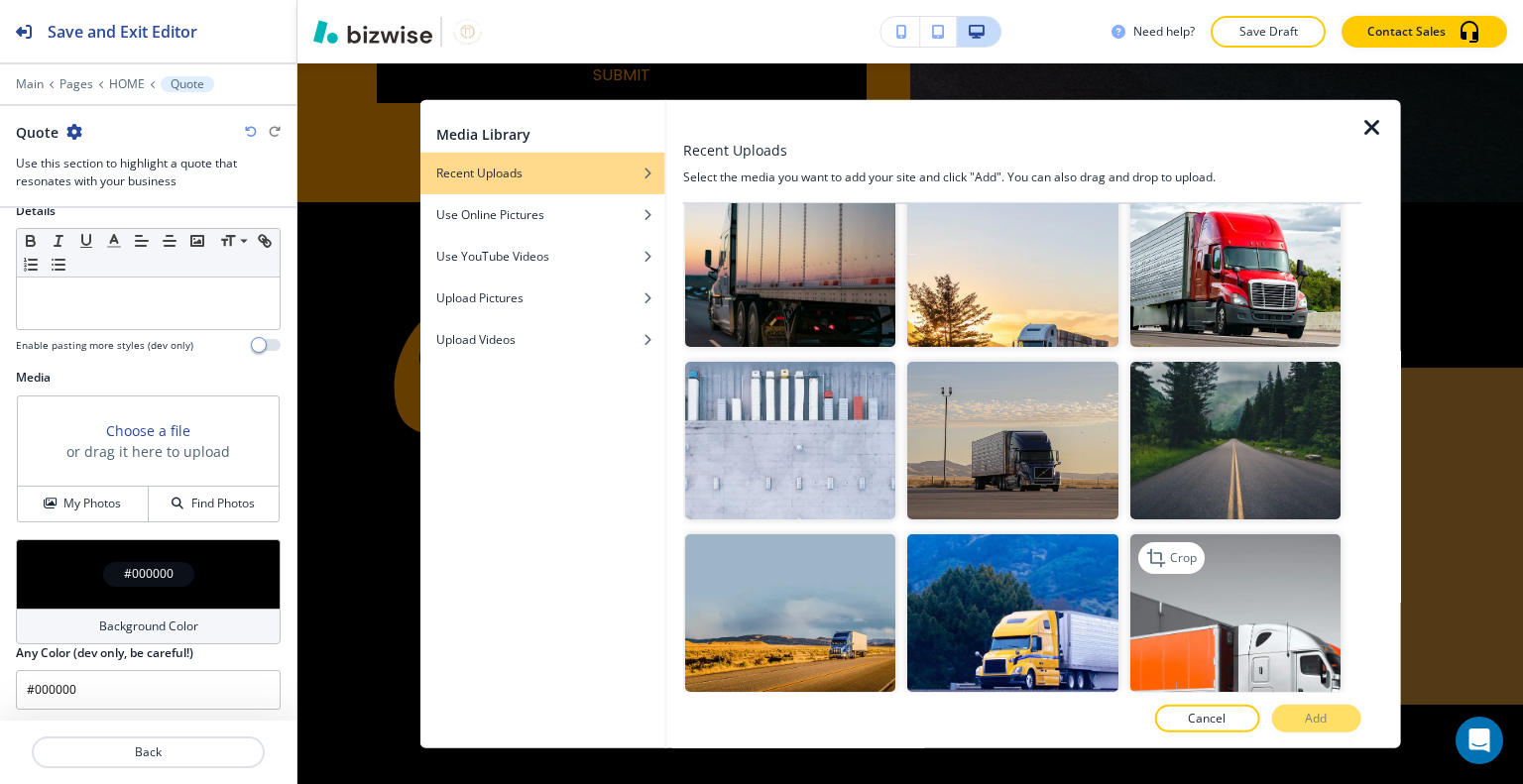 click at bounding box center [1234, 613] 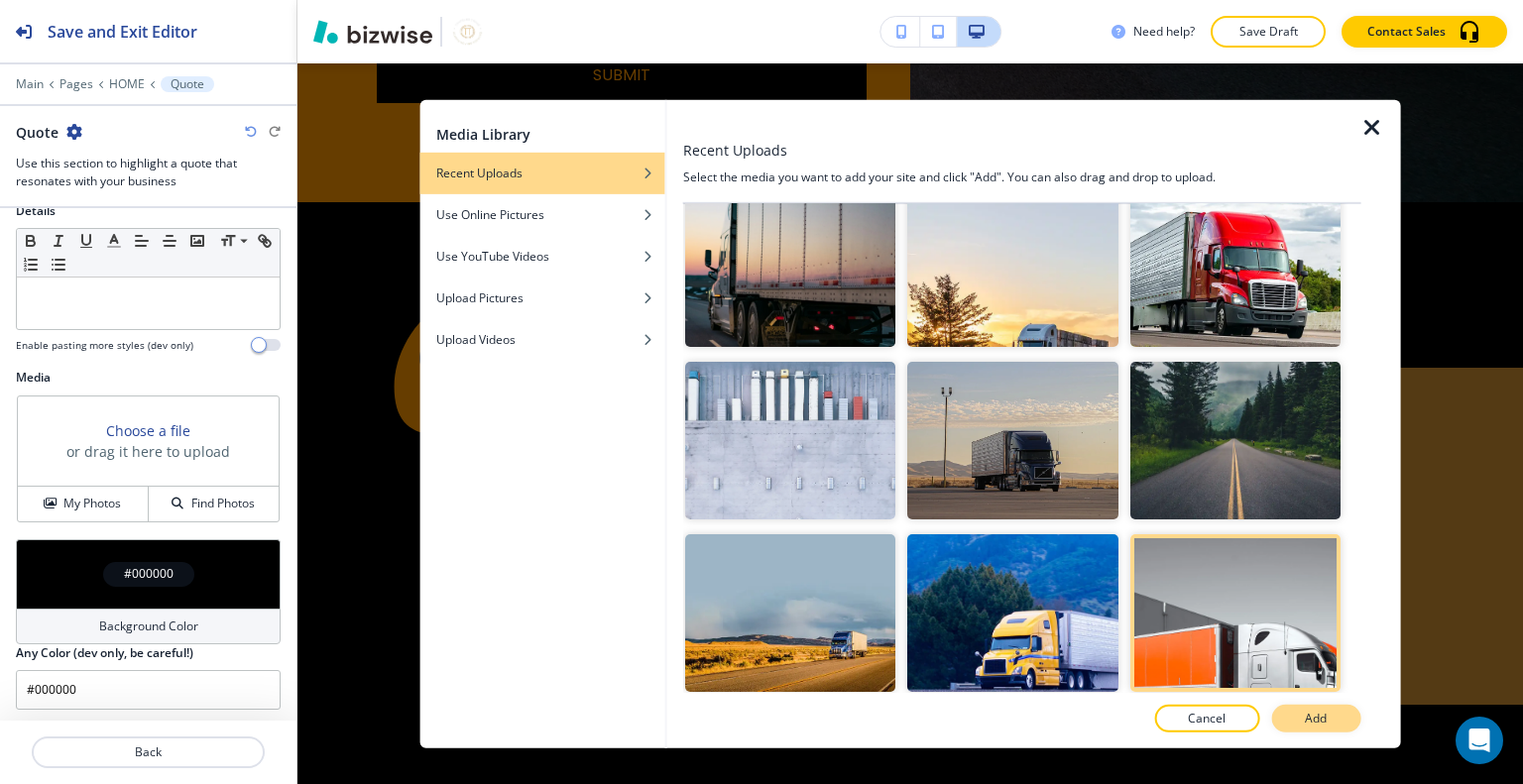 click on "Add" at bounding box center (1316, 719) 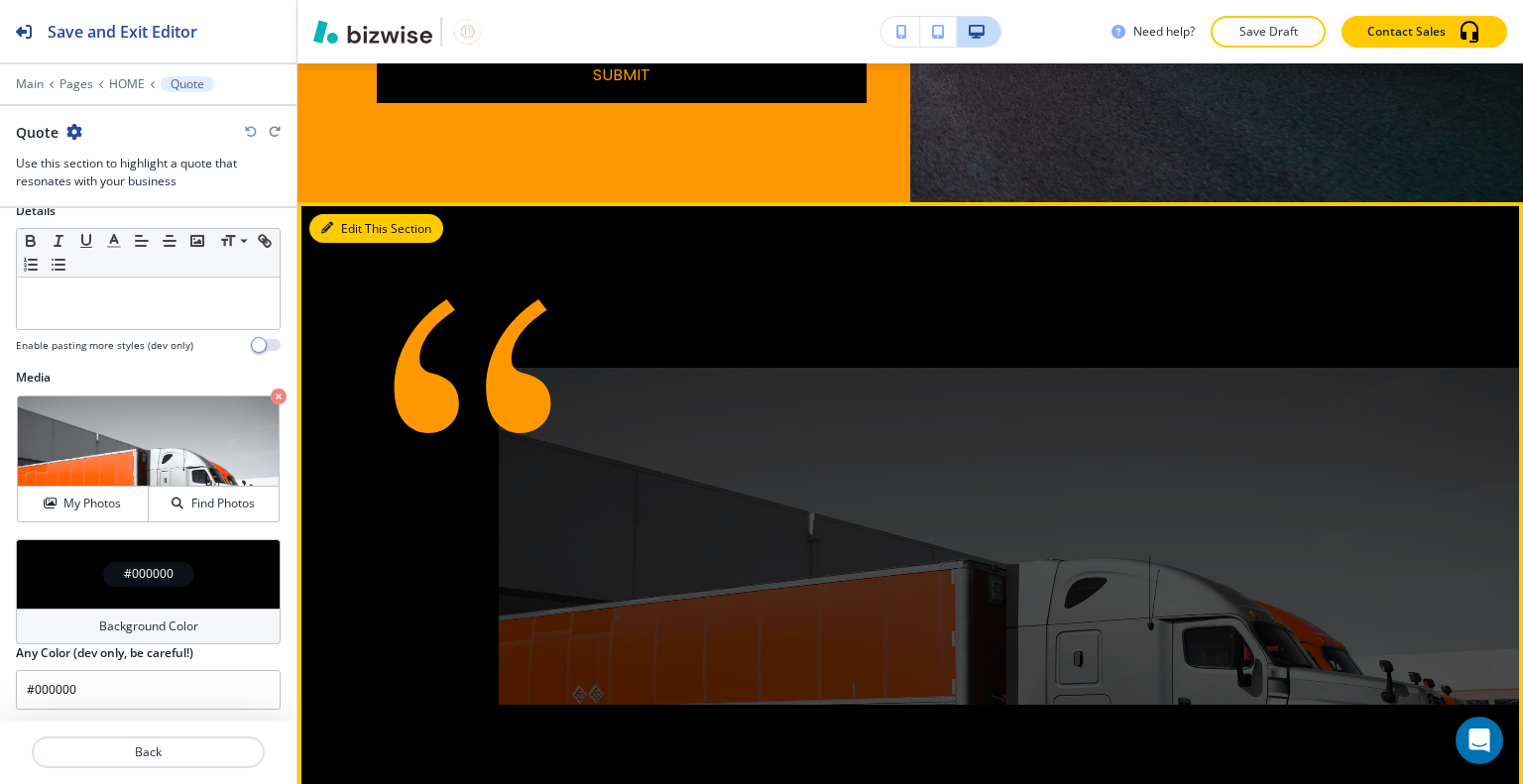 click on "Edit This Section" at bounding box center [376, 229] 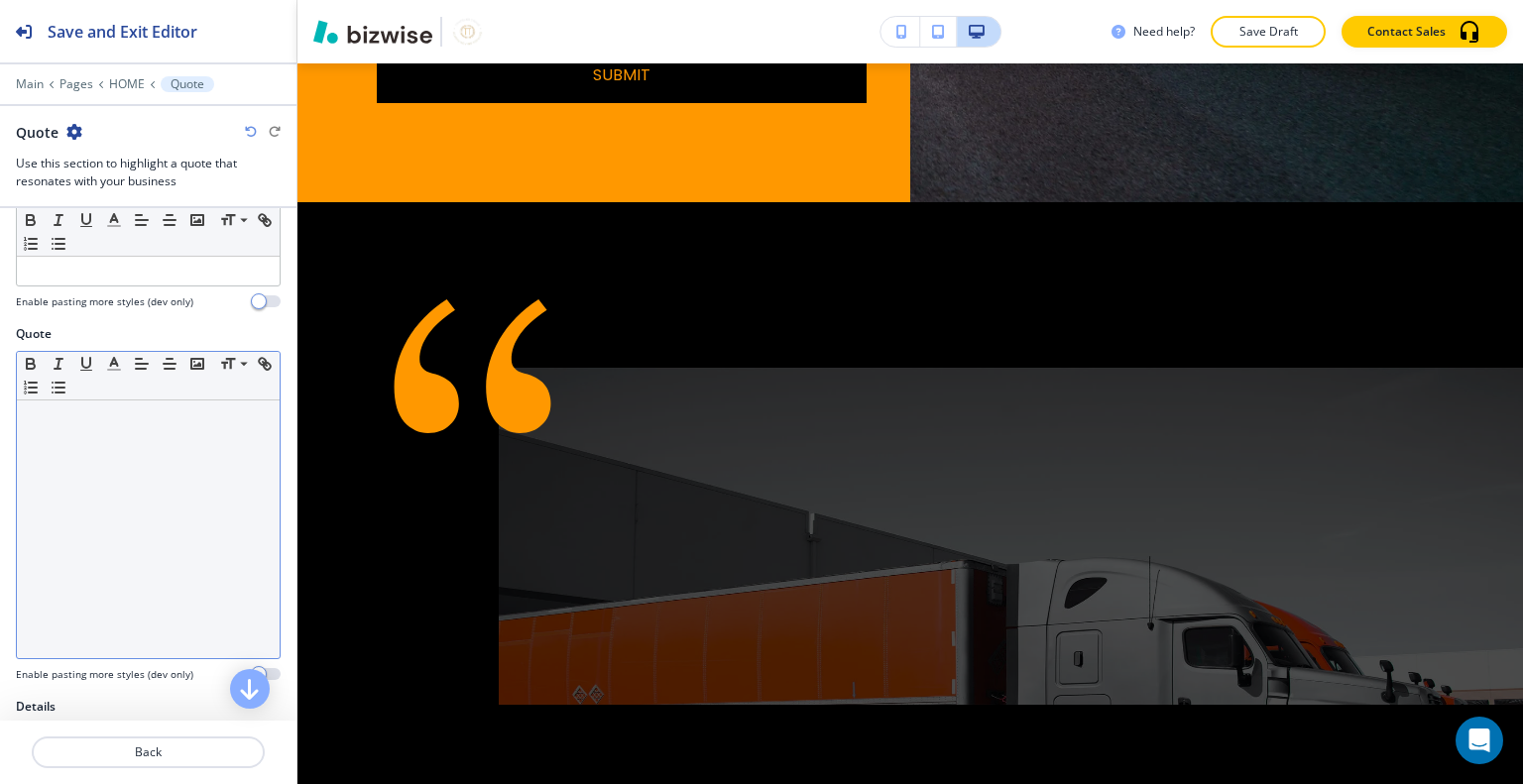 scroll, scrollTop: 0, scrollLeft: 0, axis: both 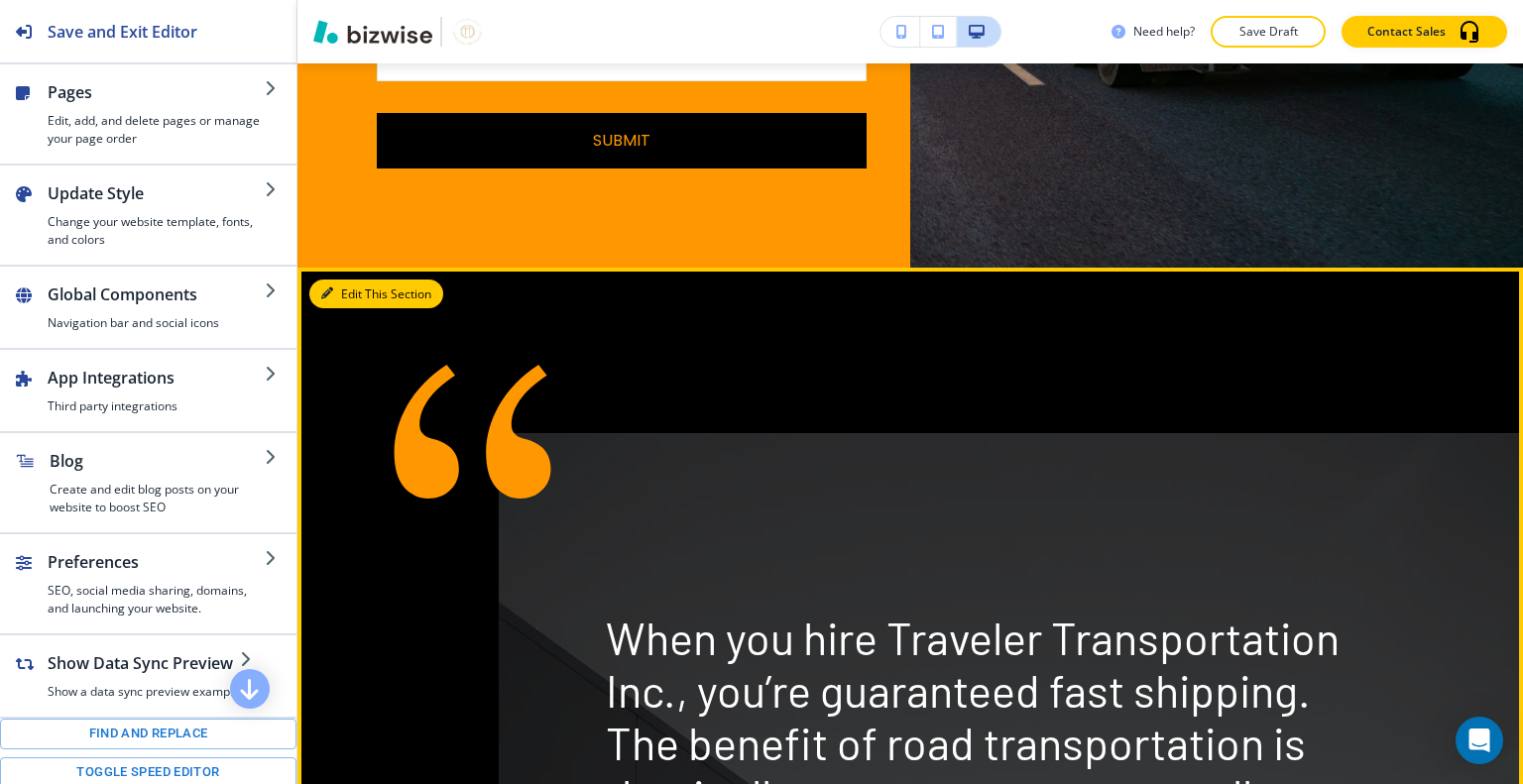 click on "Edit This Section" at bounding box center (376, 294) 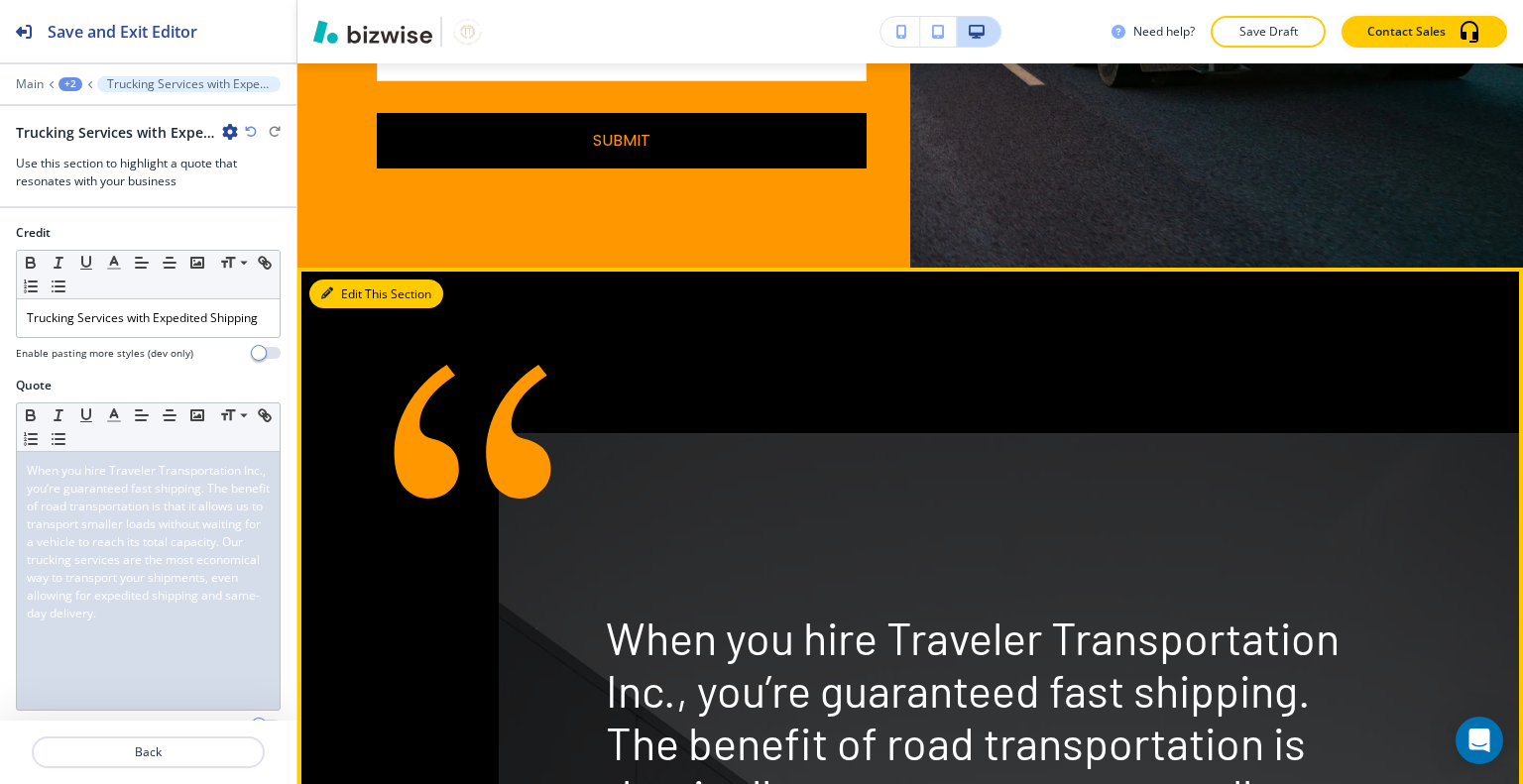 scroll, scrollTop: 8120, scrollLeft: 0, axis: vertical 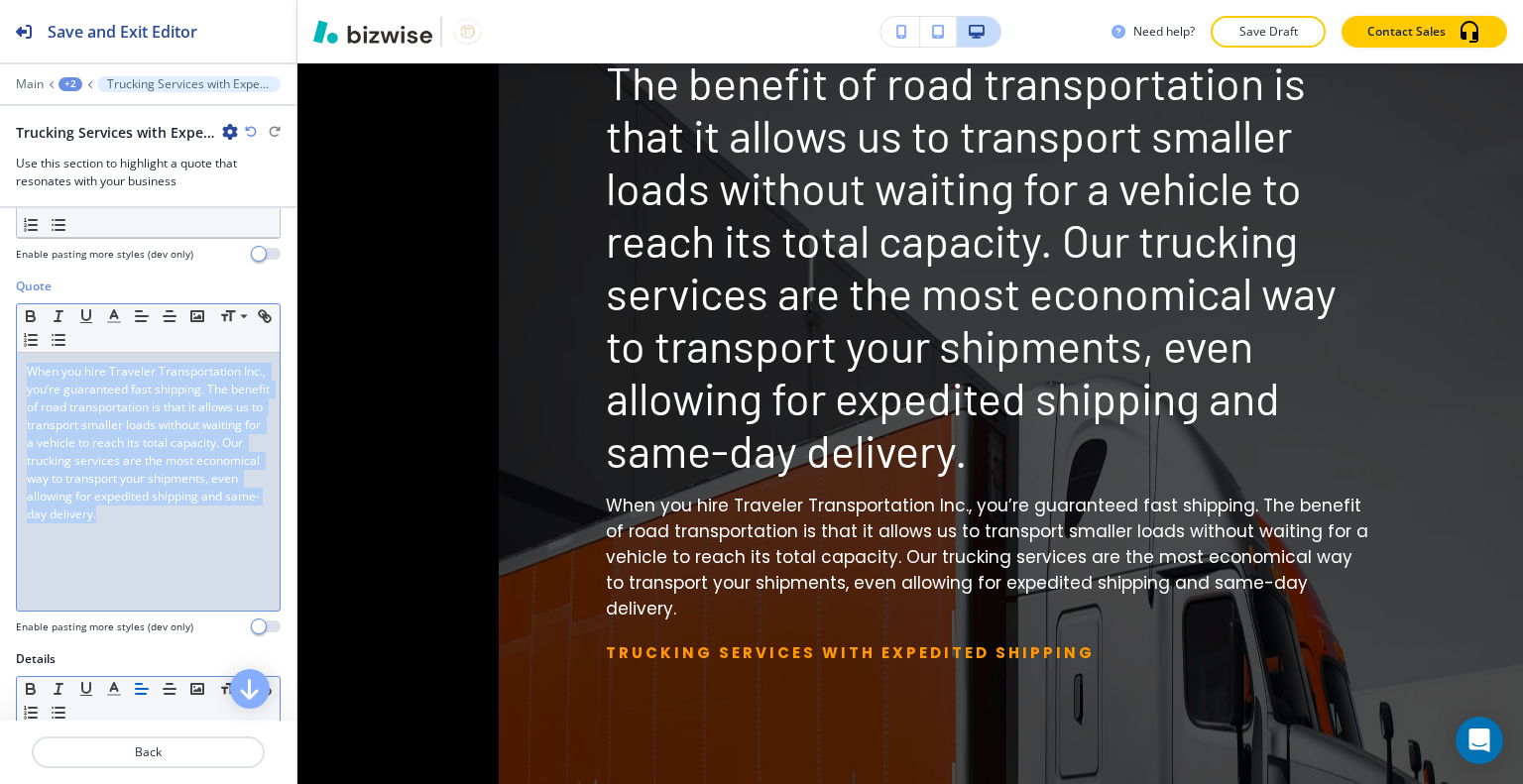 drag, startPoint x: 122, startPoint y: 553, endPoint x: 0, endPoint y: 253, distance: 323.85799 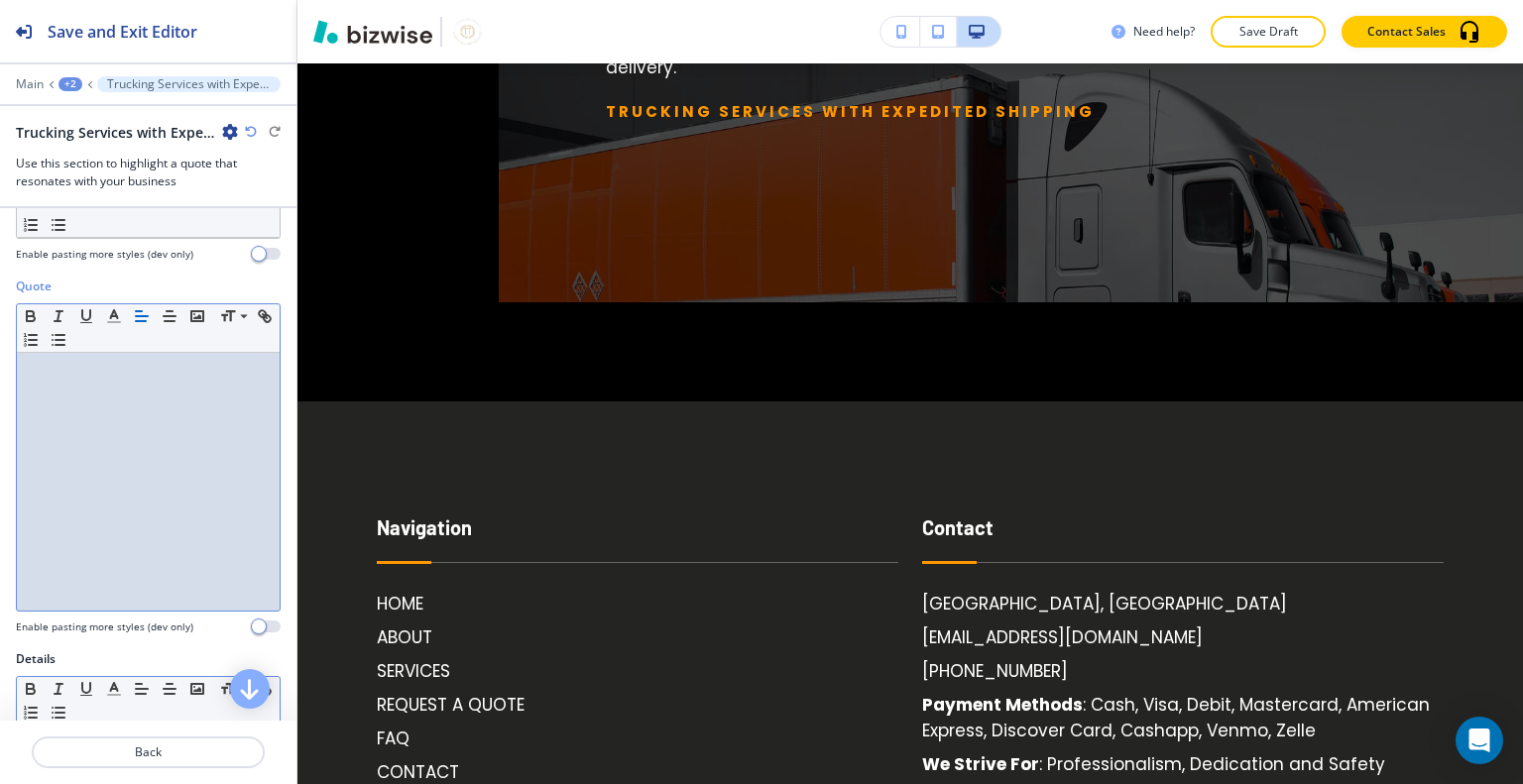 scroll, scrollTop: 8219, scrollLeft: 0, axis: vertical 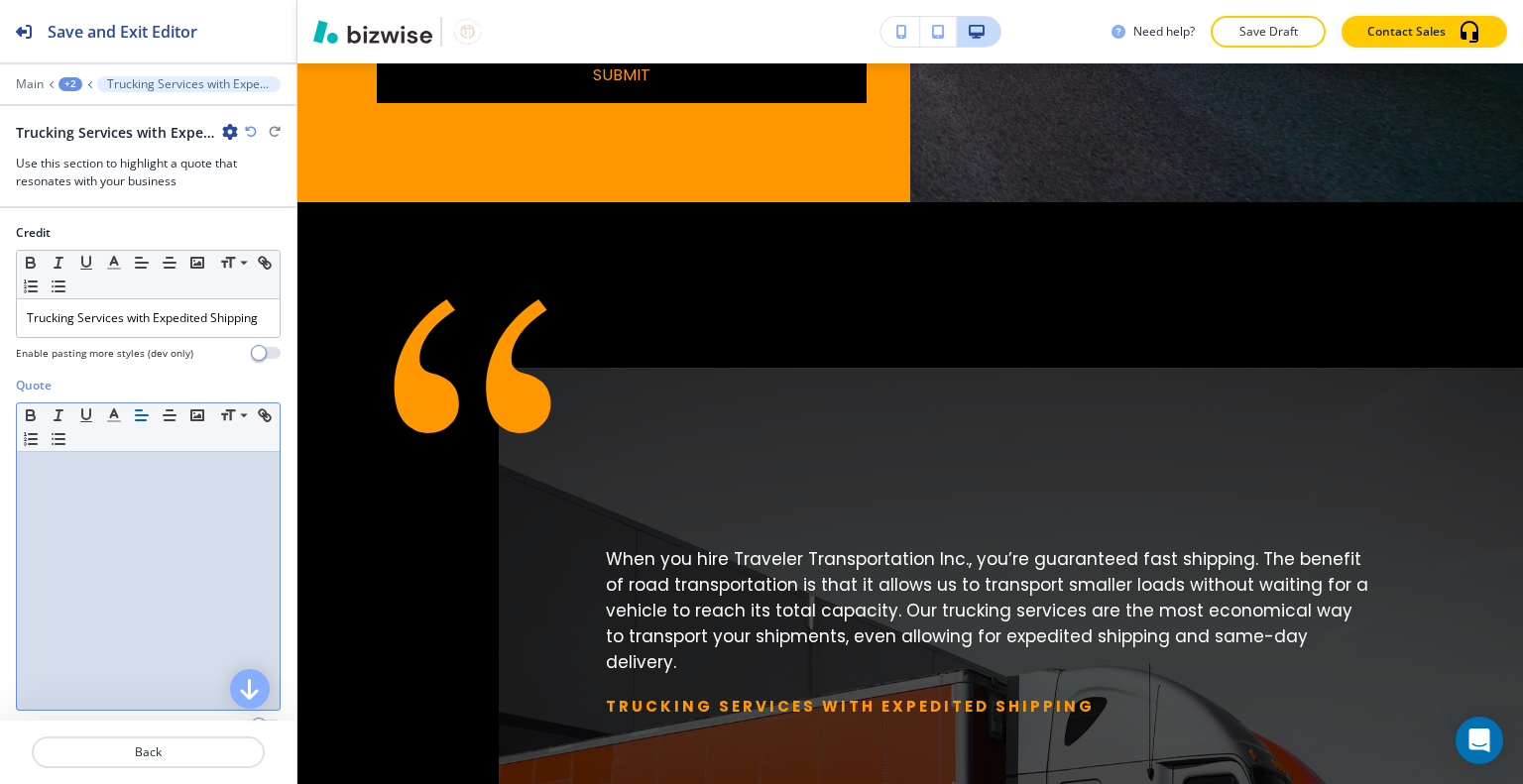 click on "+2" at bounding box center [70, 84] 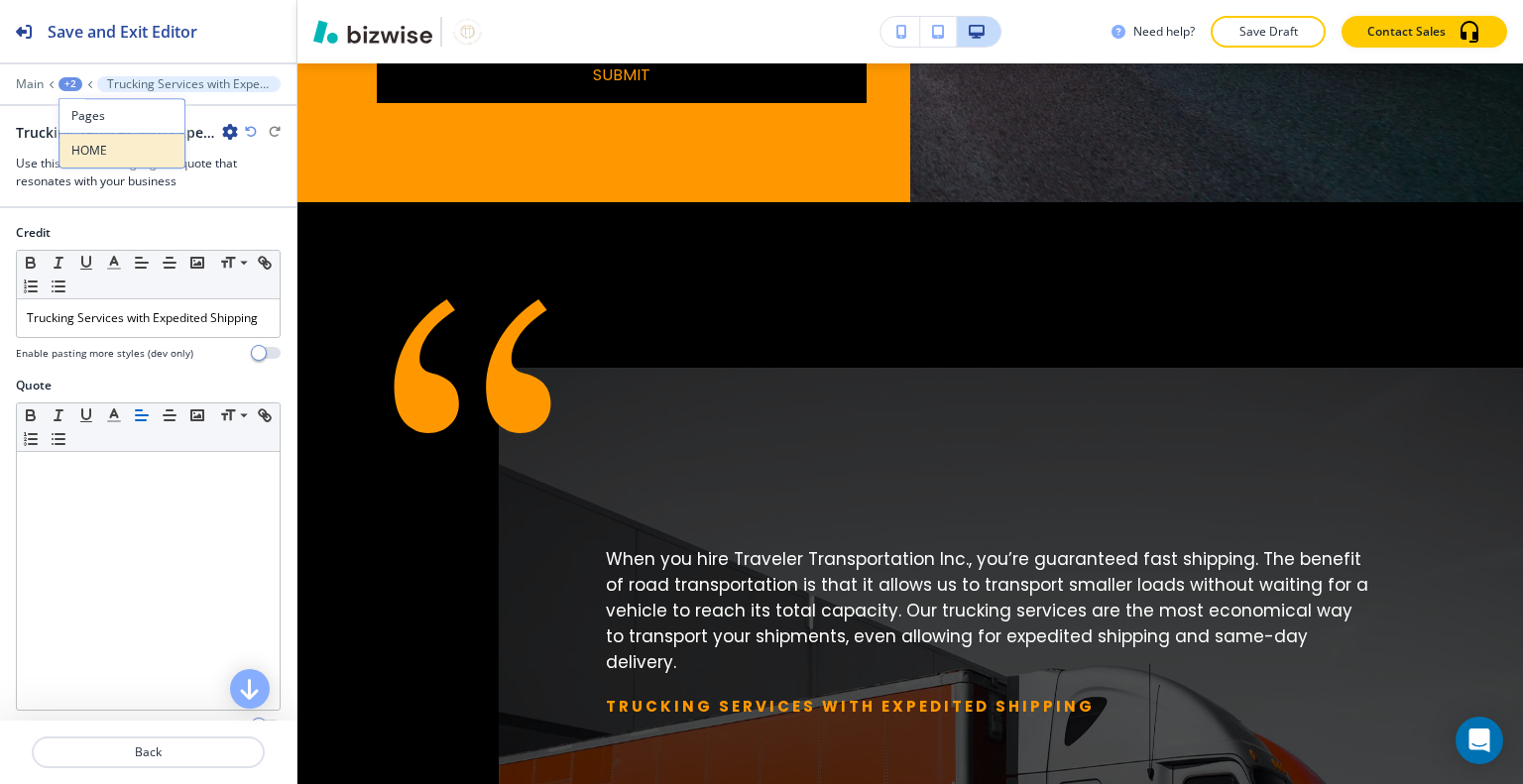 click on "HOME" at bounding box center (122, 151) 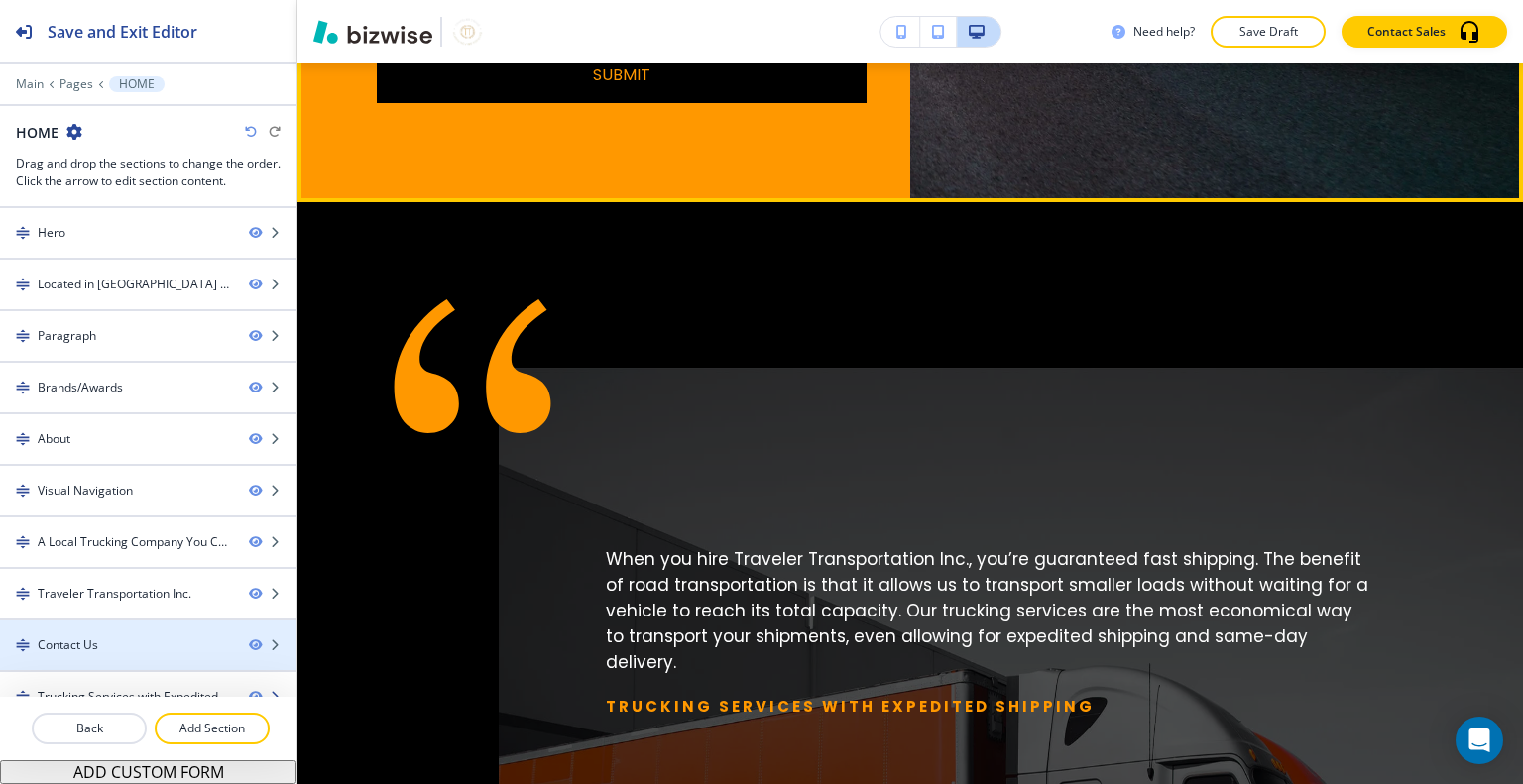 scroll, scrollTop: 20, scrollLeft: 0, axis: vertical 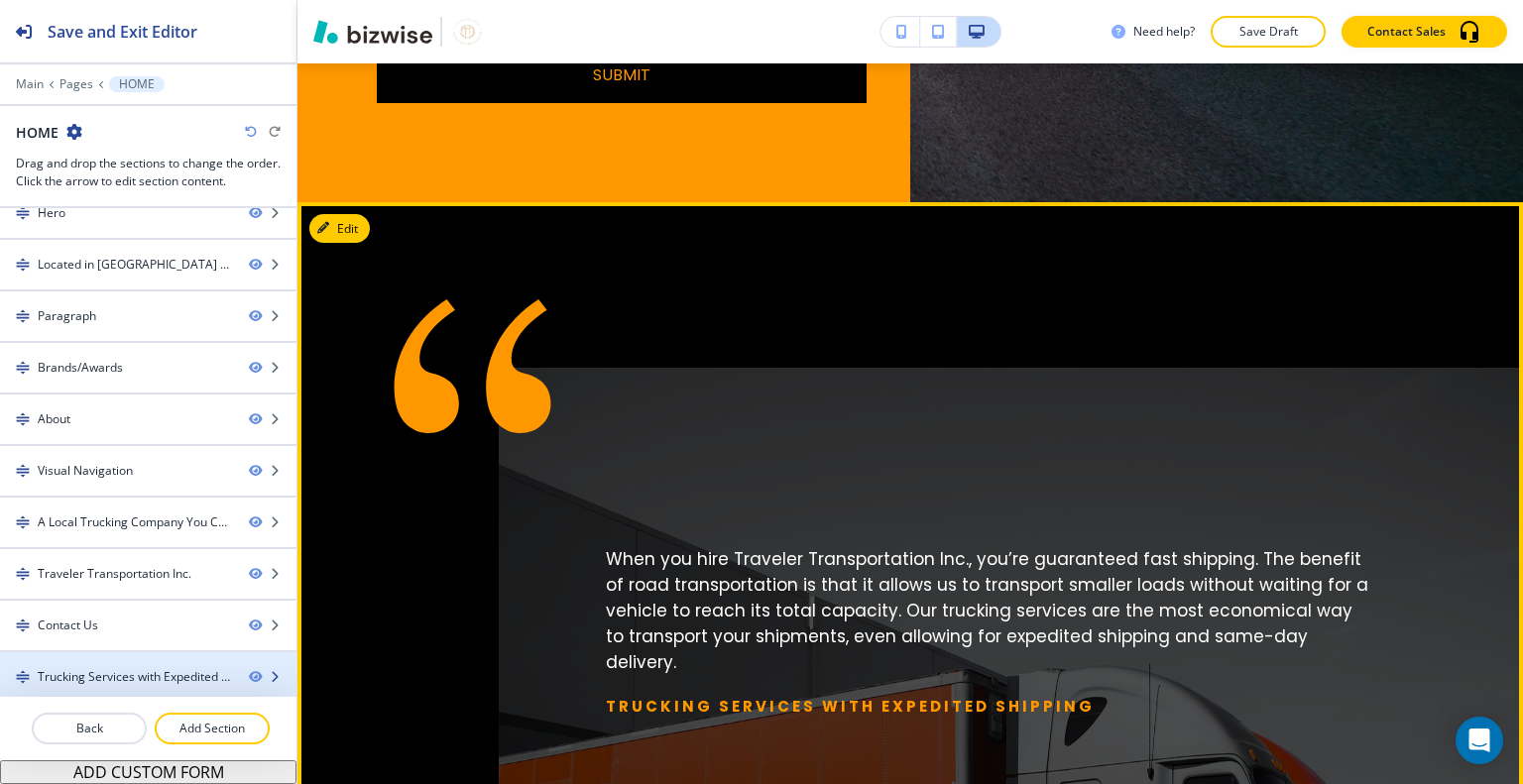 type 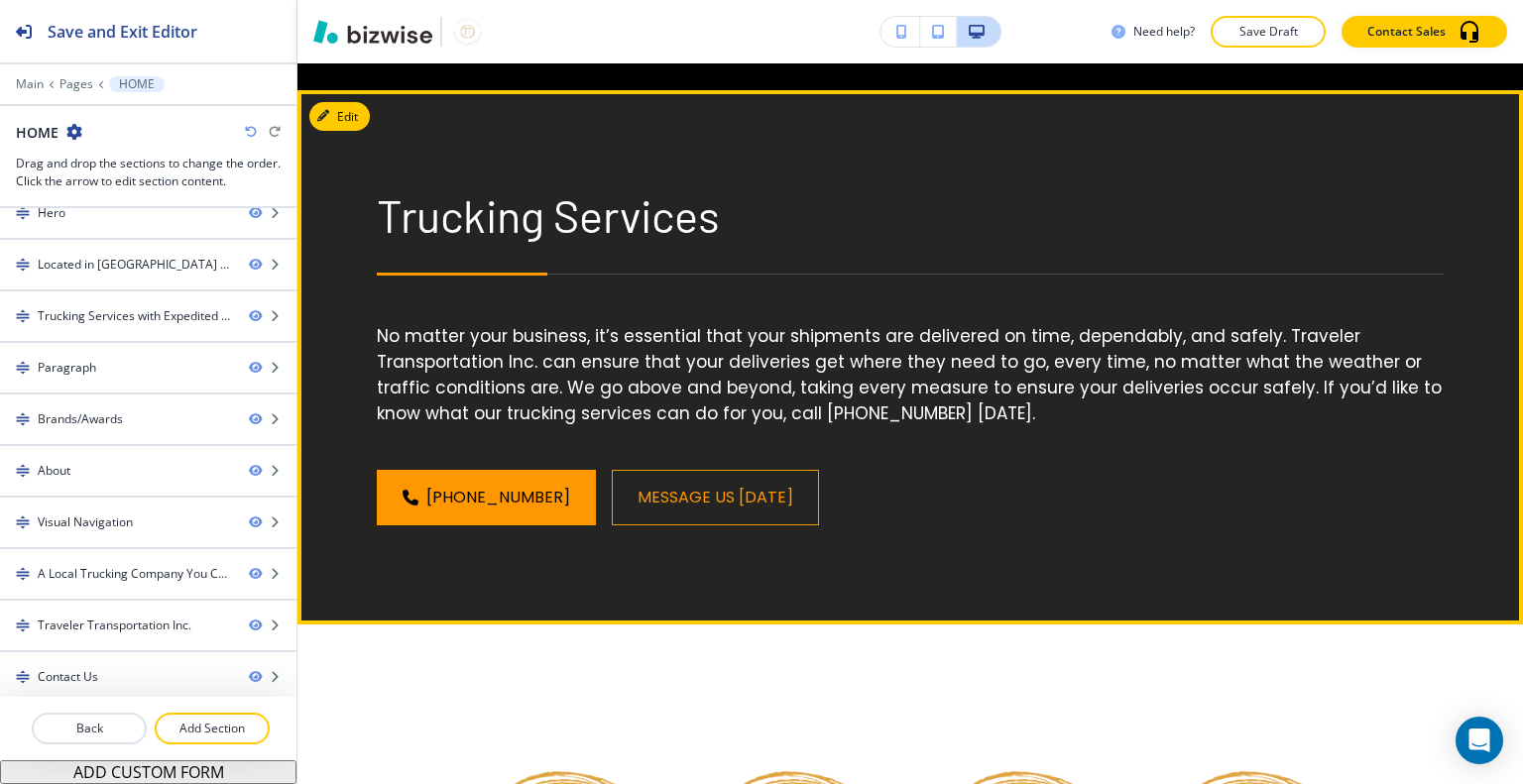 scroll, scrollTop: 1518, scrollLeft: 0, axis: vertical 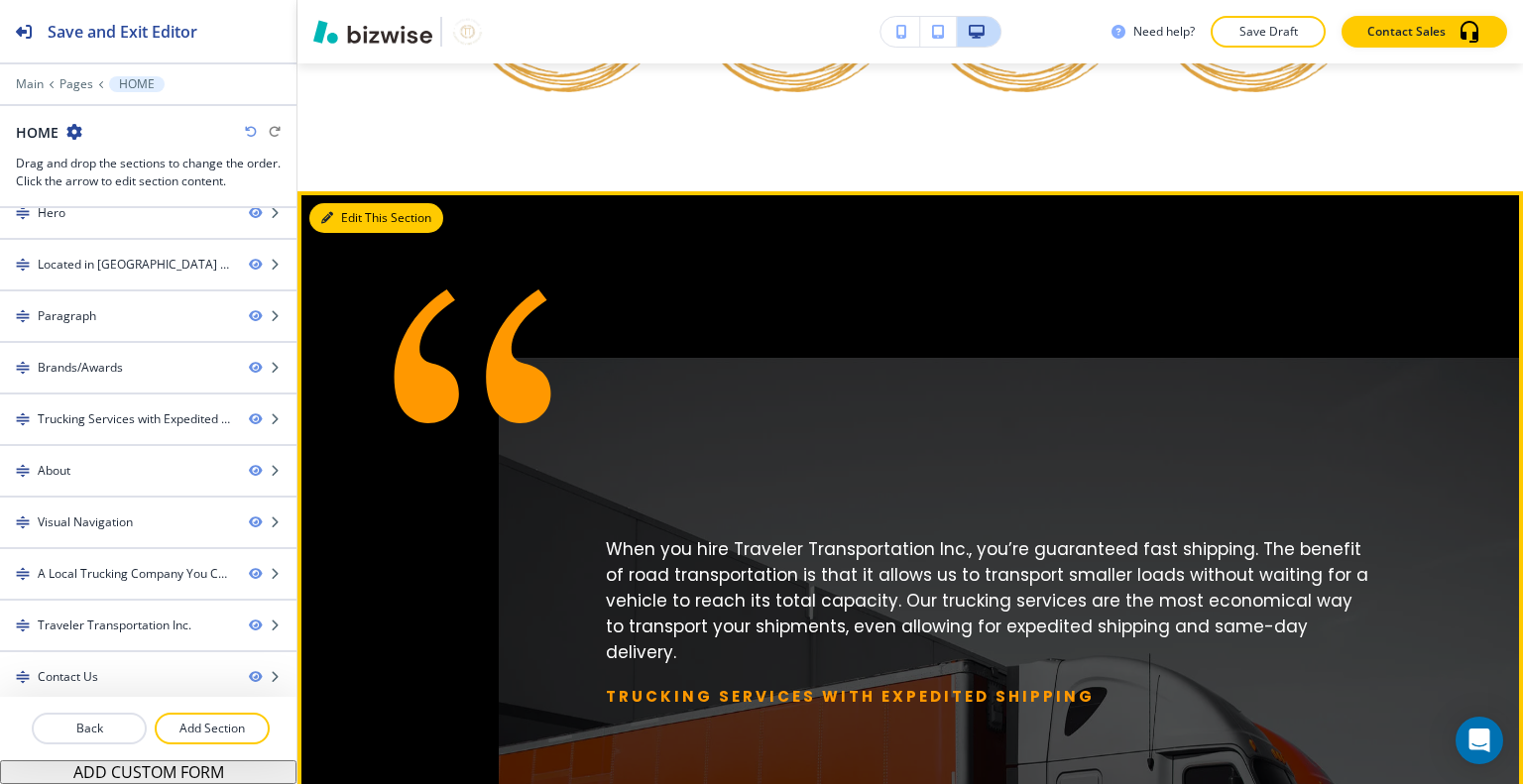 click on "Edit This Section" at bounding box center (376, 218) 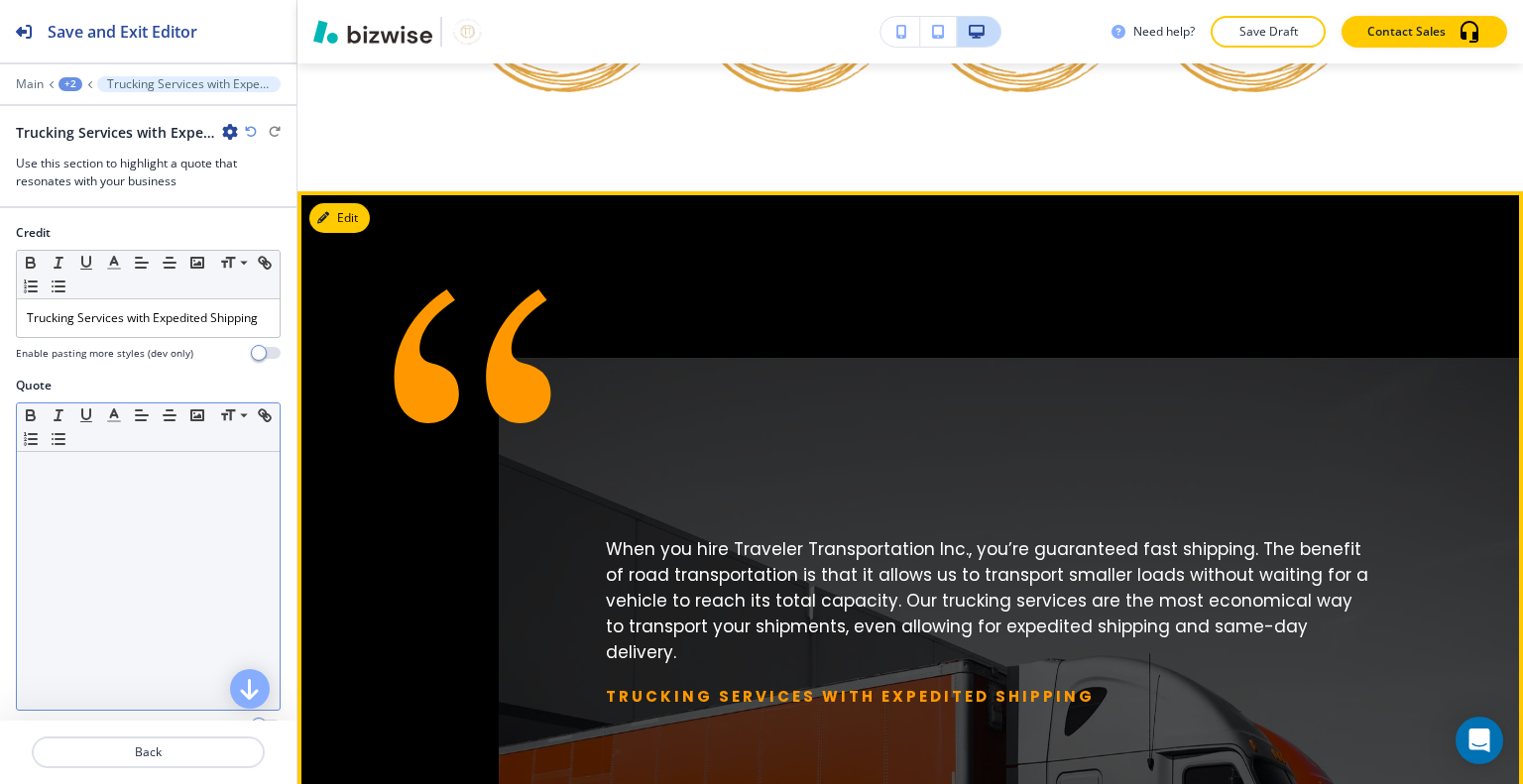 scroll, scrollTop: 2107, scrollLeft: 0, axis: vertical 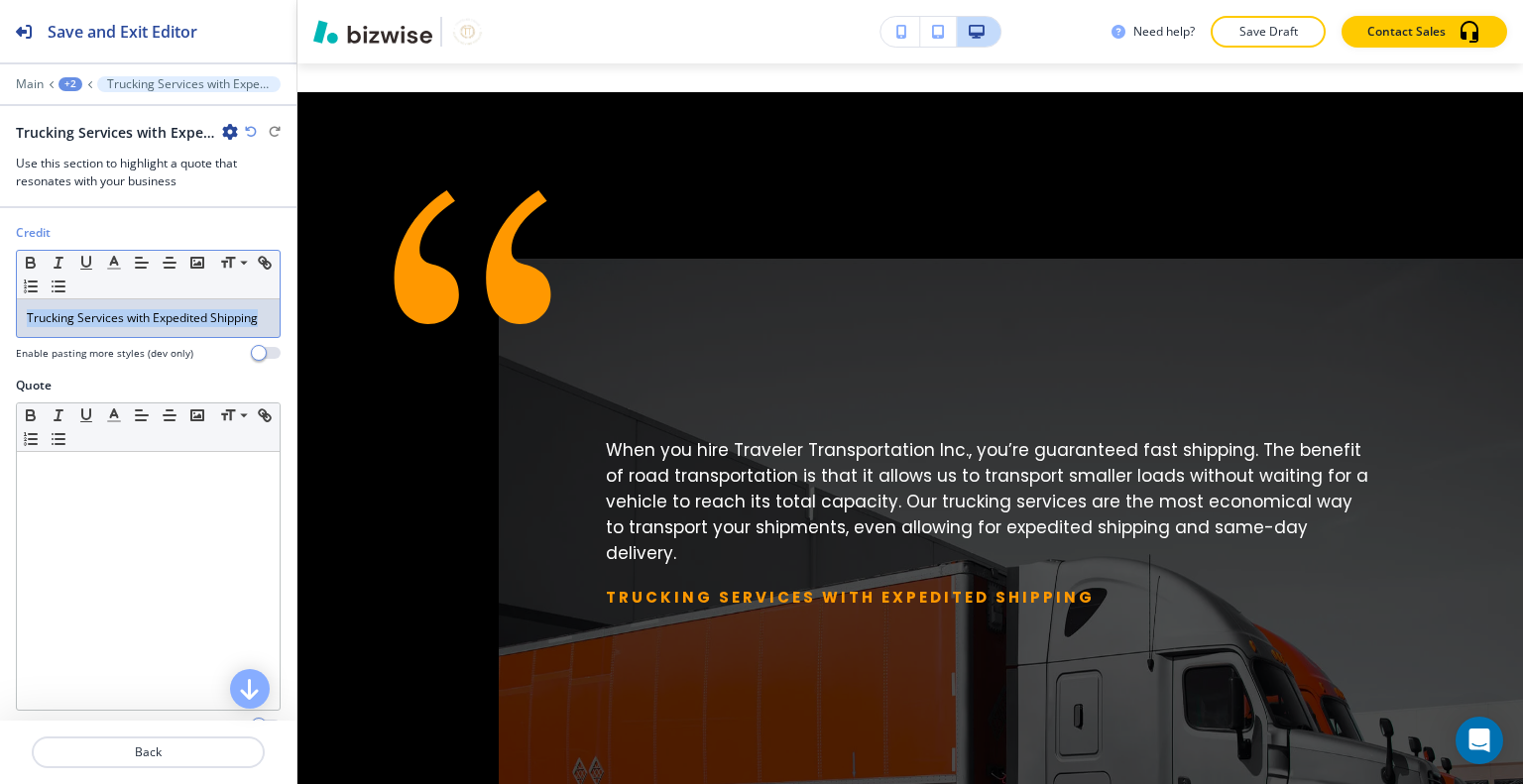 drag, startPoint x: 91, startPoint y: 336, endPoint x: 8, endPoint y: 298, distance: 91.28527 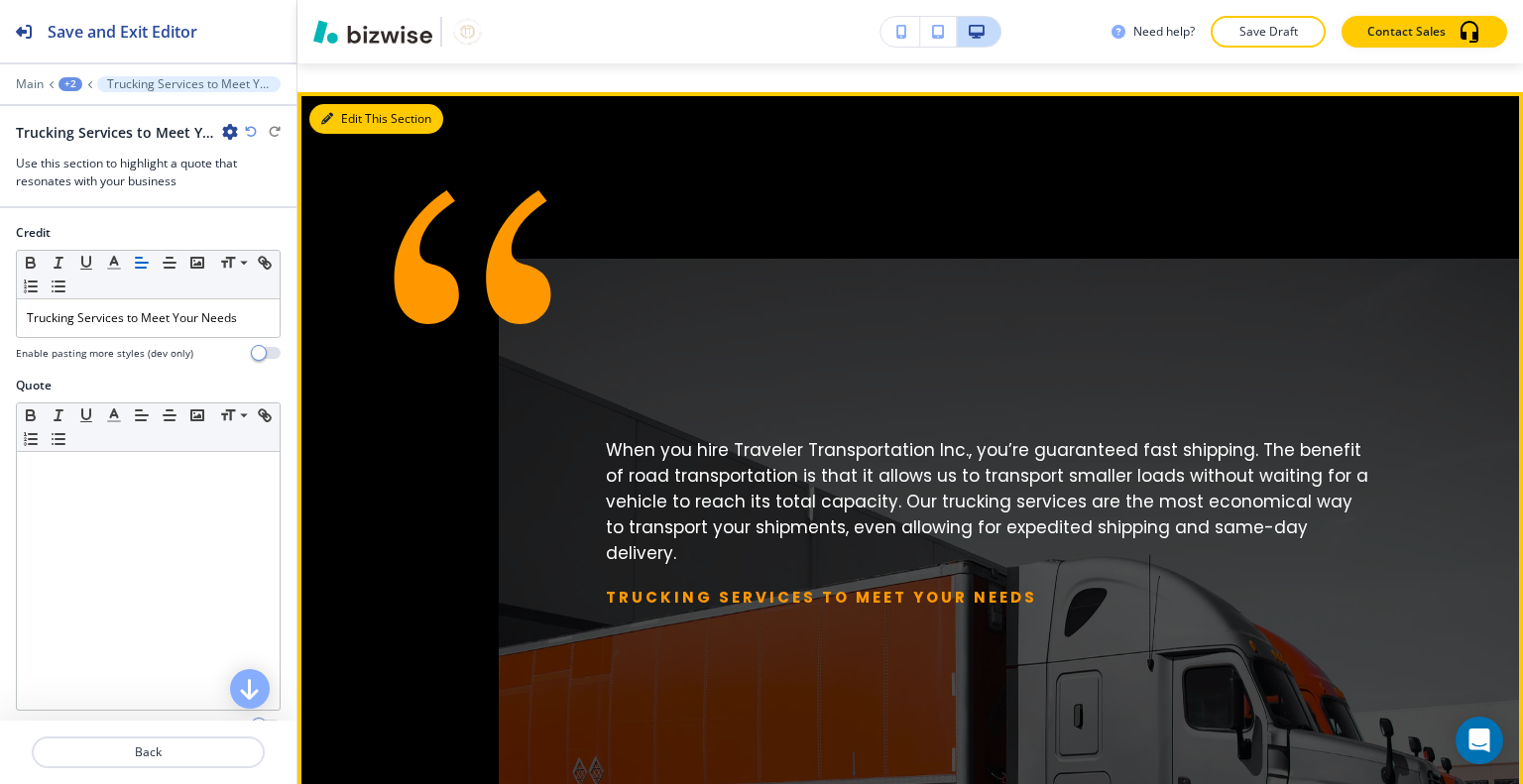 click on "Edit This Section" at bounding box center (376, 119) 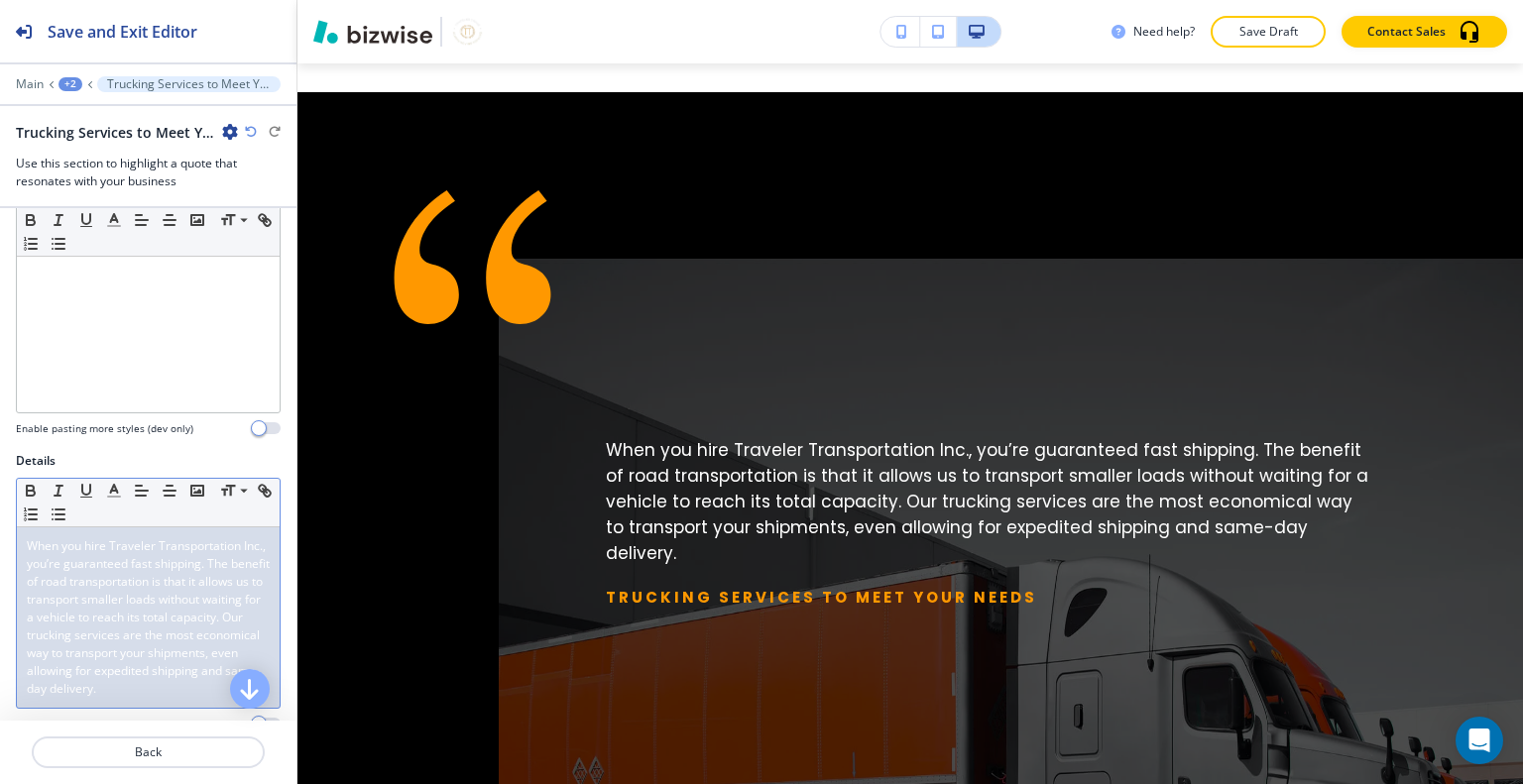 scroll, scrollTop: 496, scrollLeft: 0, axis: vertical 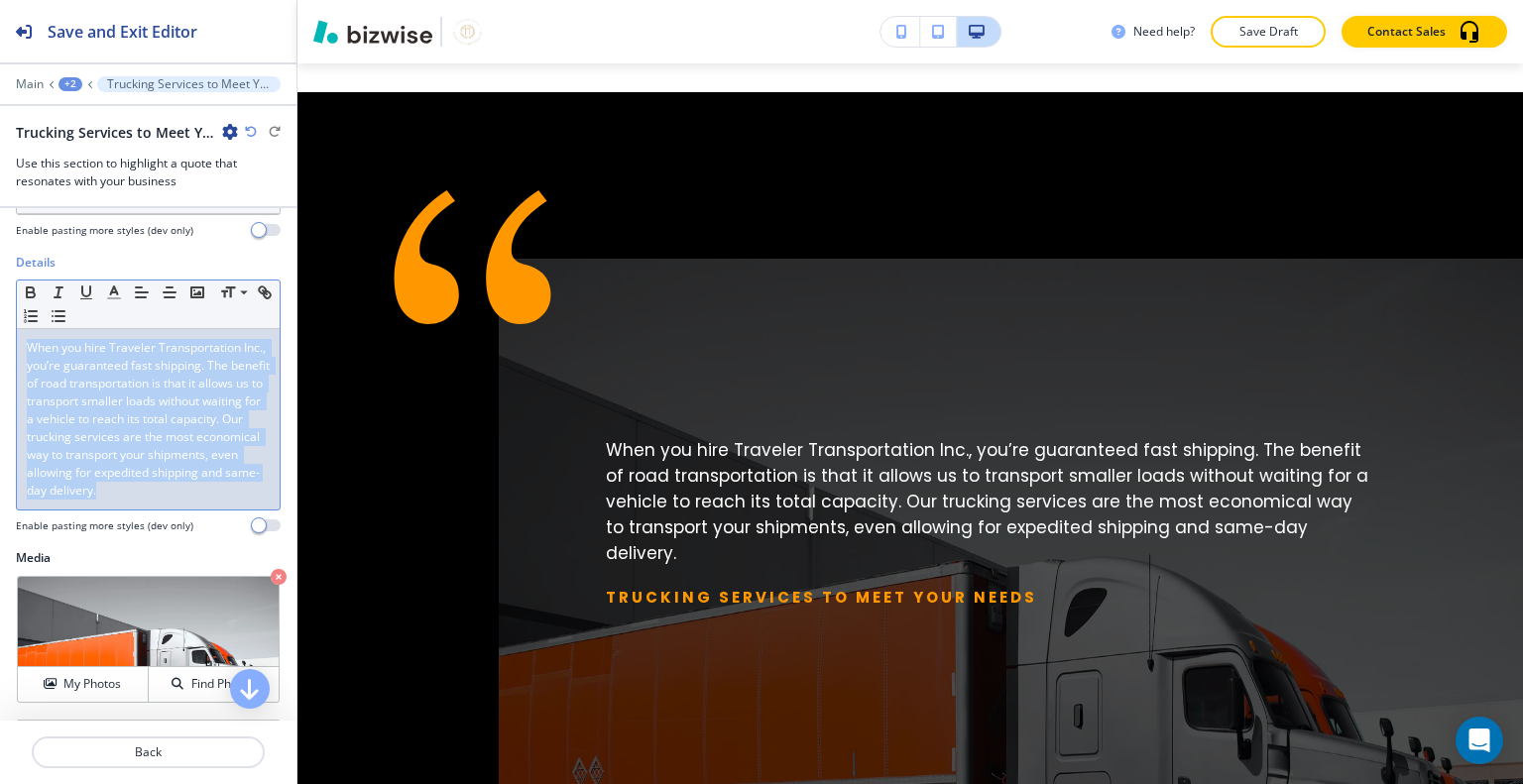 drag, startPoint x: 127, startPoint y: 518, endPoint x: 0, endPoint y: 320, distance: 235.22967 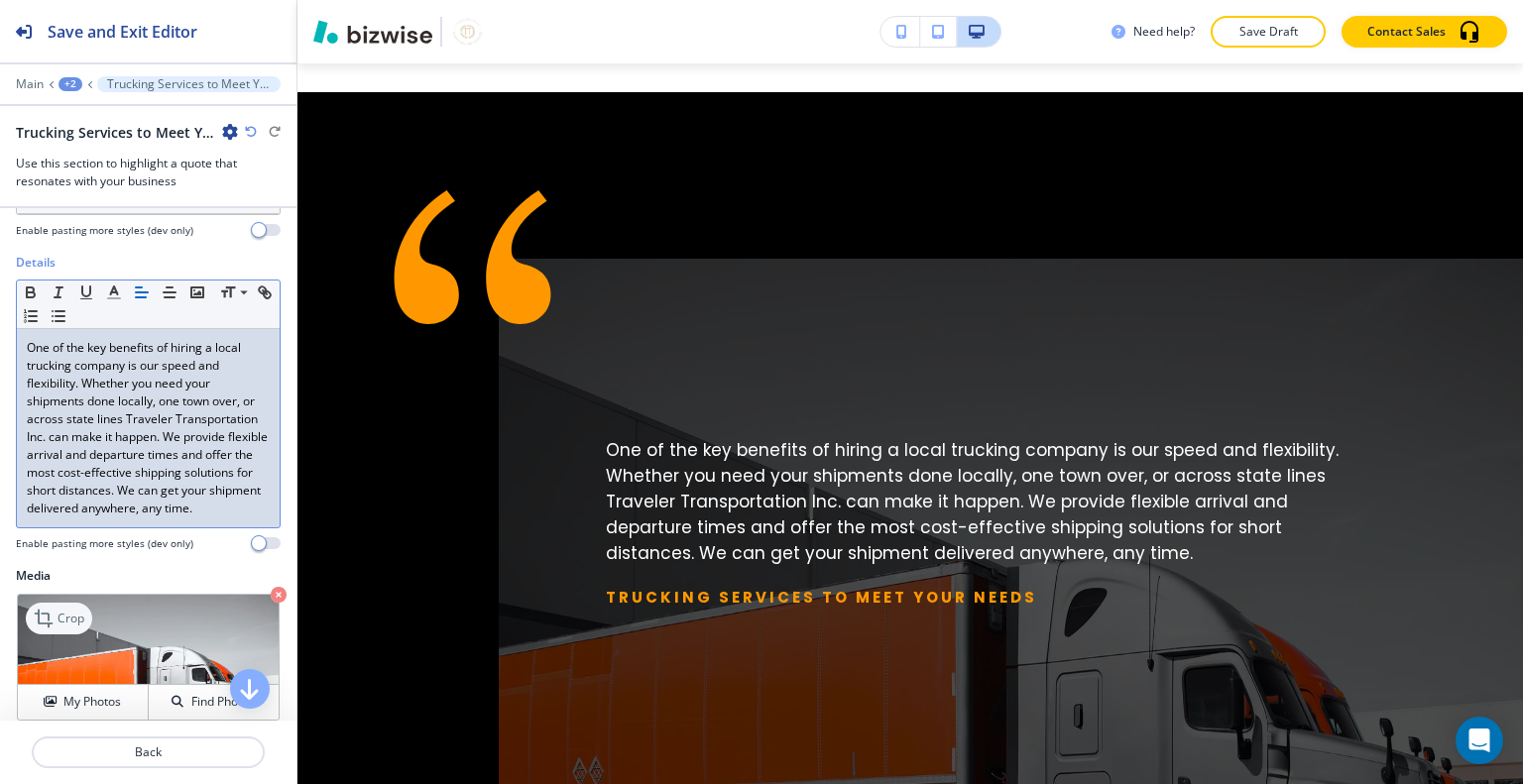click 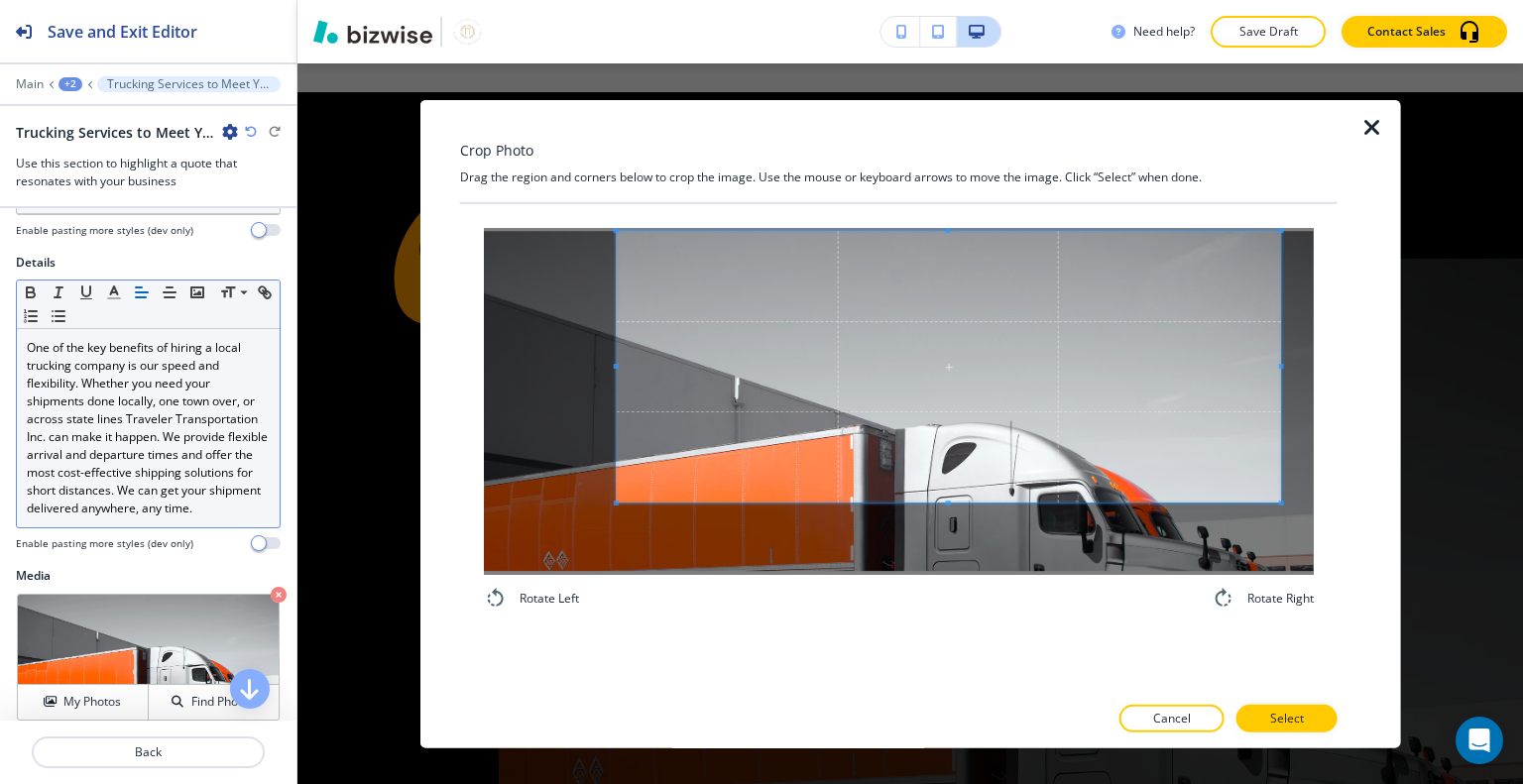 click at bounding box center (949, 367) 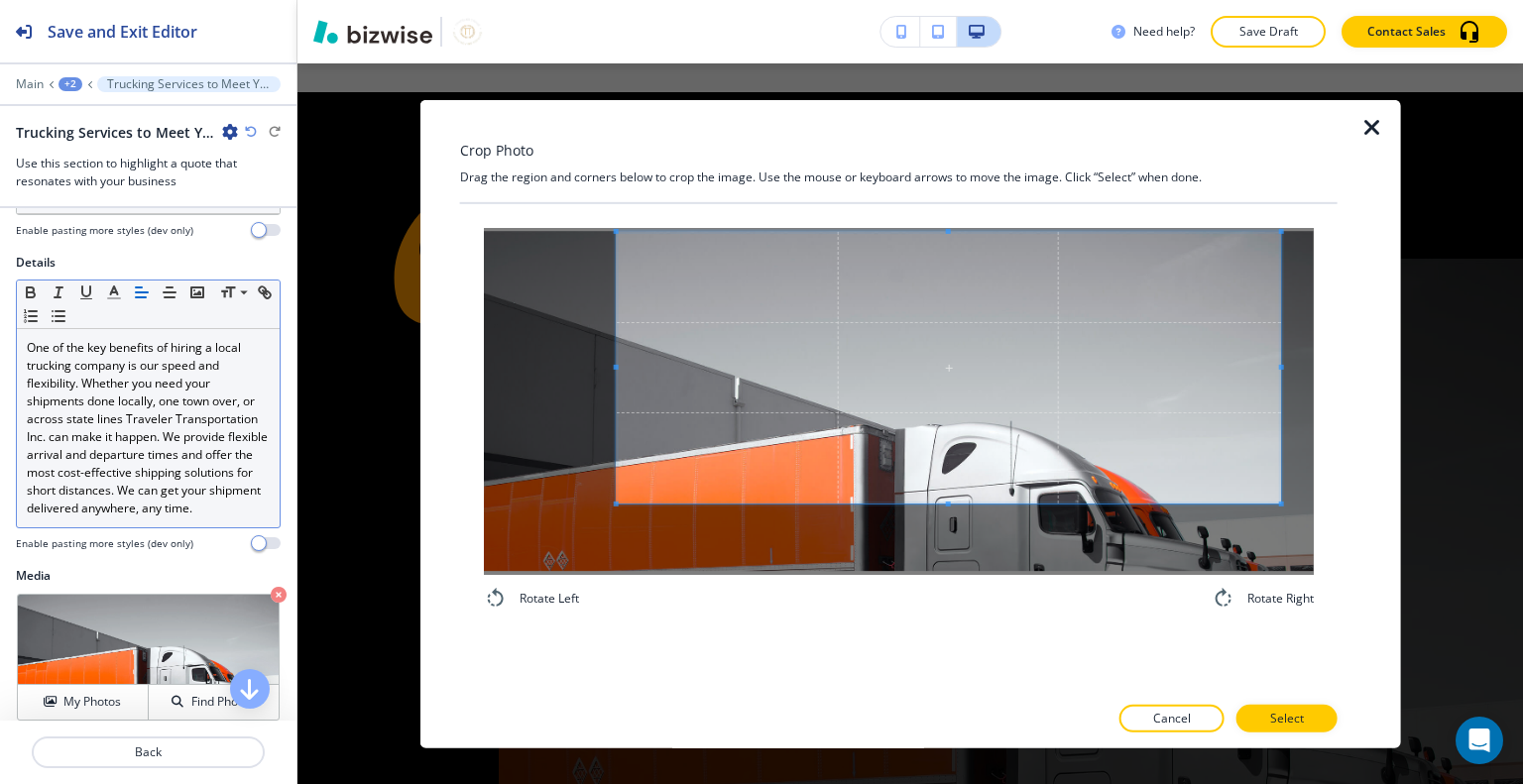click on "Rotate Left Rotate Right" at bounding box center [898, 418] 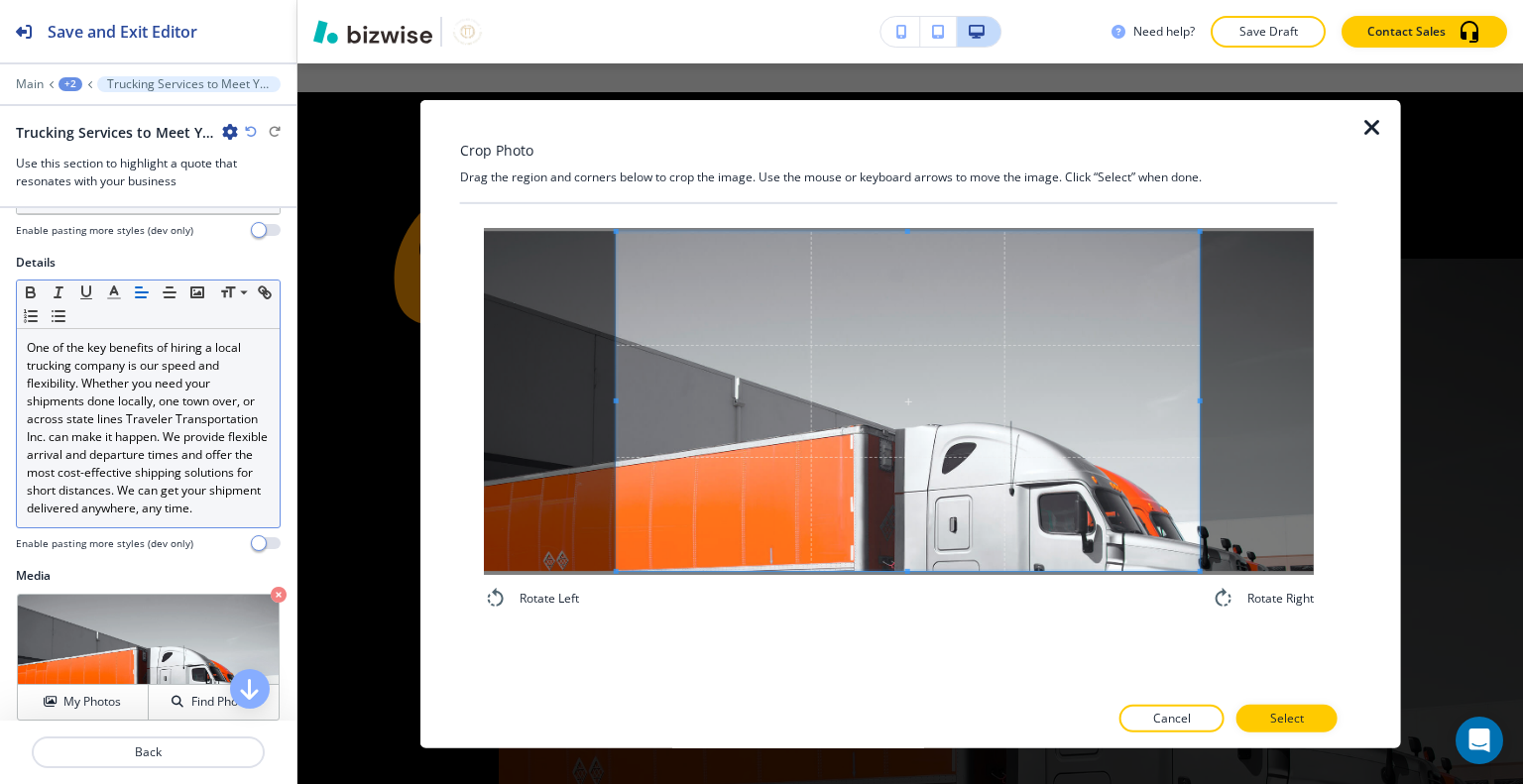 click at bounding box center [908, 400] 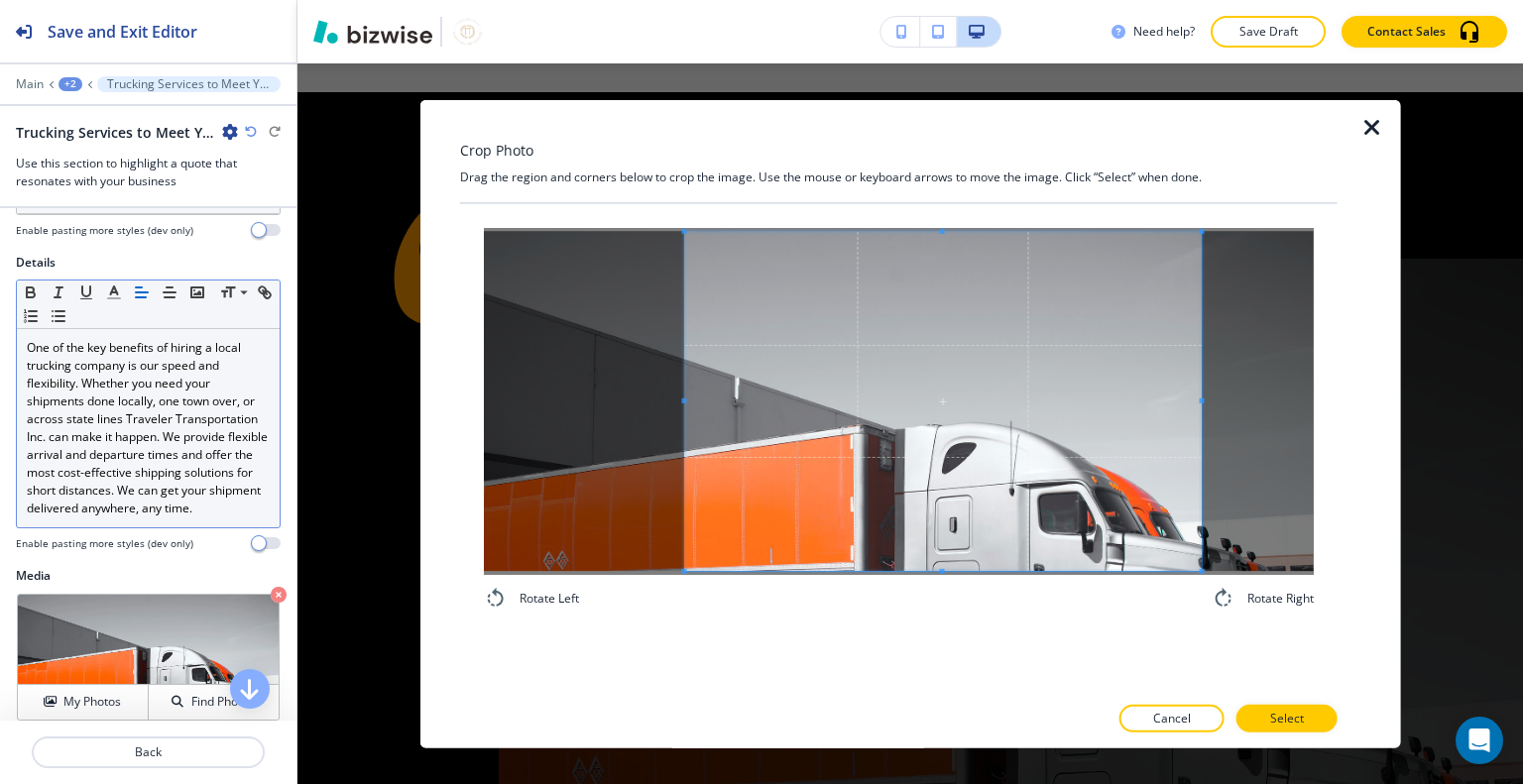 click at bounding box center [943, 400] 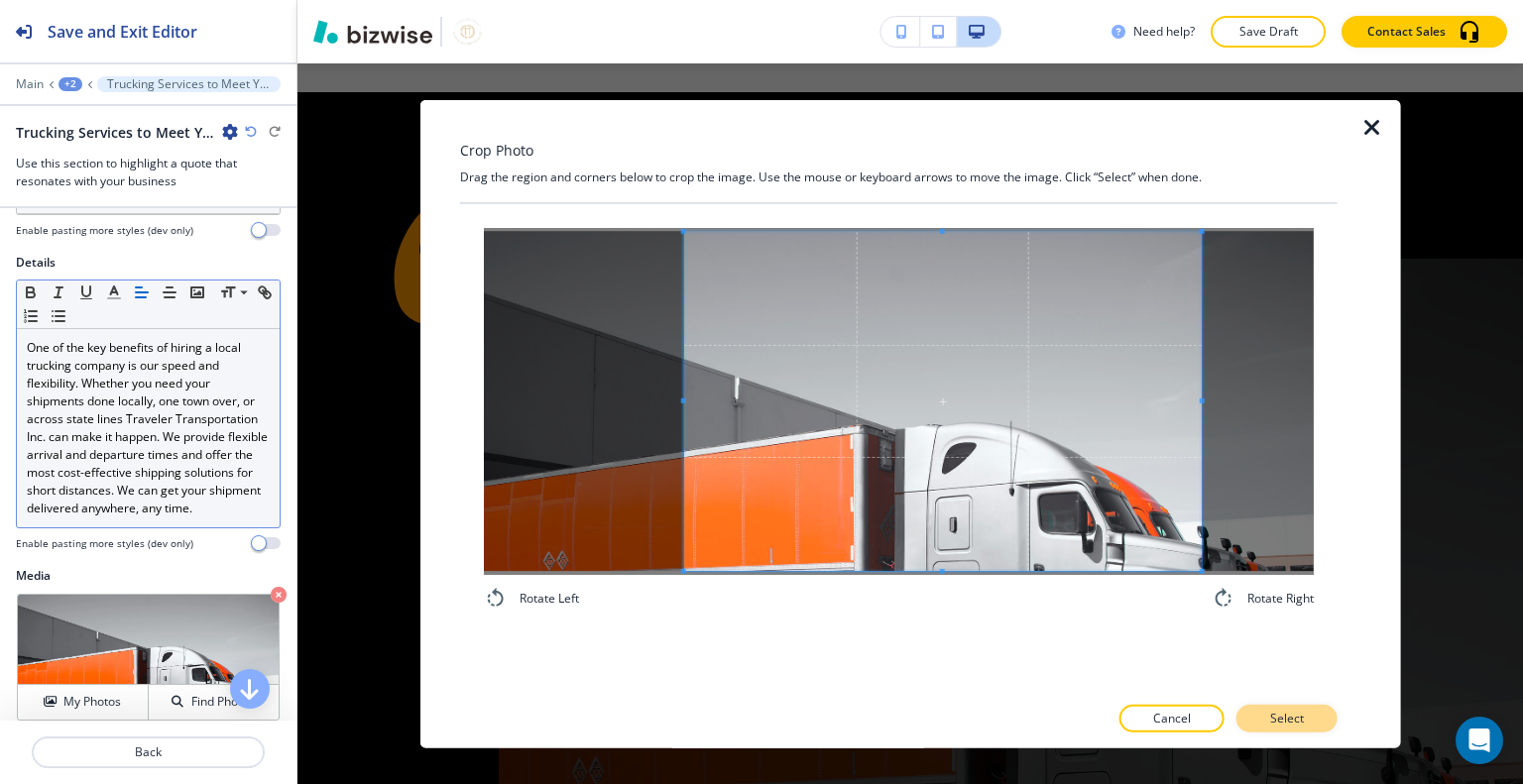 click on "Select" at bounding box center (1287, 719) 